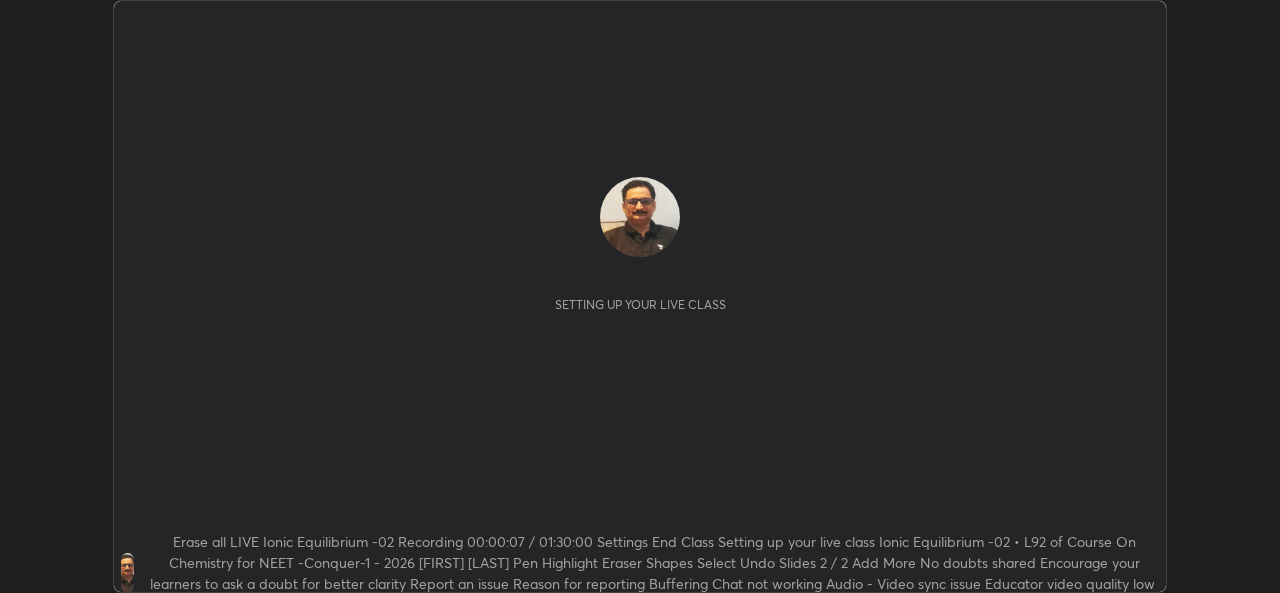 scroll, scrollTop: 0, scrollLeft: 0, axis: both 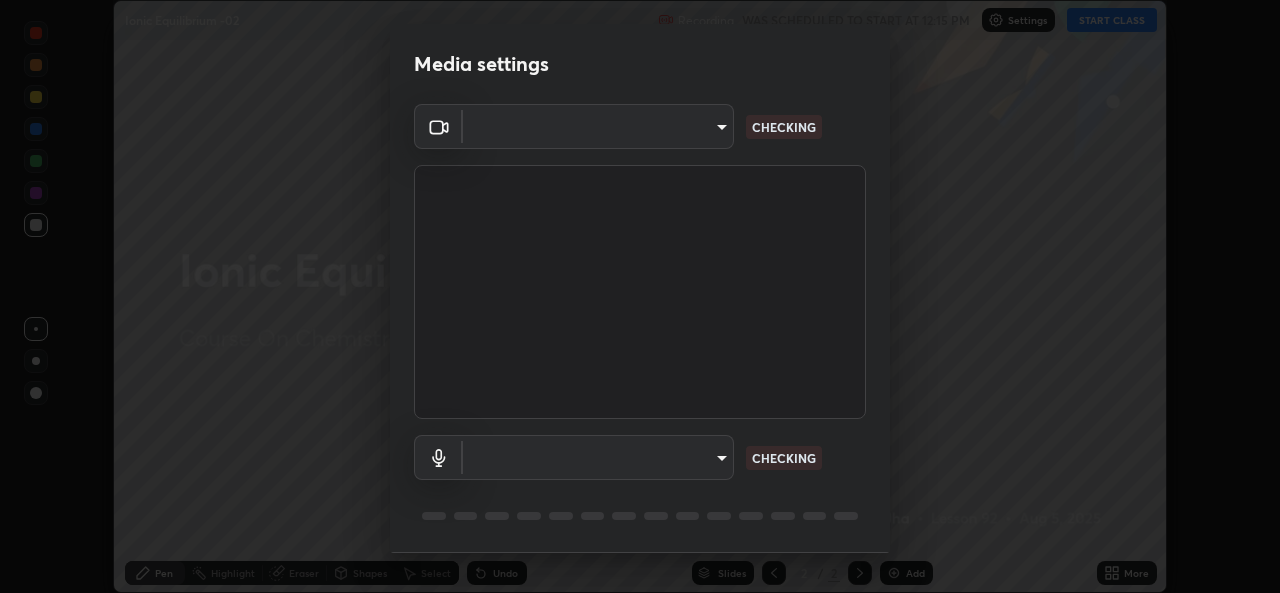 type on "05e0618f62b054dcc40553c7fbd7031c96524e68235480b96fb1515208e4dd7f" 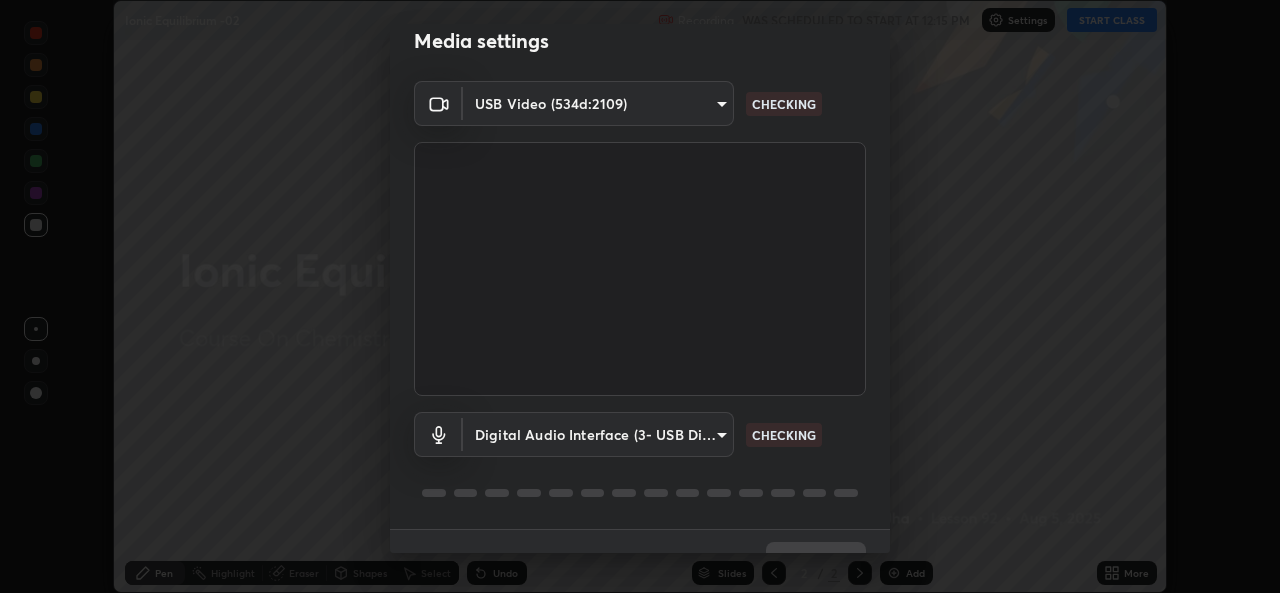 scroll, scrollTop: 63, scrollLeft: 0, axis: vertical 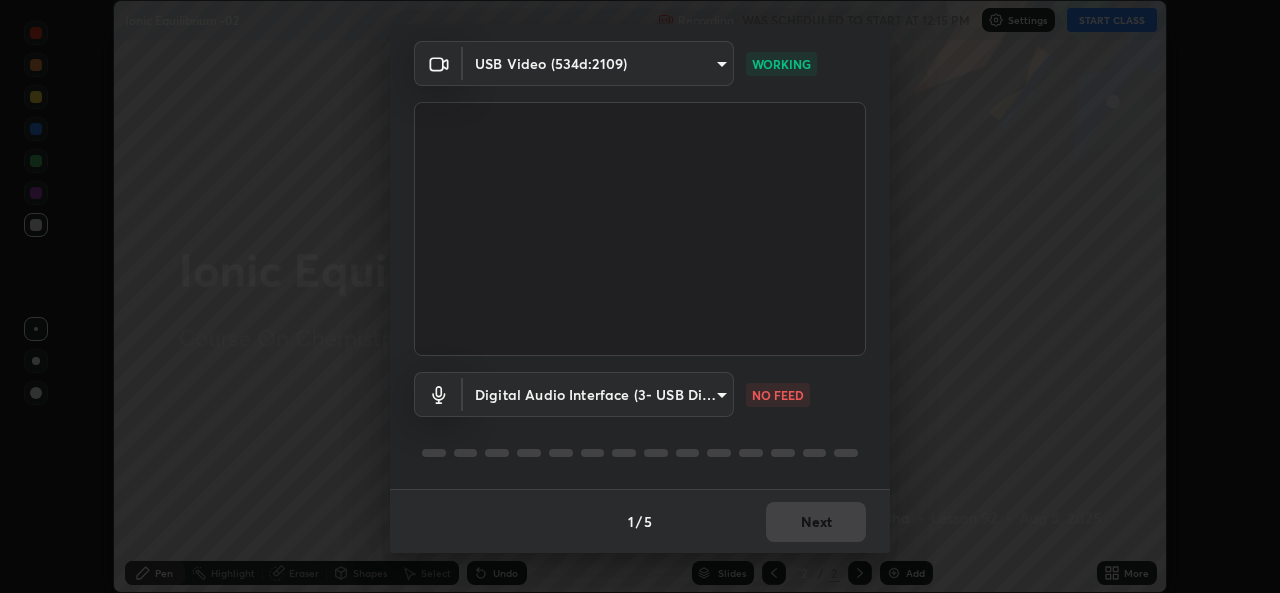 click on "1 / 5 Next" at bounding box center (640, 521) 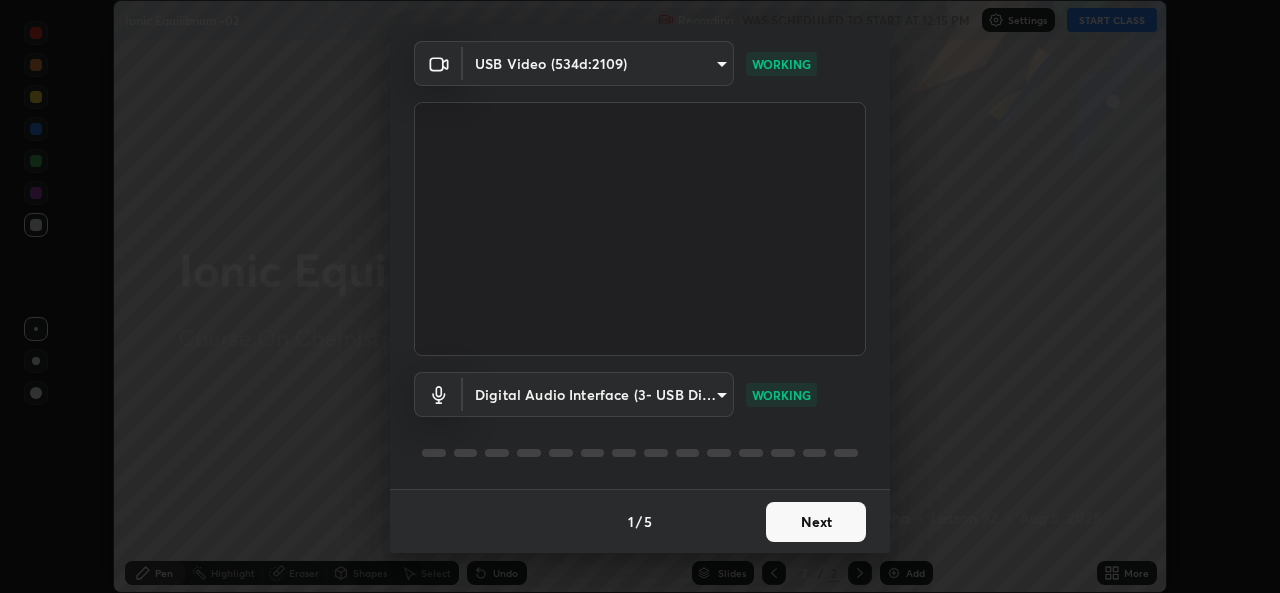 click on "Next" at bounding box center [816, 522] 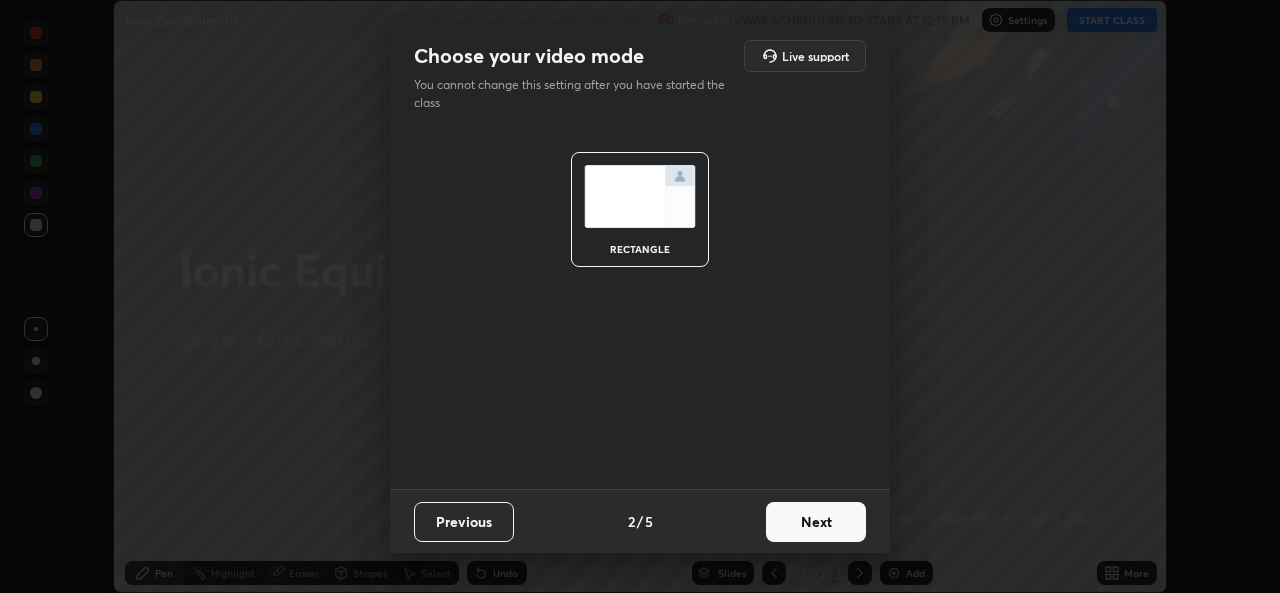 click on "Next" at bounding box center [816, 522] 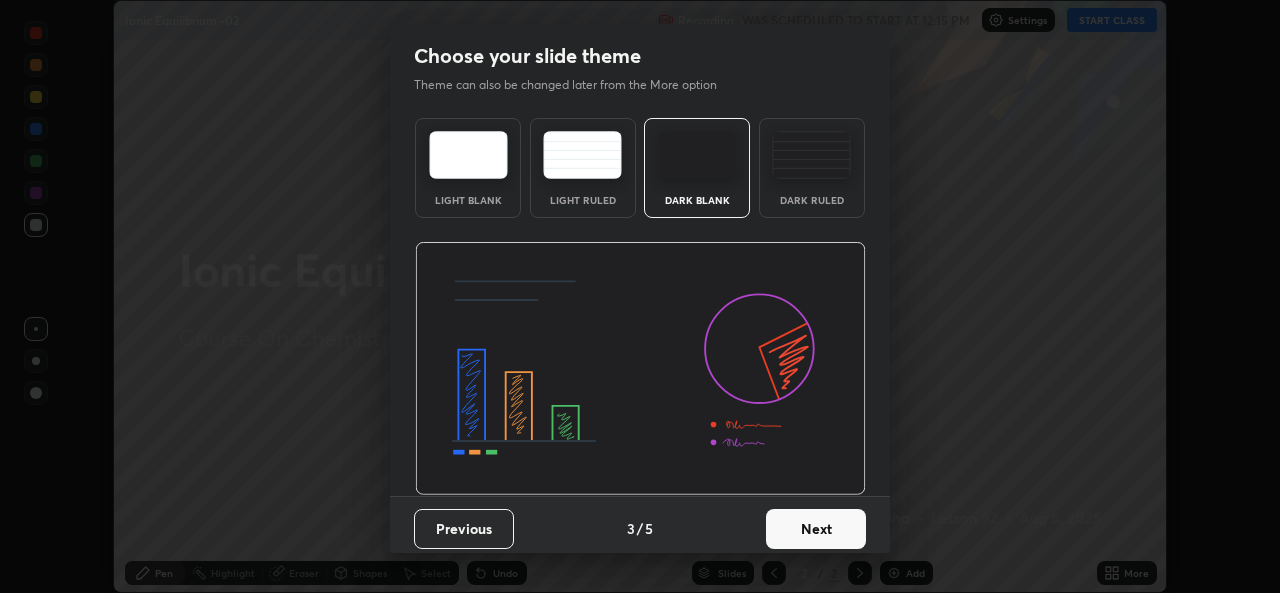 click on "Next" at bounding box center [816, 529] 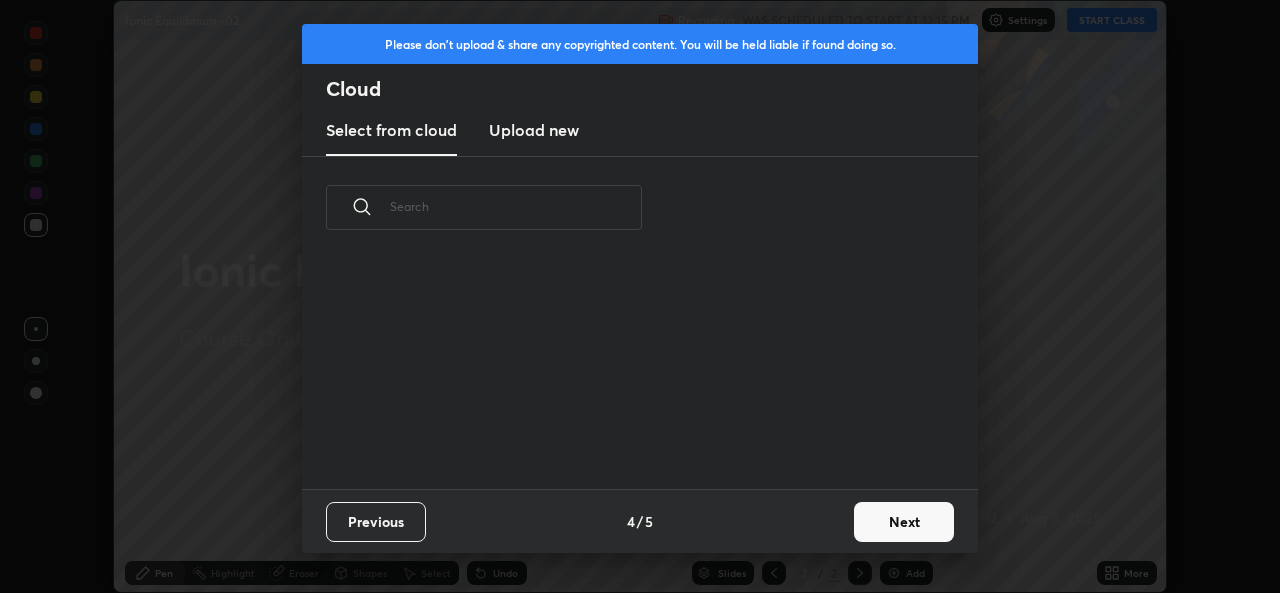 scroll, scrollTop: 7, scrollLeft: 11, axis: both 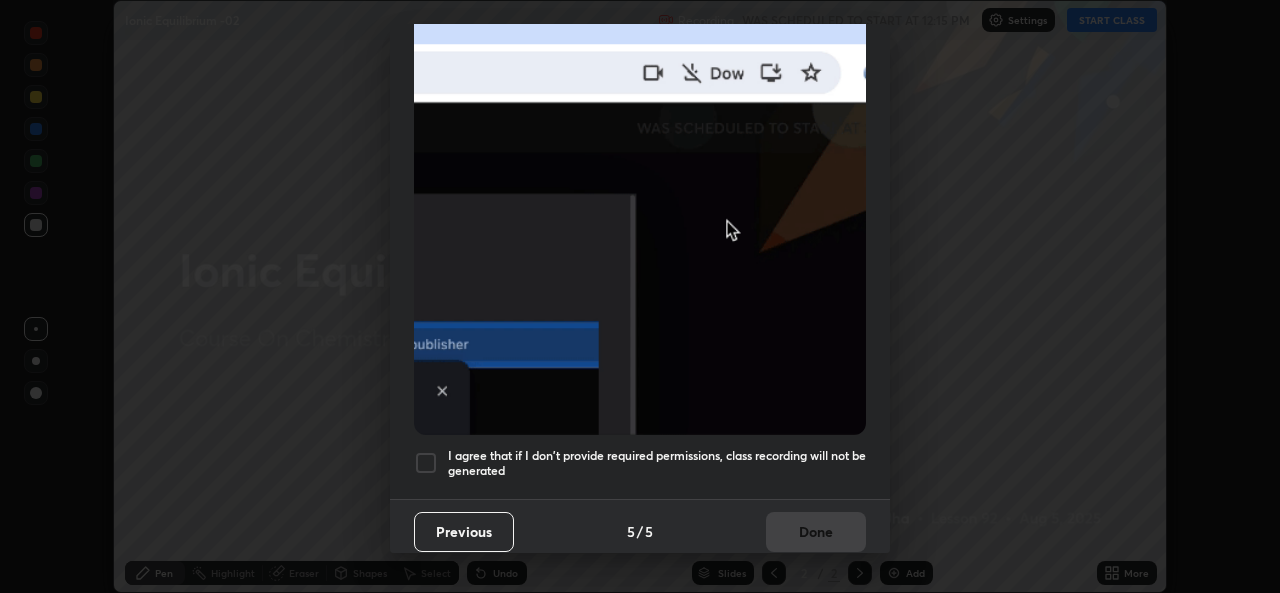 click at bounding box center [426, 463] 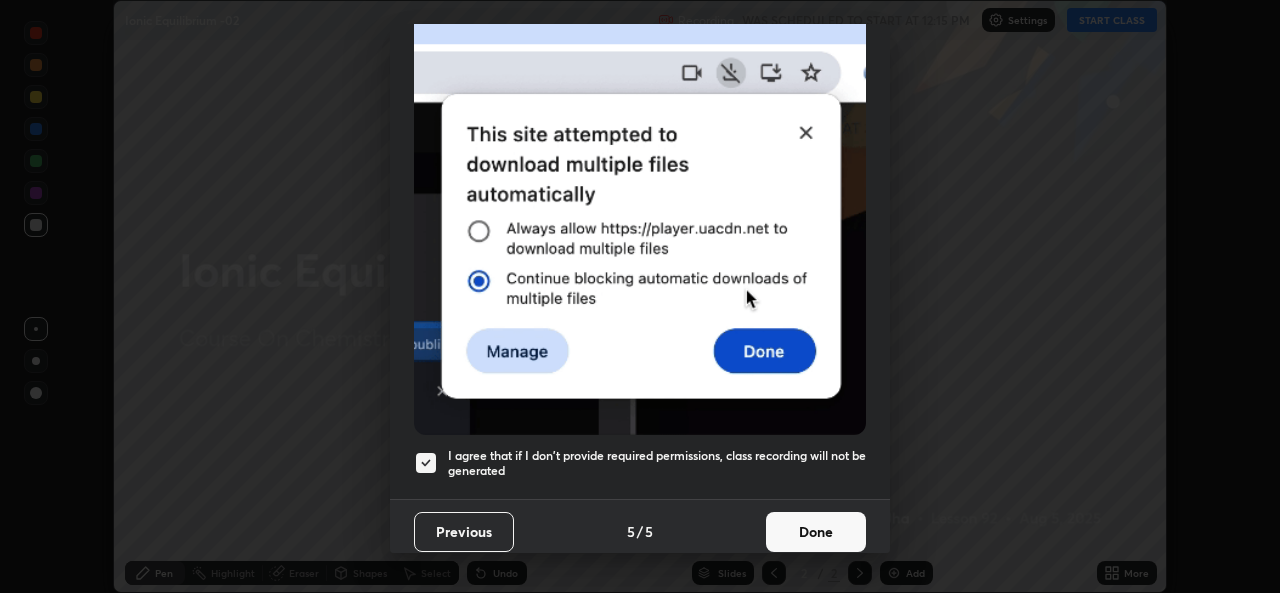 click on "Done" at bounding box center [816, 532] 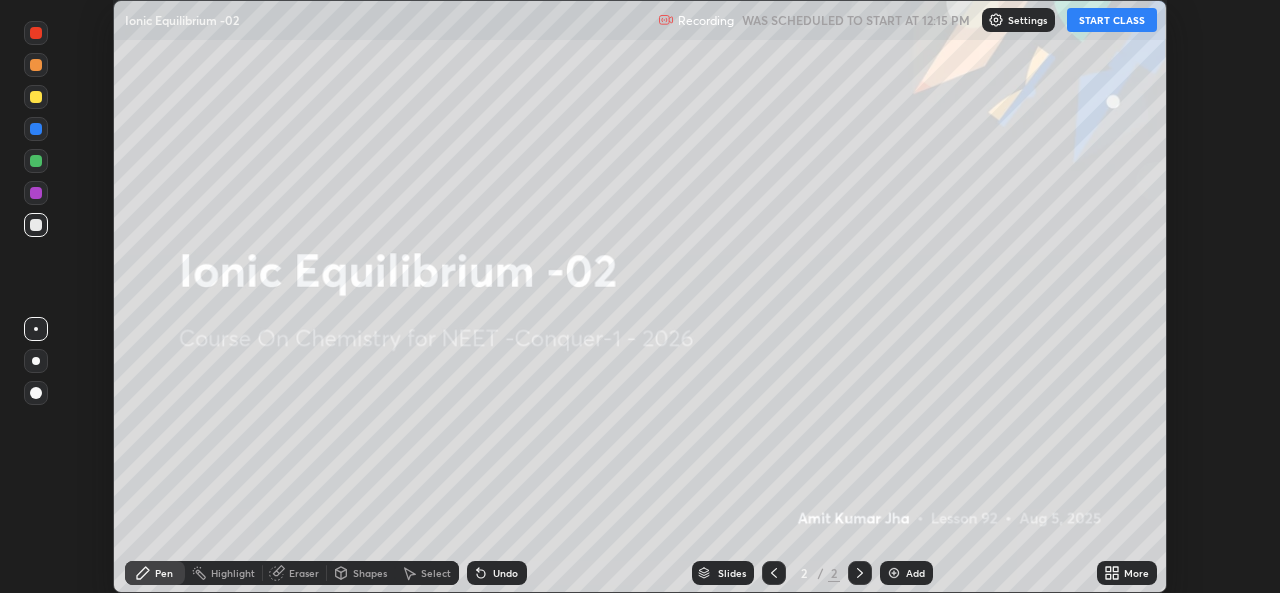 click on "START CLASS" at bounding box center [1112, 20] 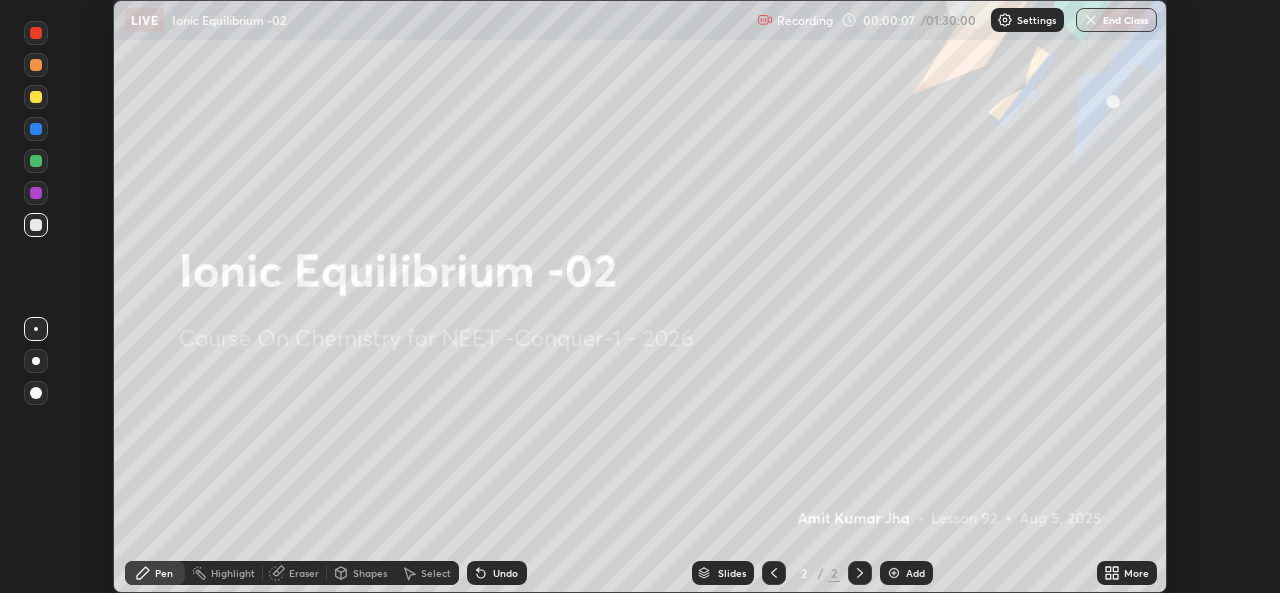 click on "More" at bounding box center [1127, 573] 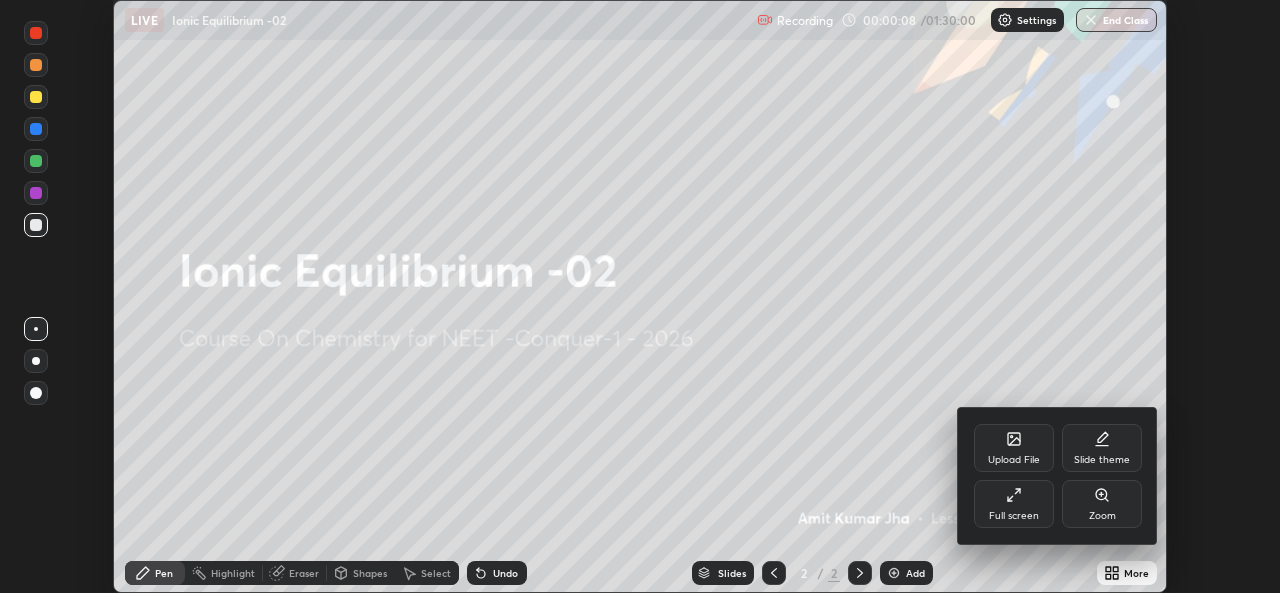 click on "Full screen" at bounding box center [1014, 504] 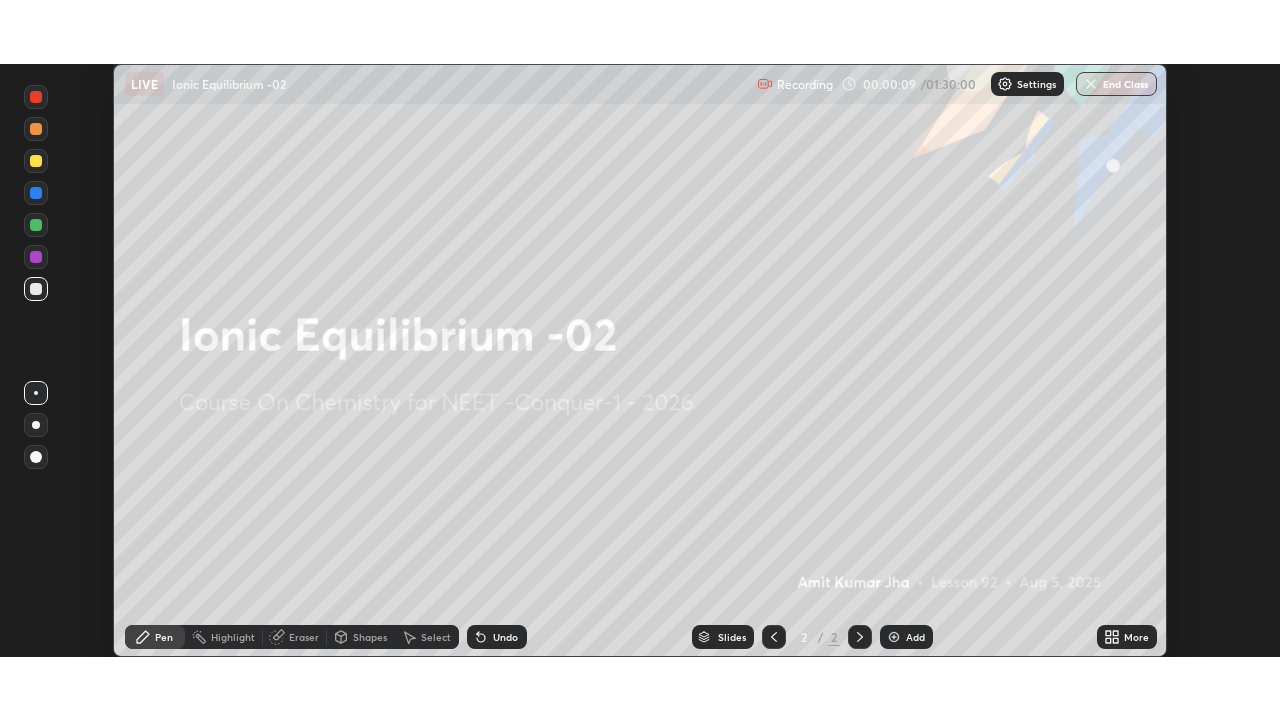 scroll, scrollTop: 99280, scrollLeft: 98720, axis: both 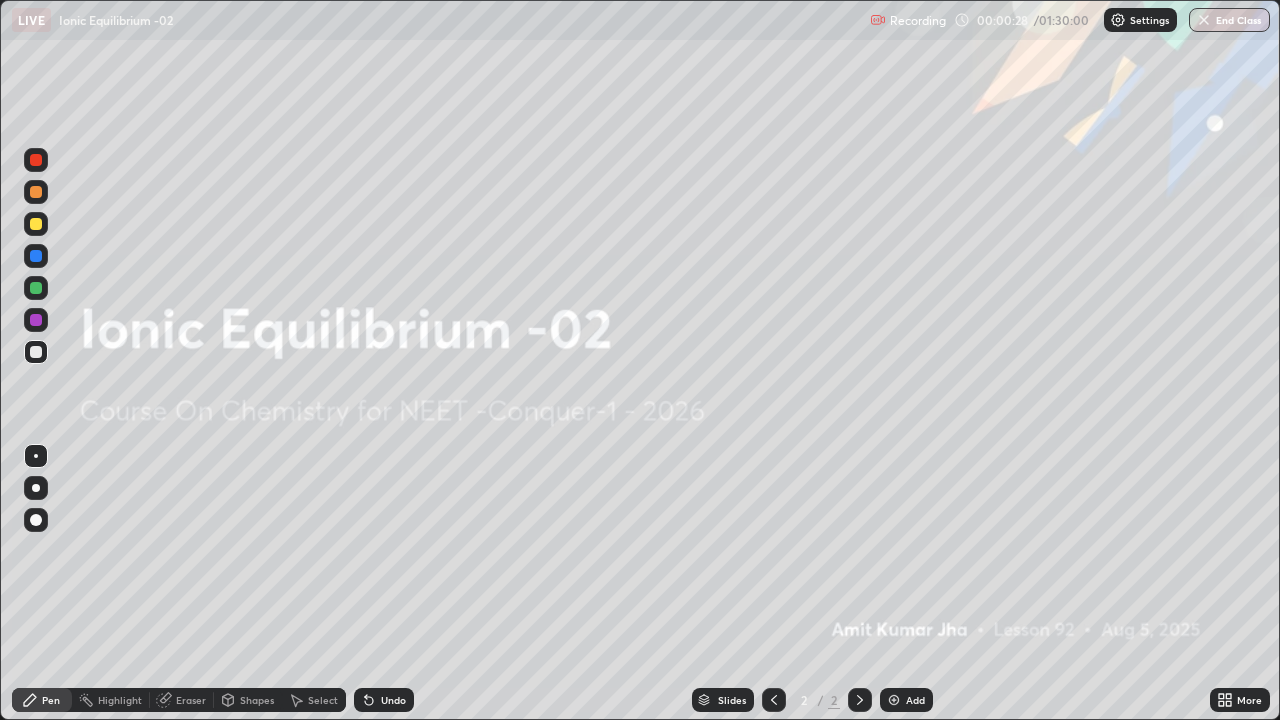 click at bounding box center (894, 700) 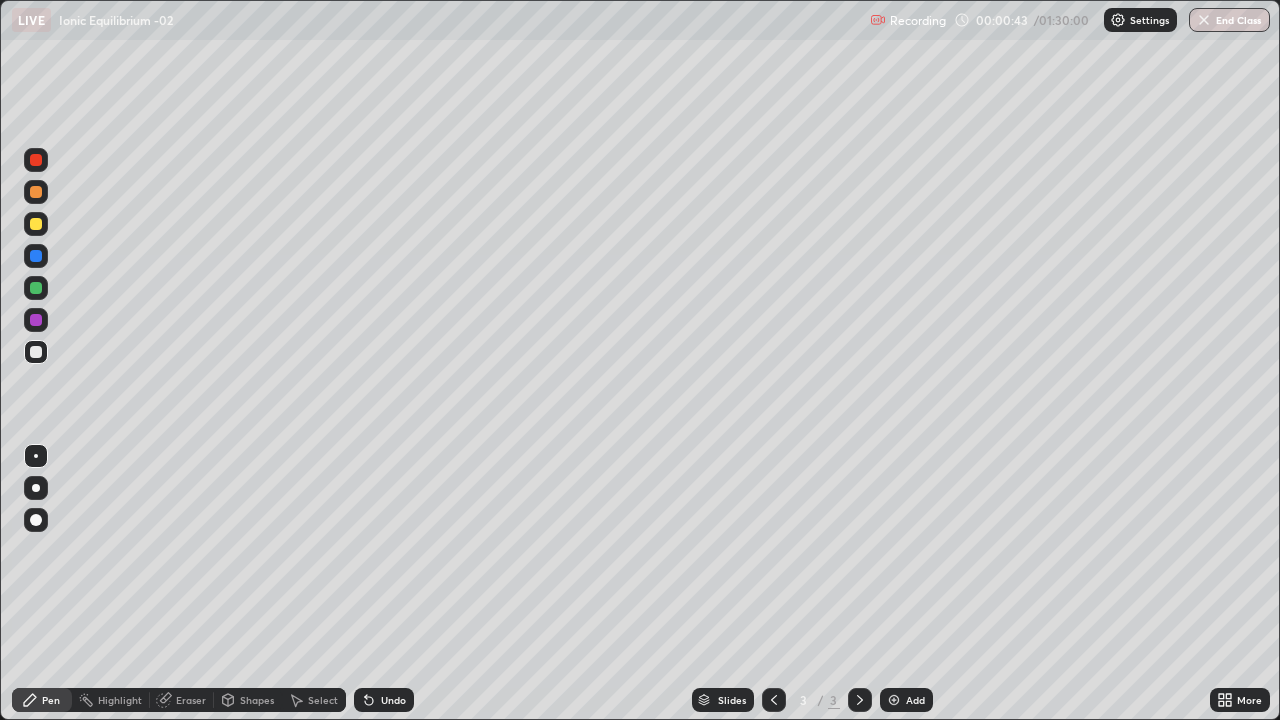 click at bounding box center [36, 224] 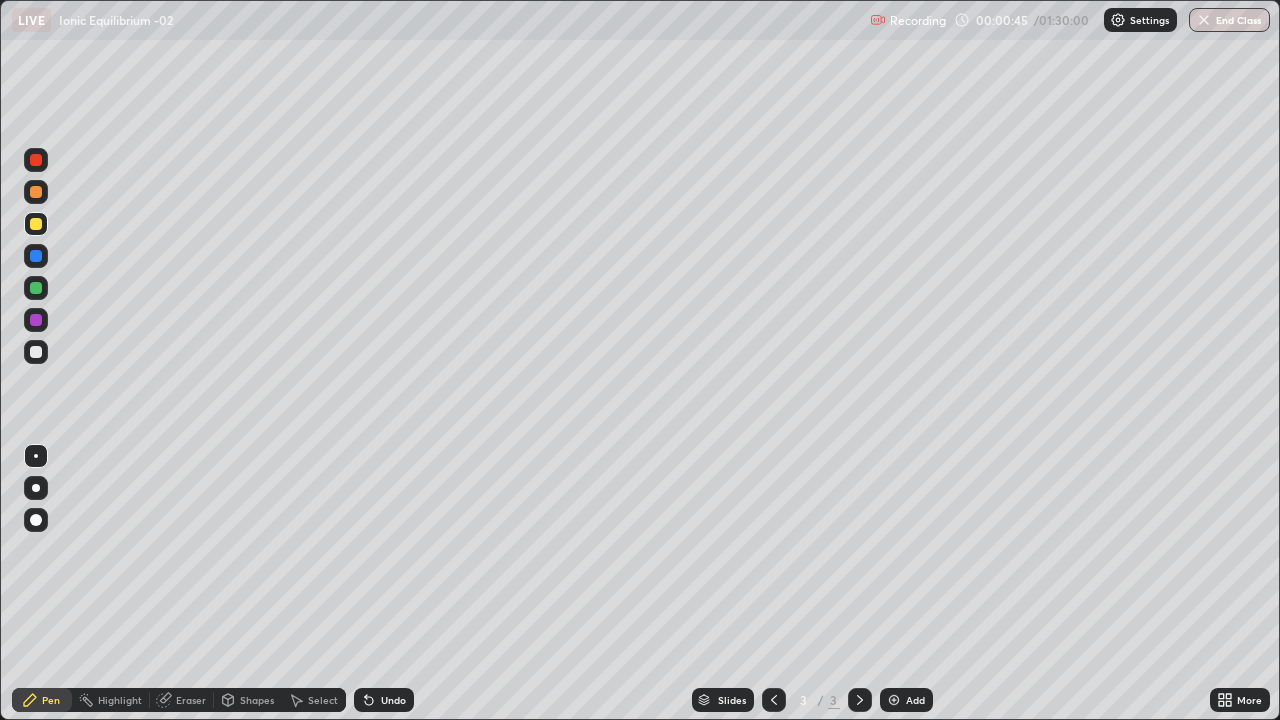 click 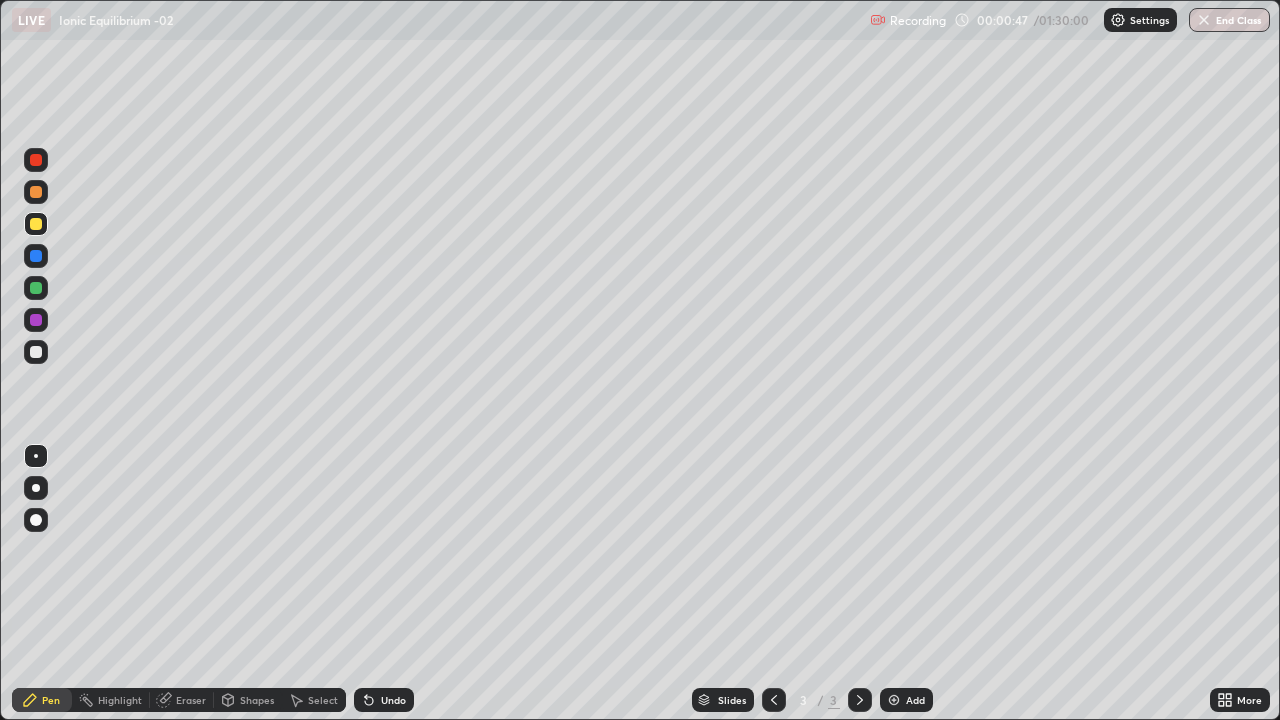 click on "Pen" at bounding box center (51, 700) 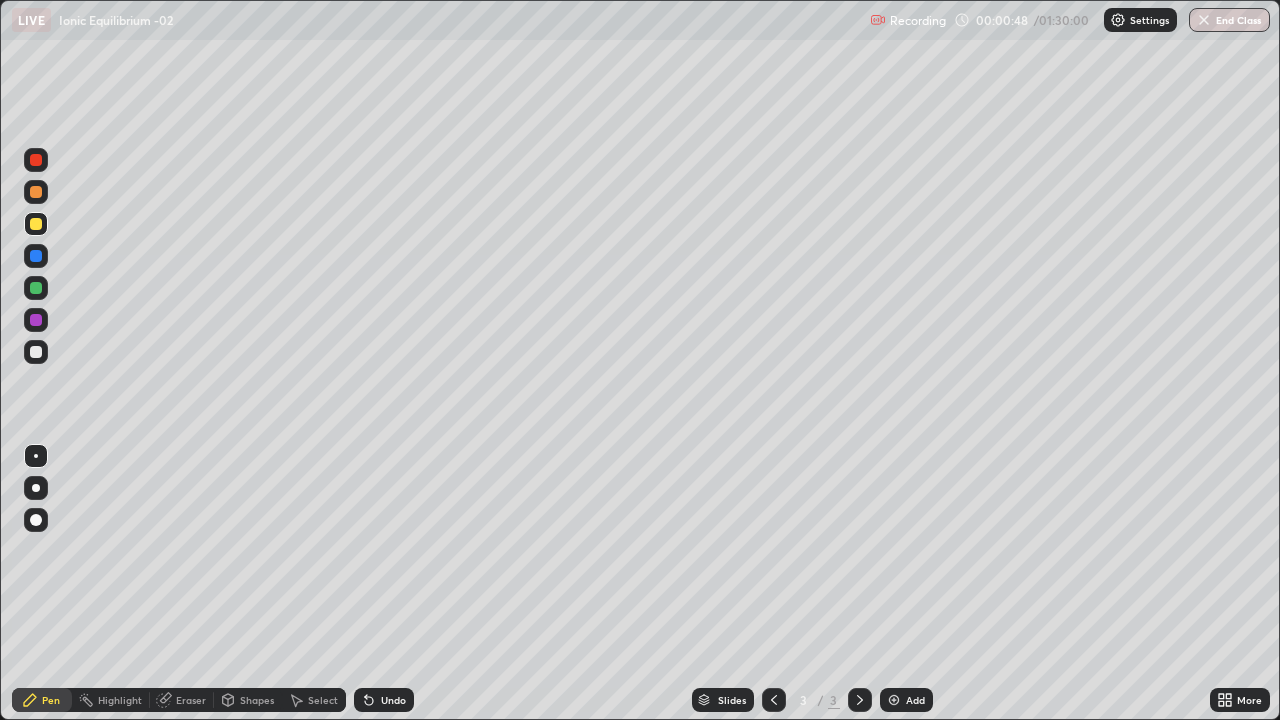 click at bounding box center (36, 224) 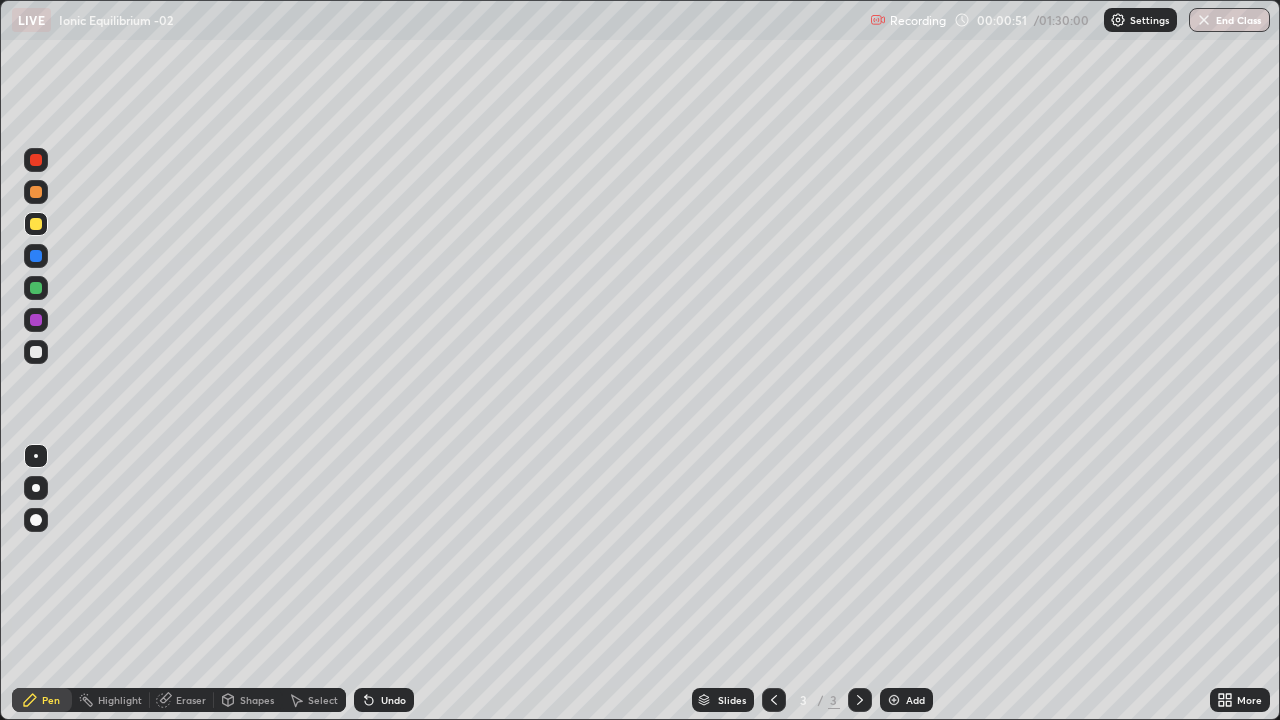 click at bounding box center [36, 520] 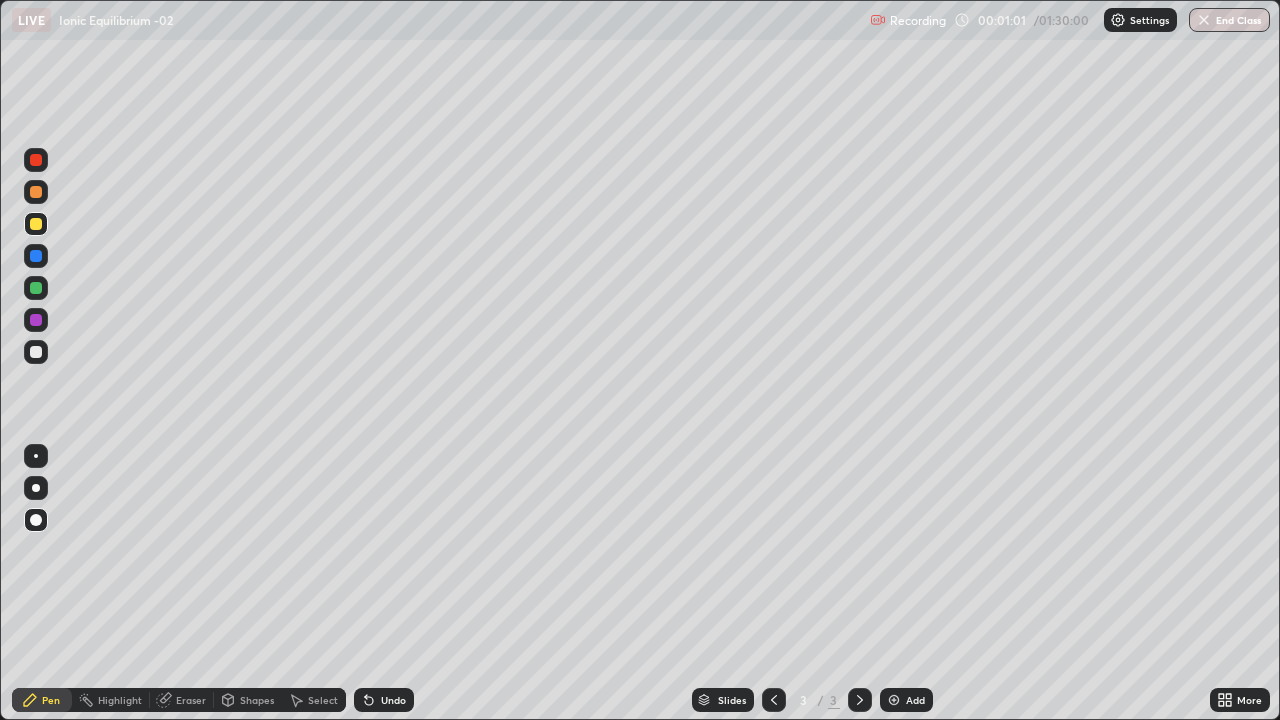 click at bounding box center (36, 288) 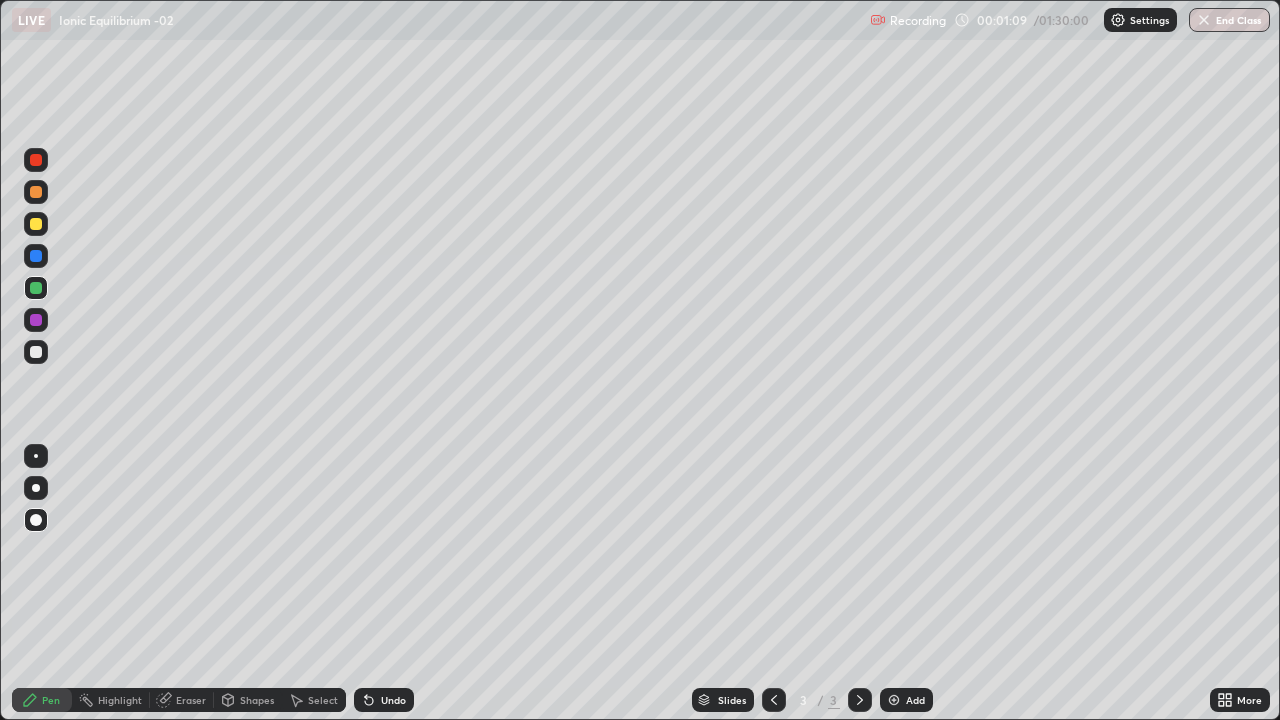 click at bounding box center [36, 224] 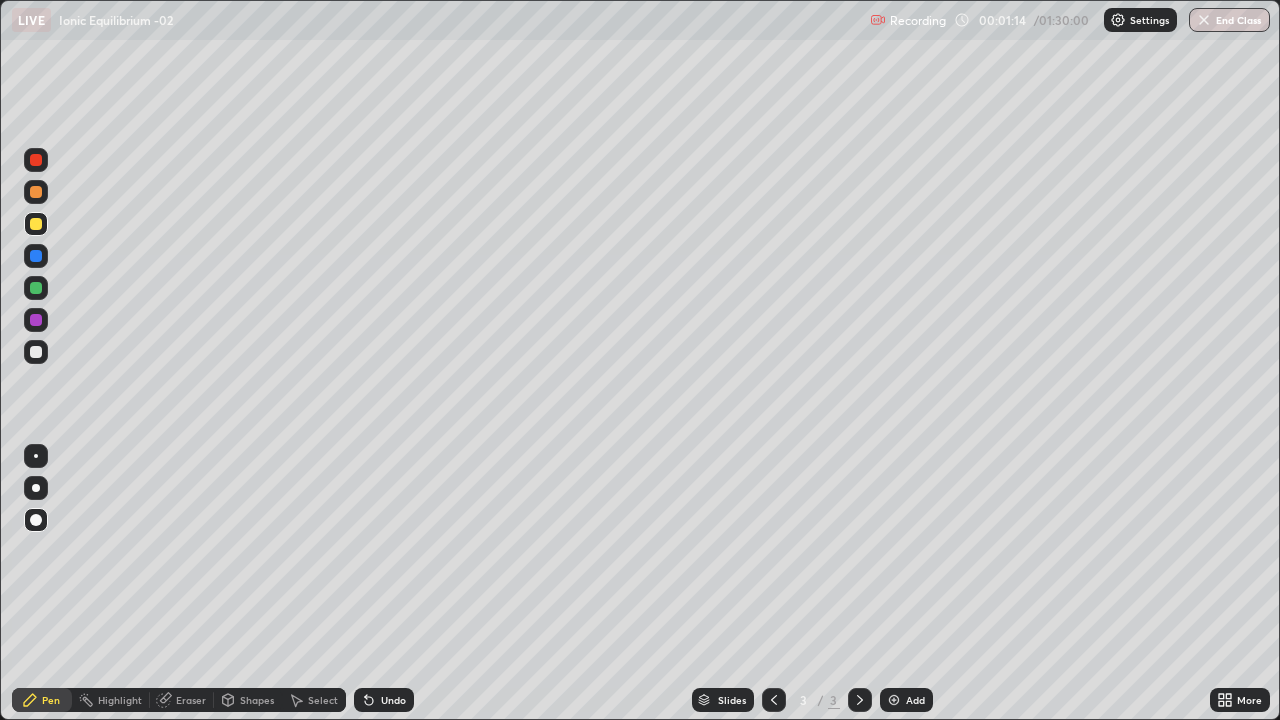 click at bounding box center (36, 352) 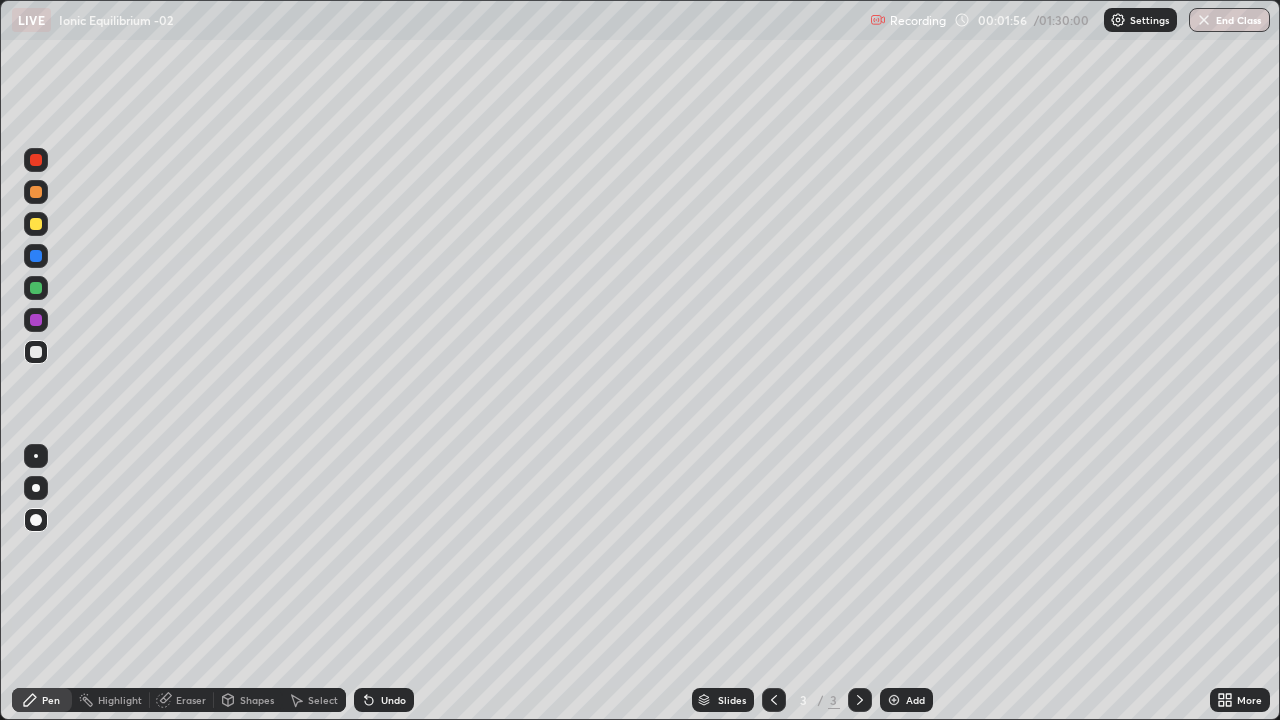 click at bounding box center (36, 224) 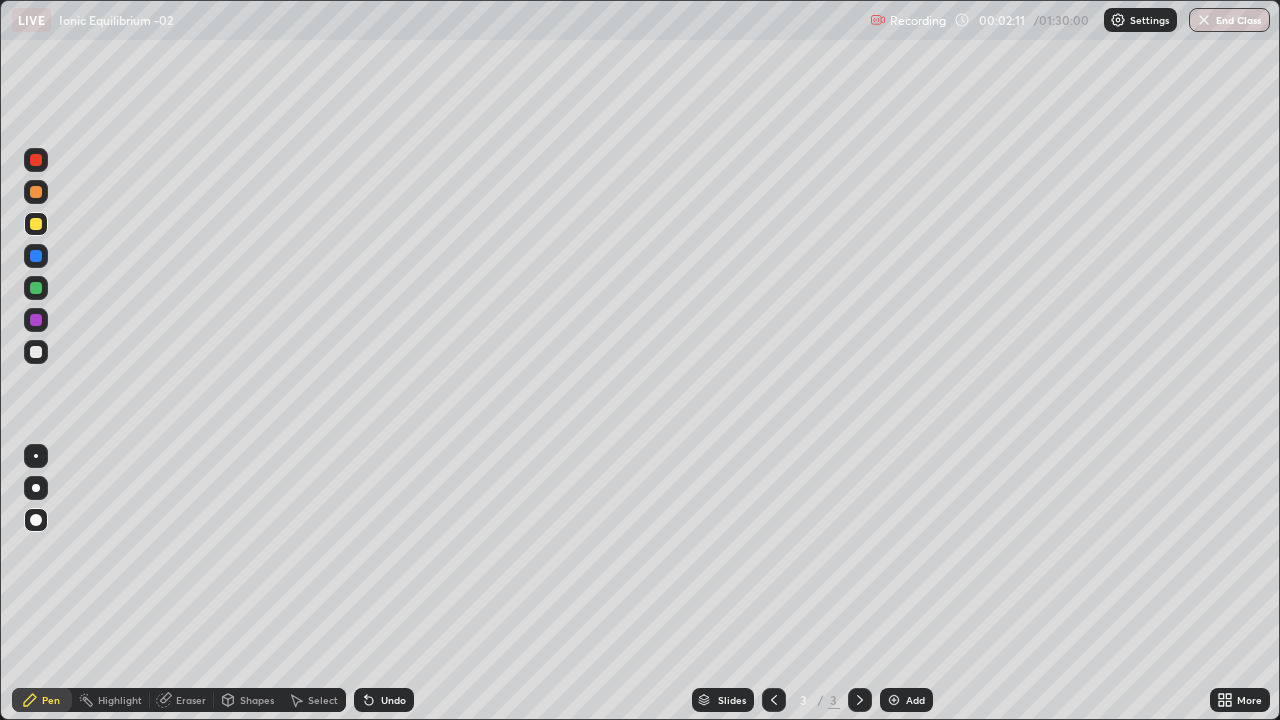 click at bounding box center (36, 192) 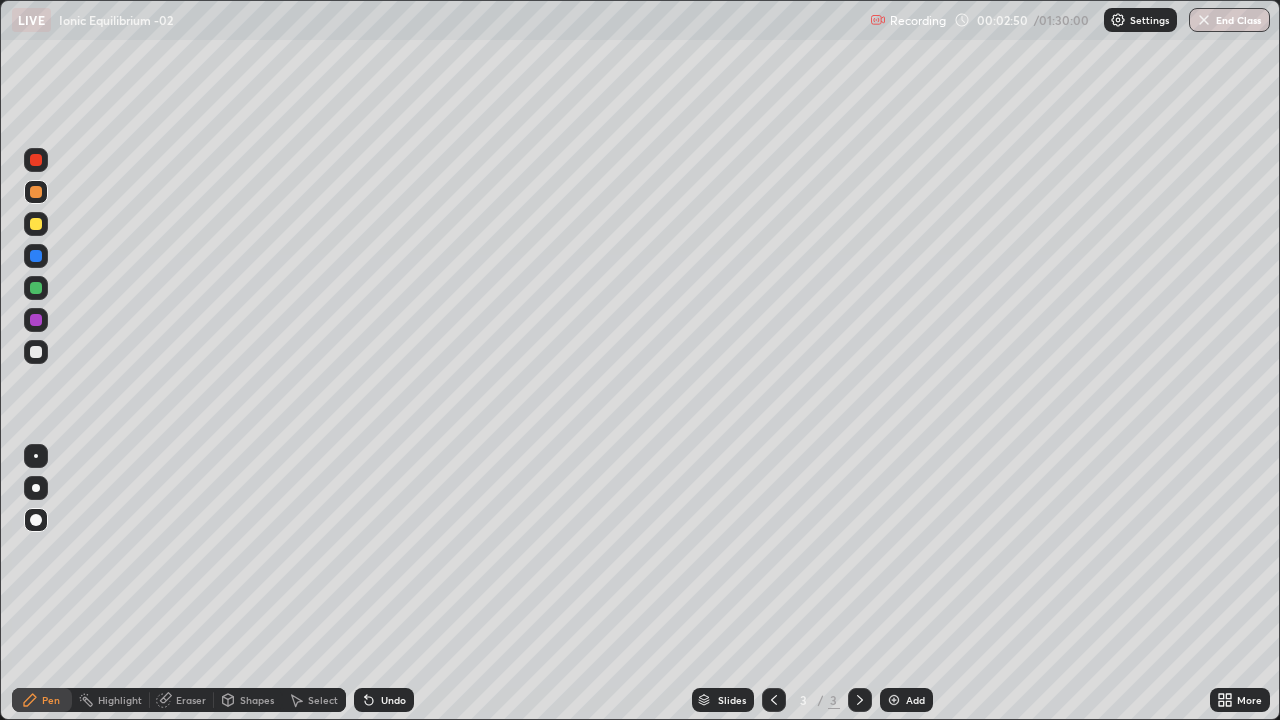 click at bounding box center [36, 224] 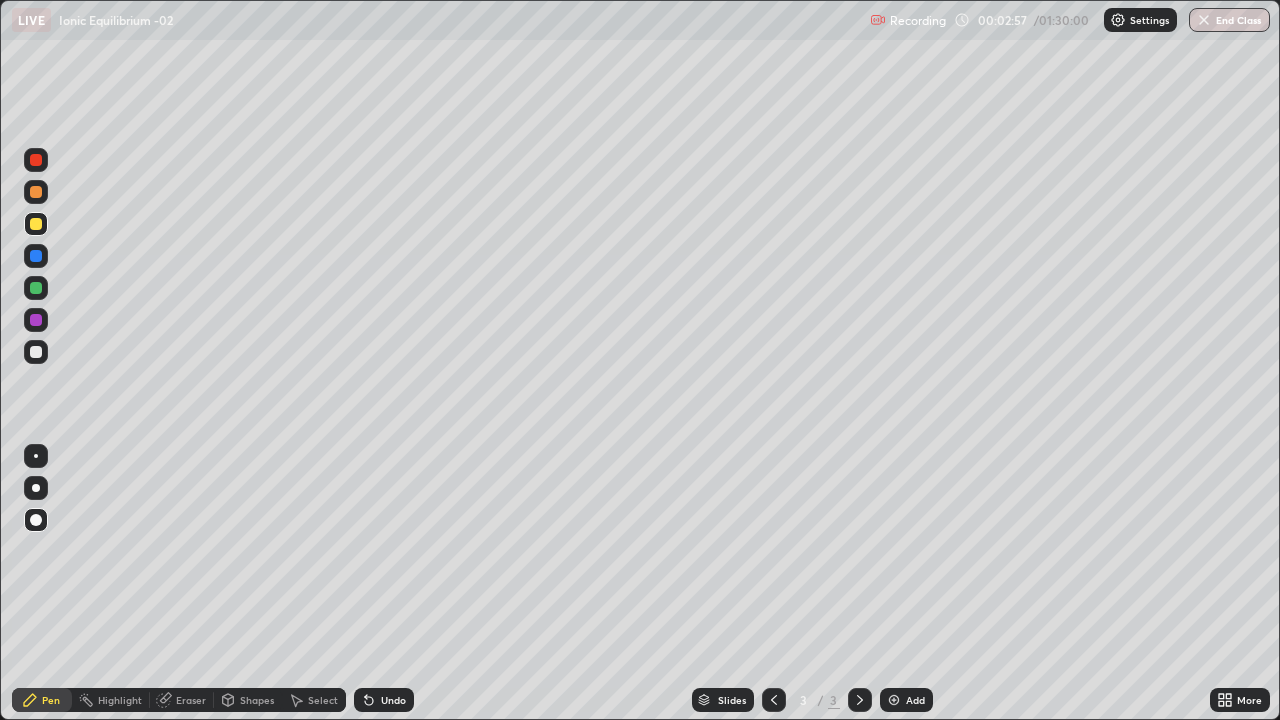 click at bounding box center [36, 288] 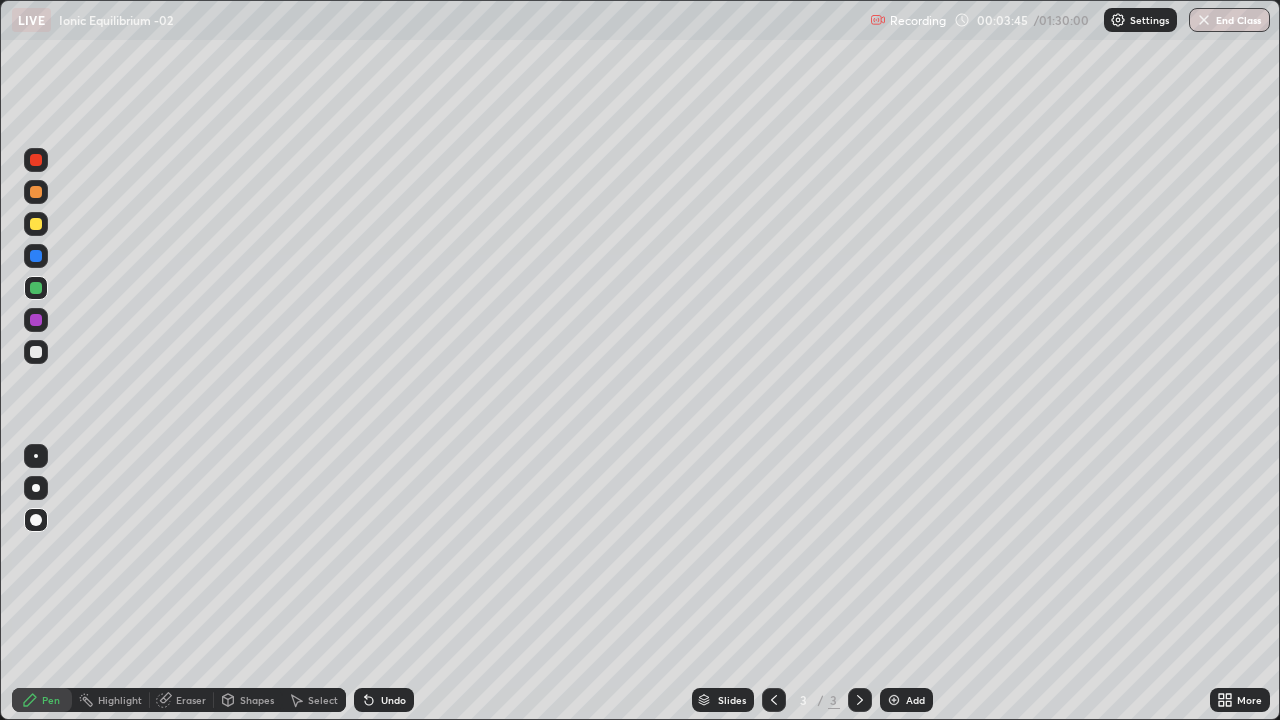 click at bounding box center (36, 352) 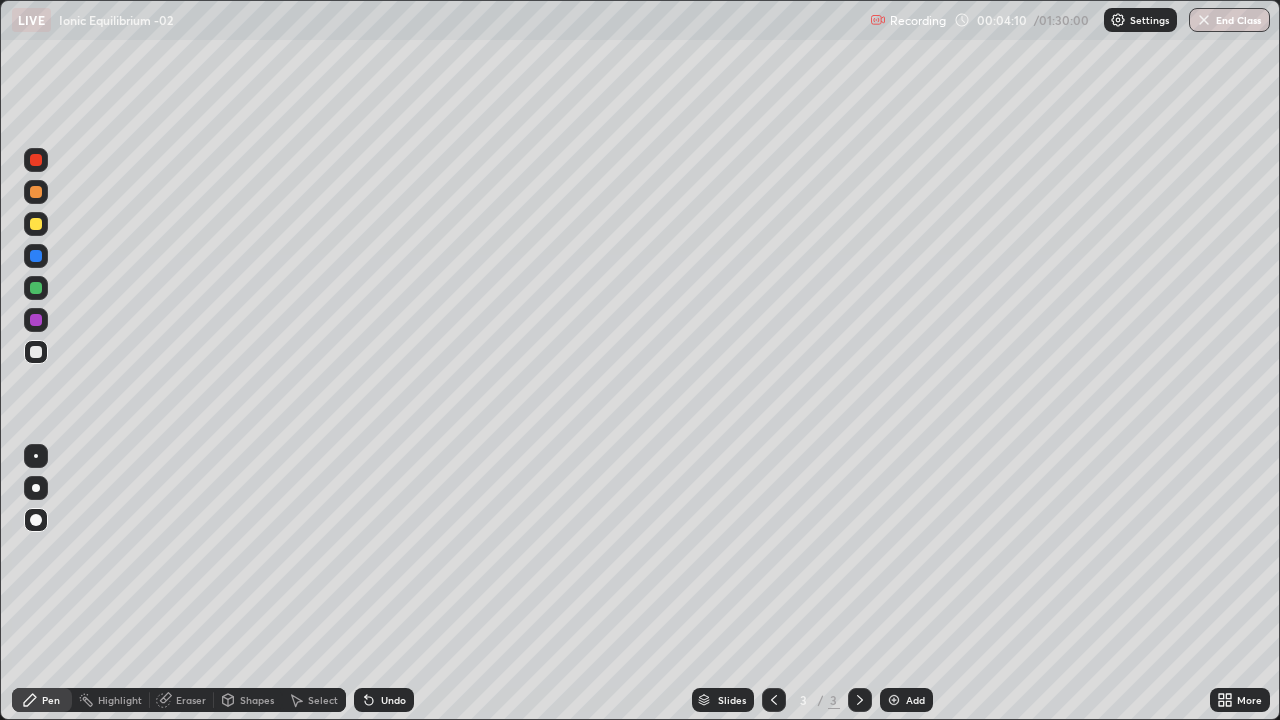 click at bounding box center (36, 224) 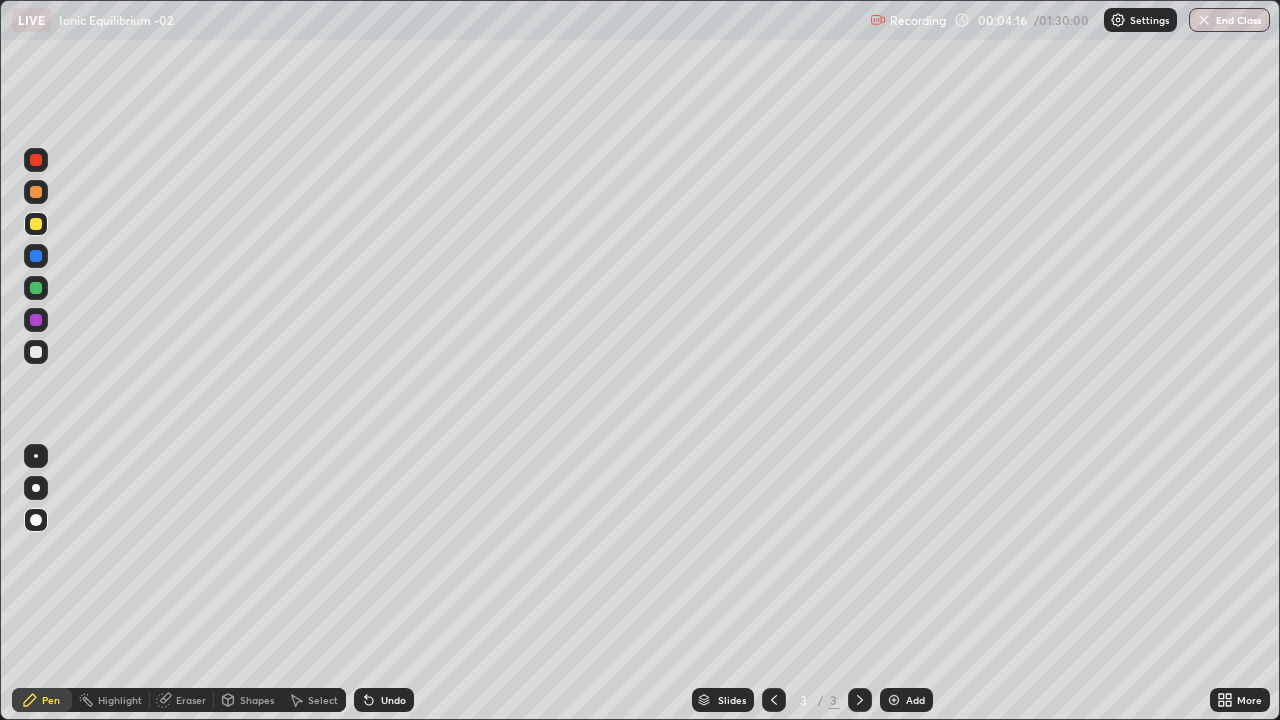 click at bounding box center (36, 352) 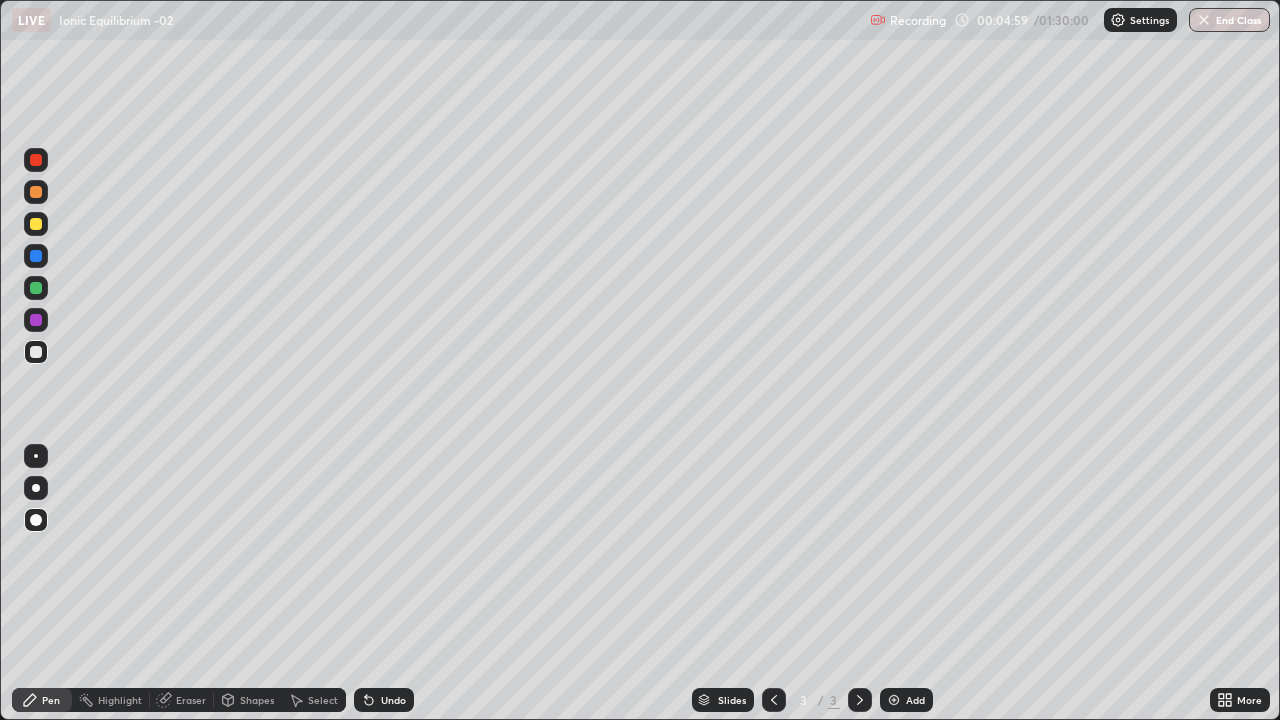 click at bounding box center (36, 192) 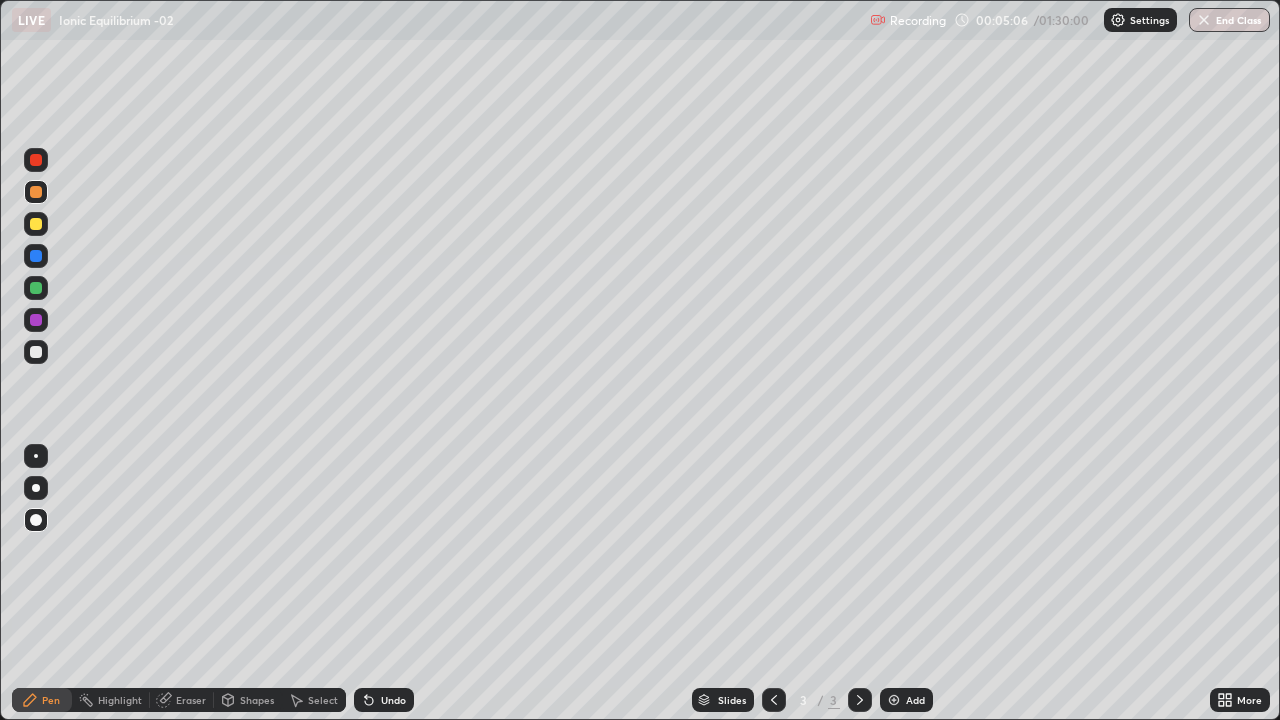 click at bounding box center (36, 224) 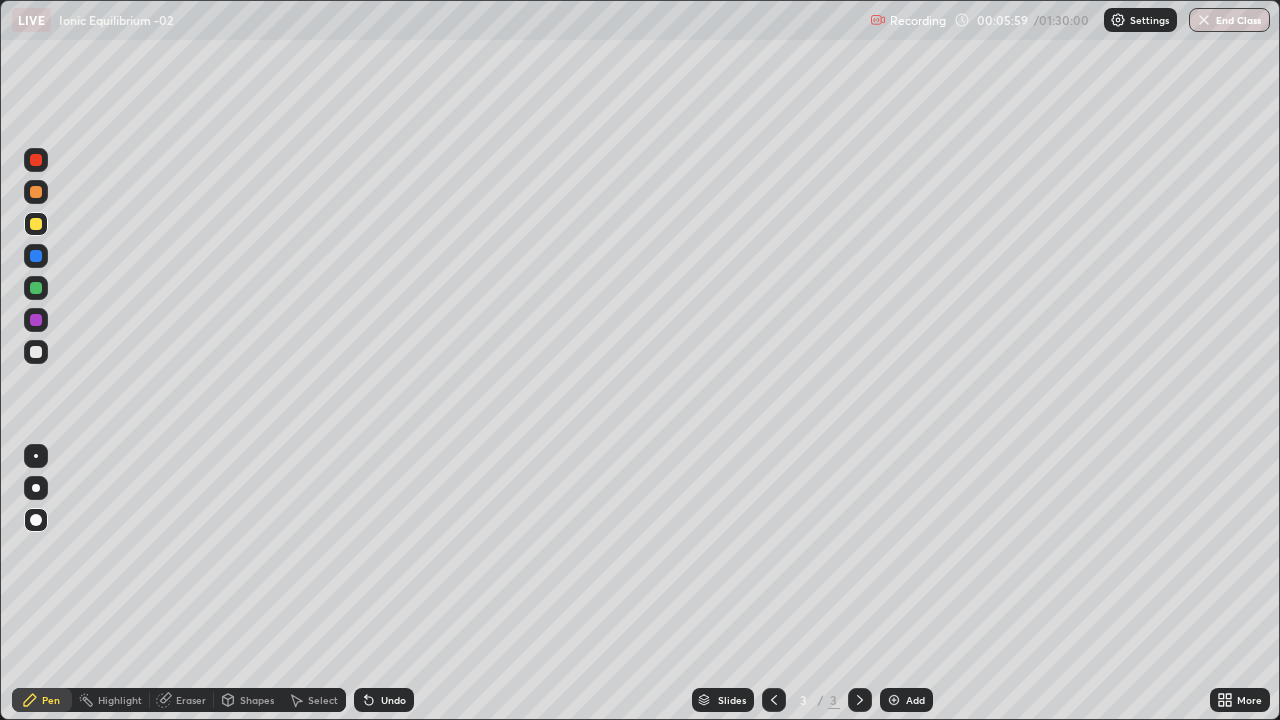 click at bounding box center [36, 352] 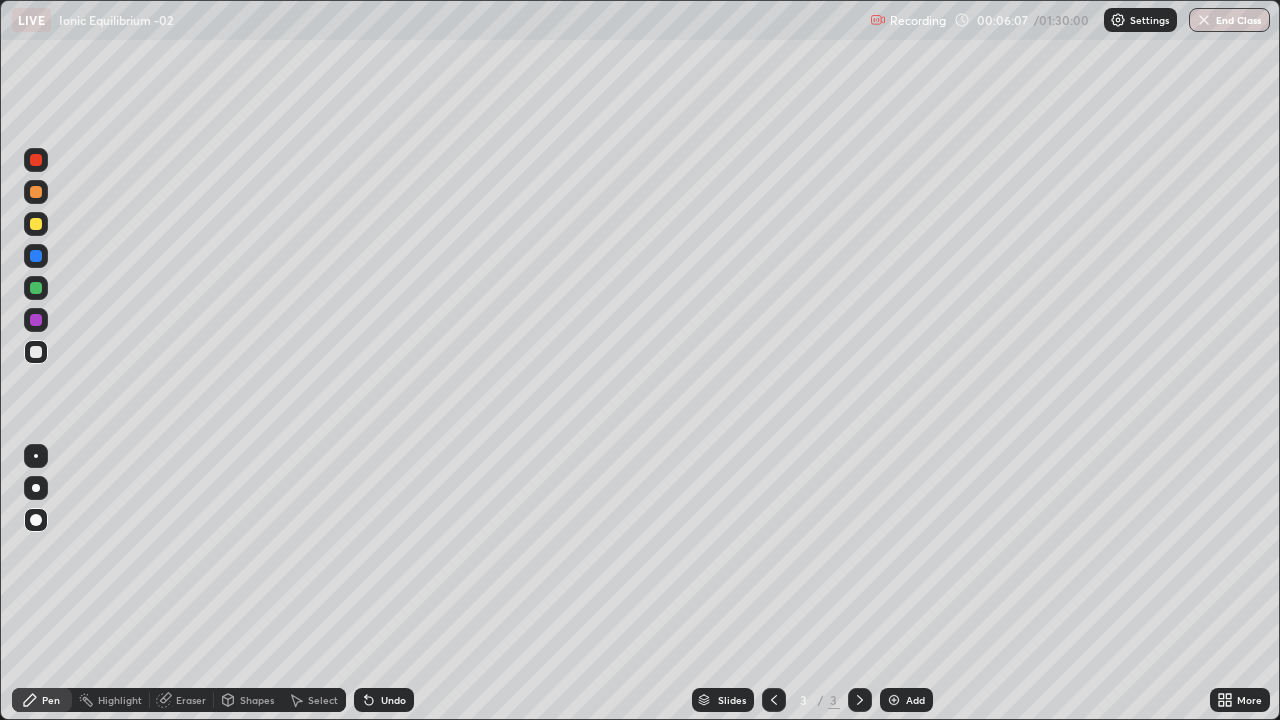 click on "Undo" at bounding box center [393, 700] 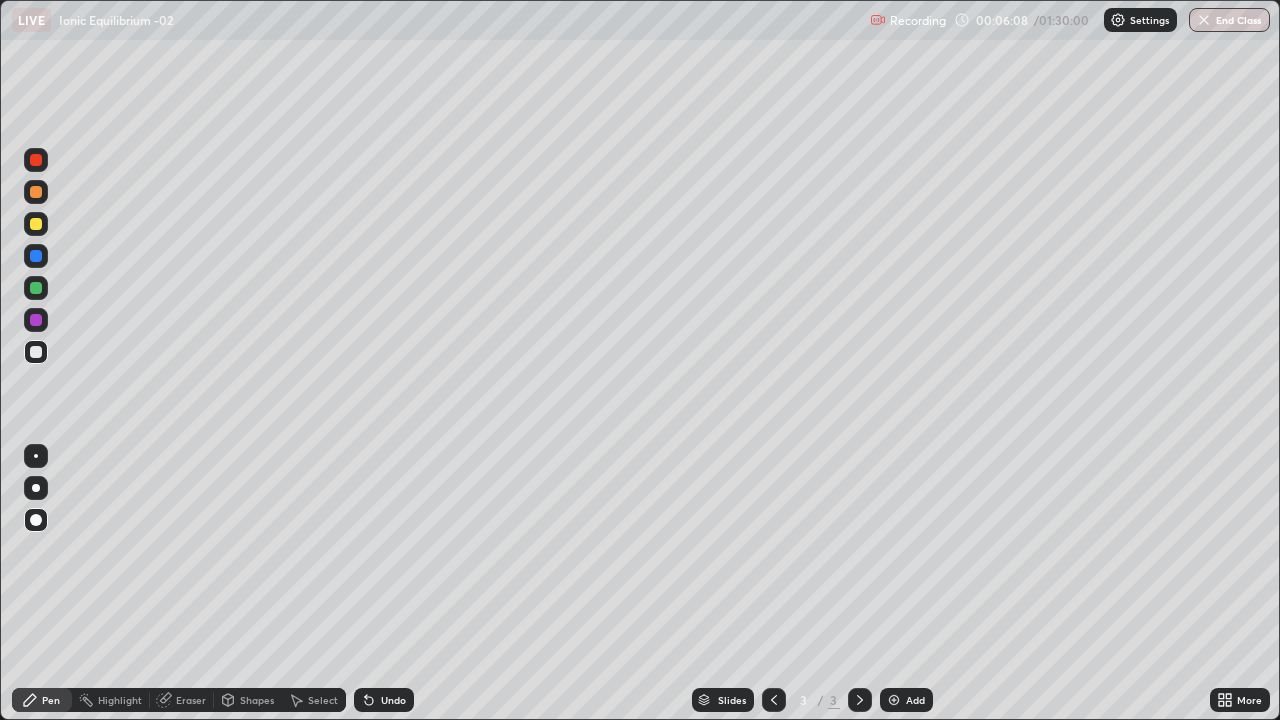 click on "Undo" at bounding box center [384, 700] 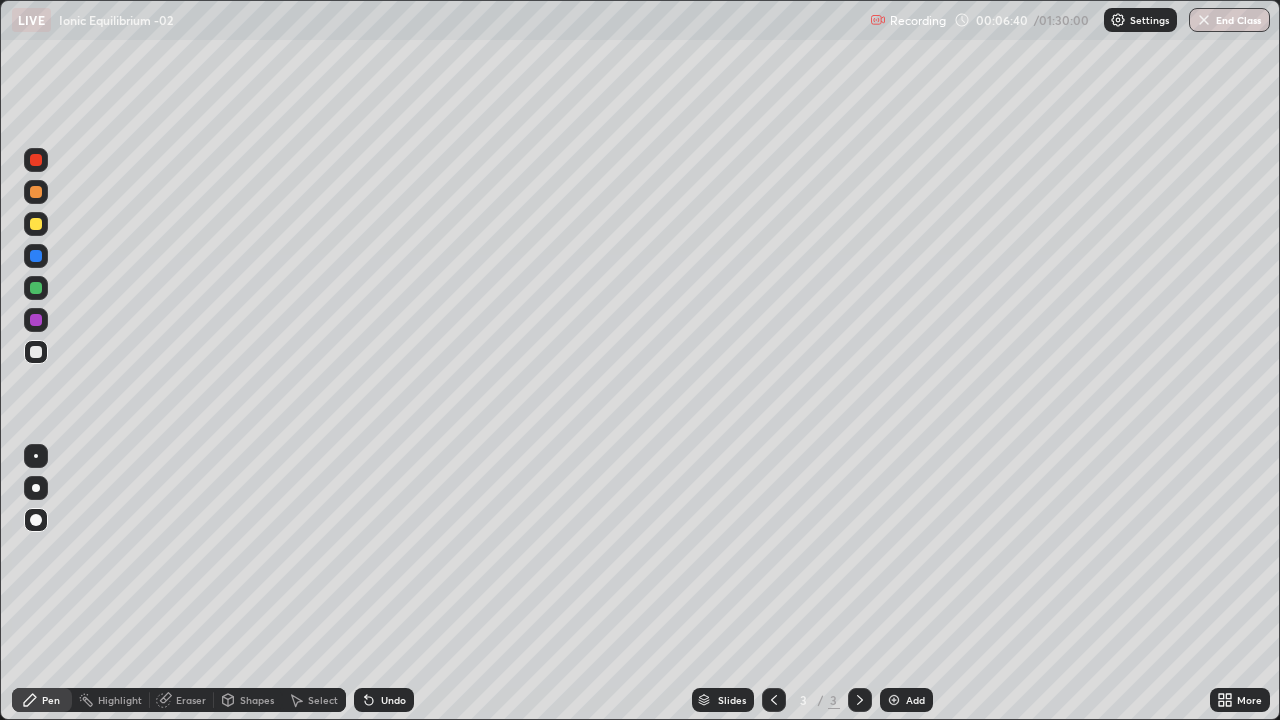 click at bounding box center [894, 700] 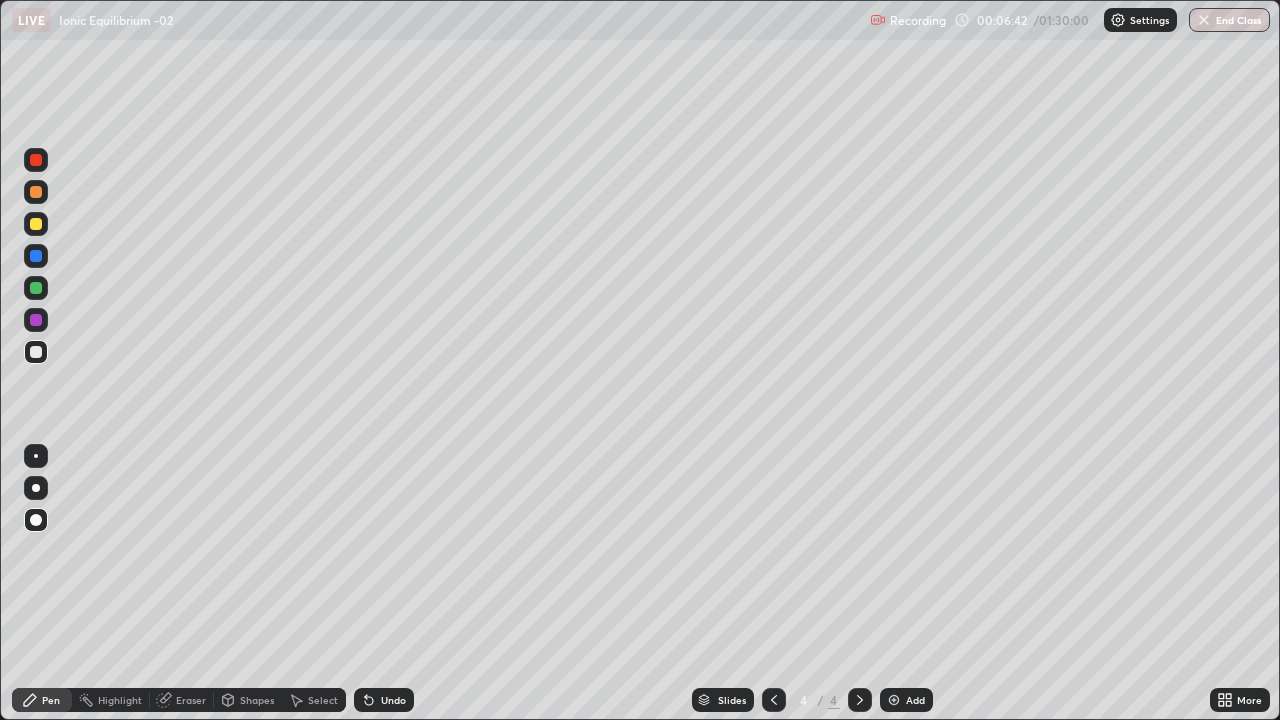 click 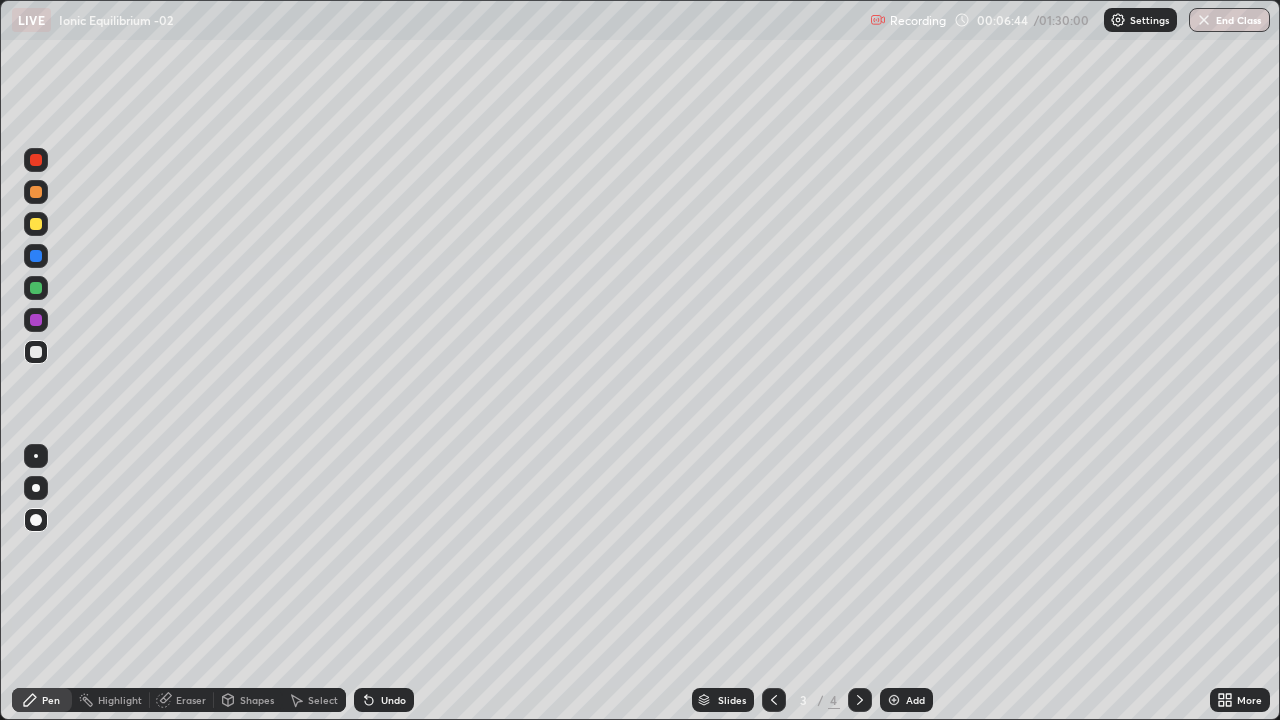 click on "Undo" at bounding box center [384, 700] 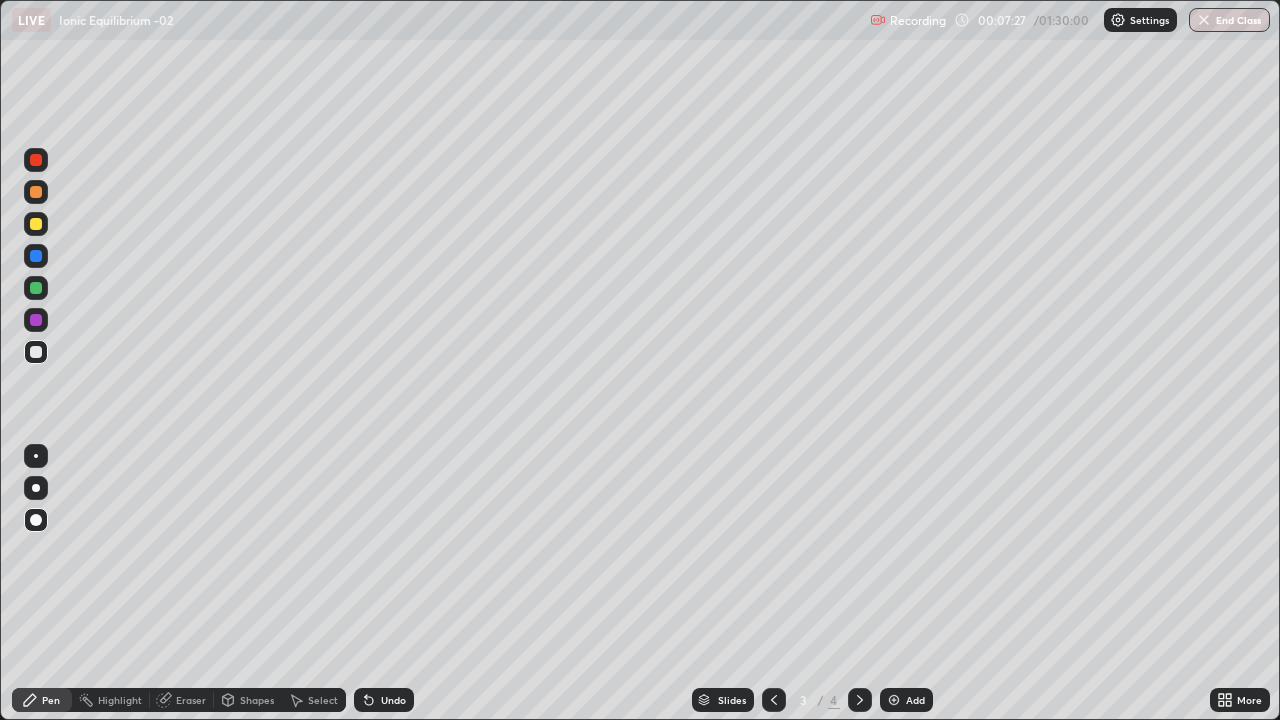 click 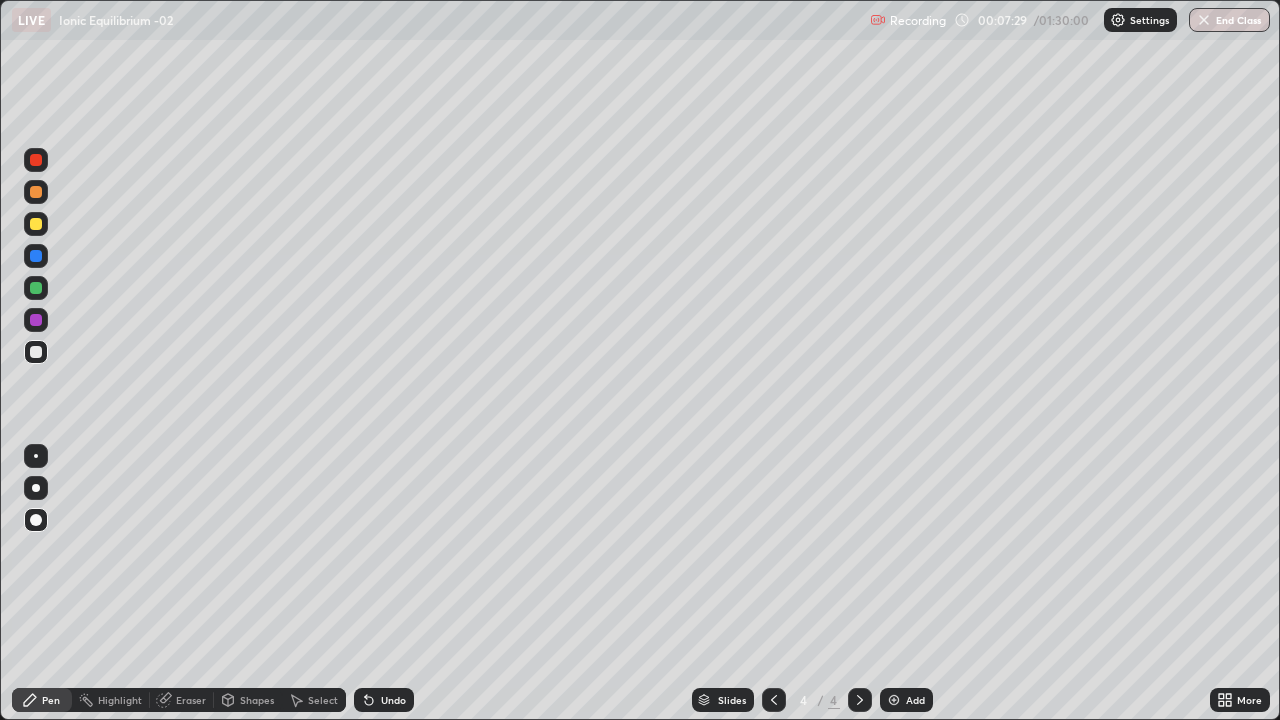 click at bounding box center (36, 224) 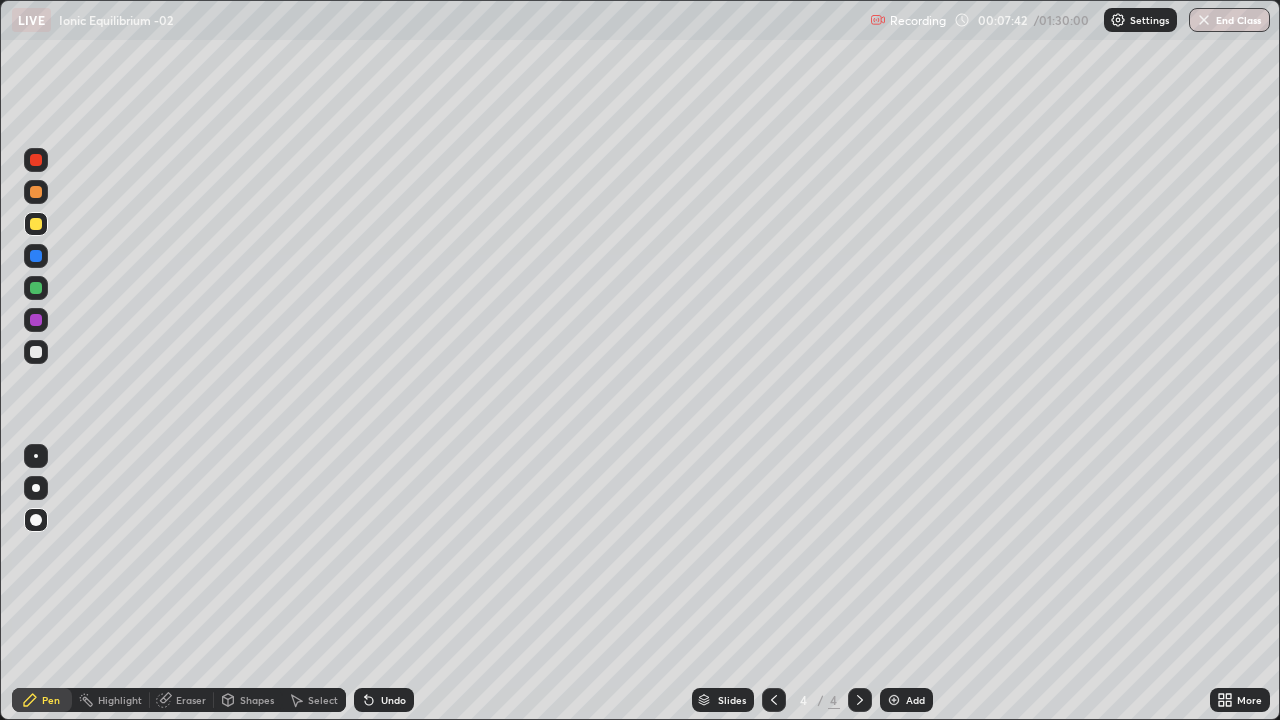 click 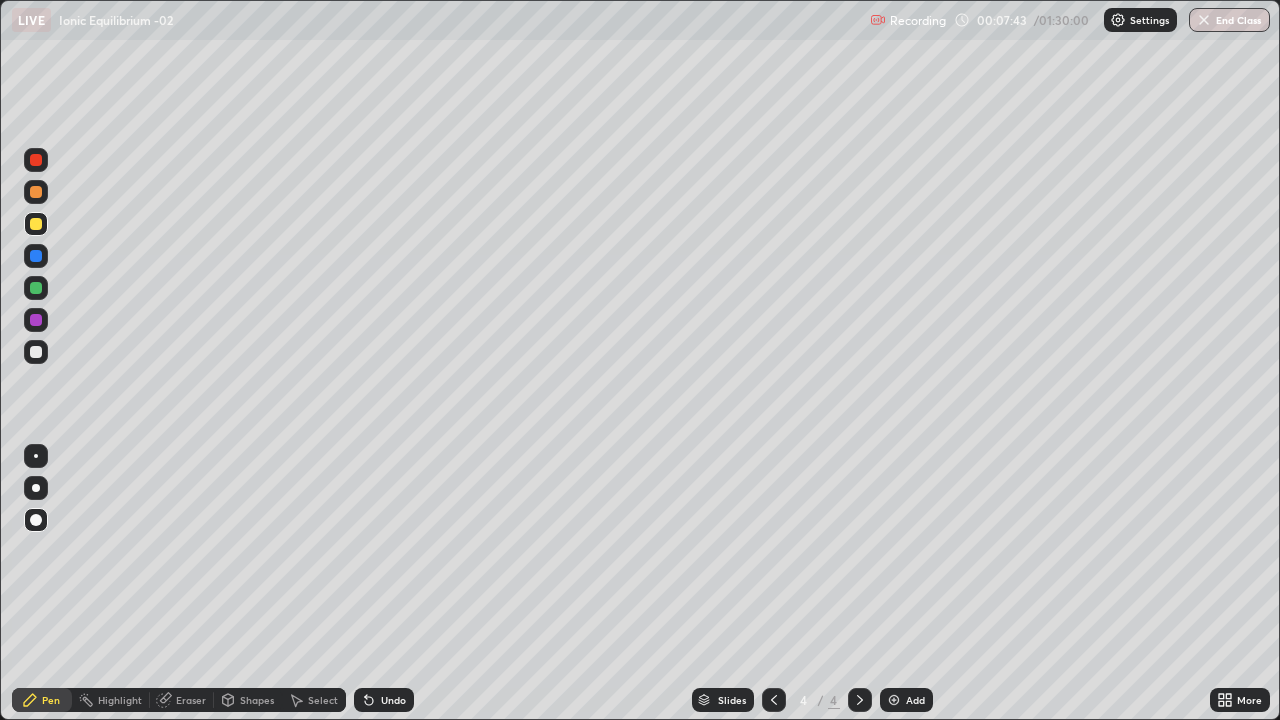 click 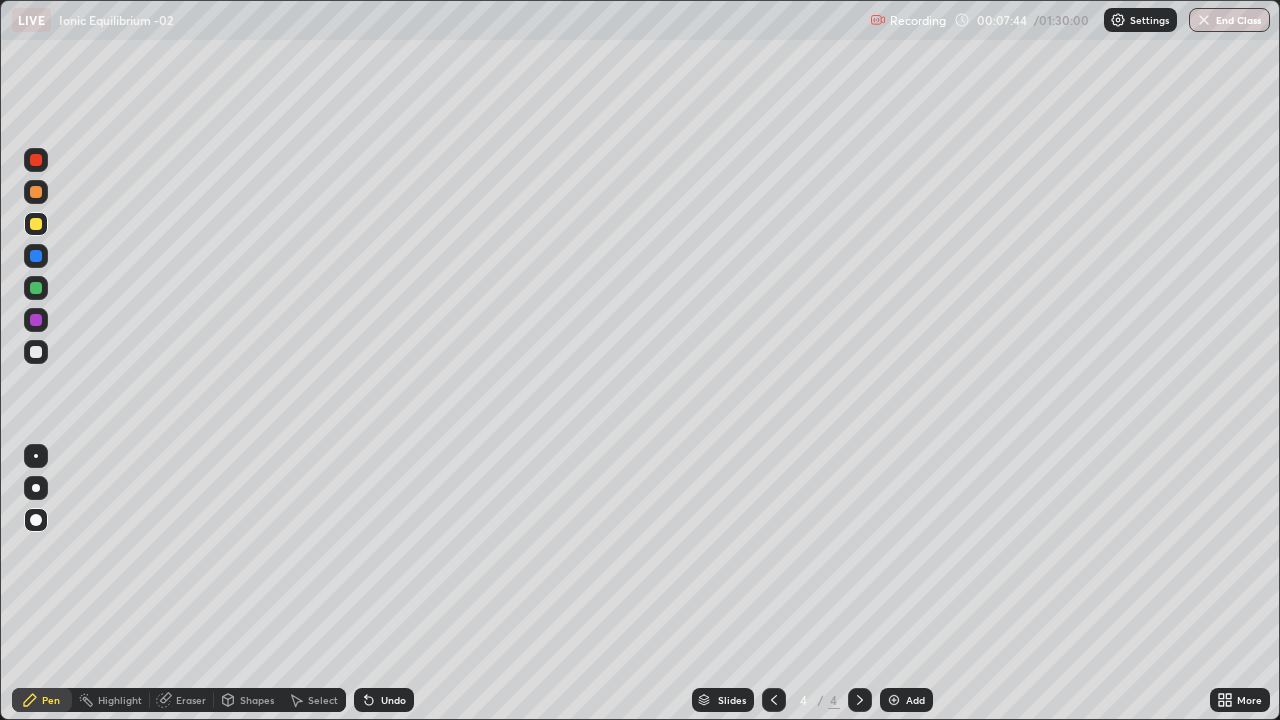 click 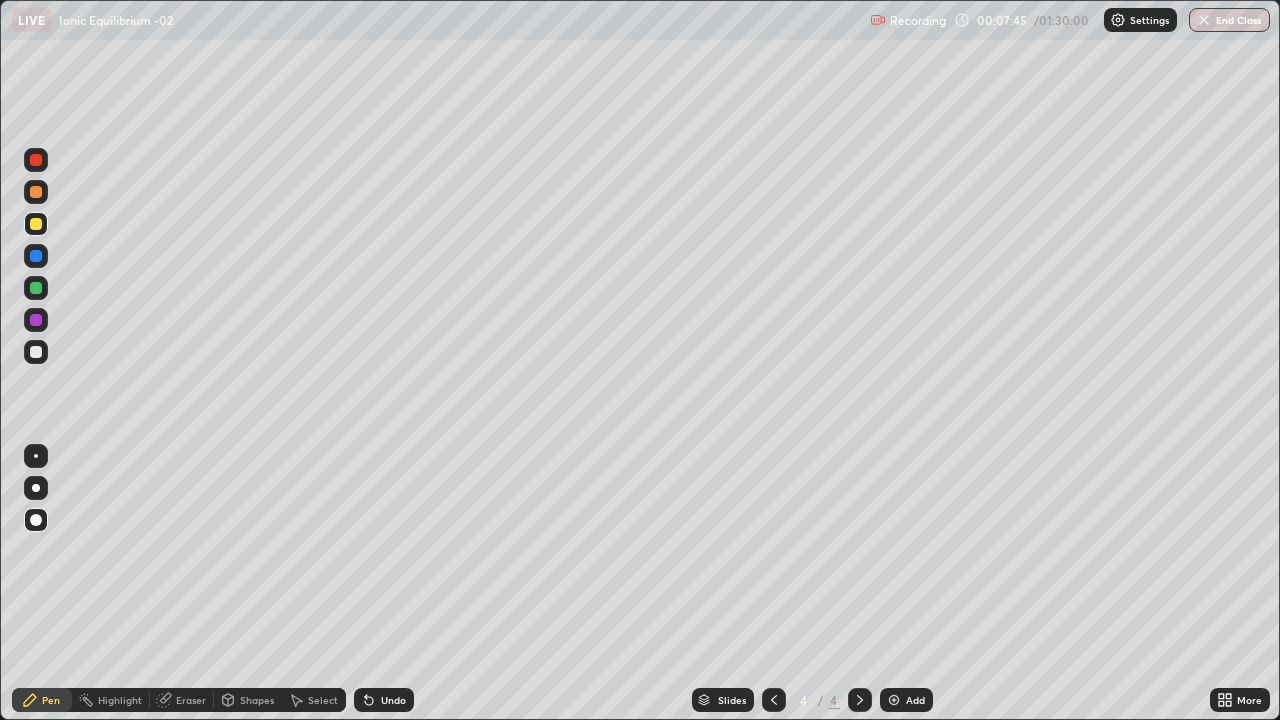 click 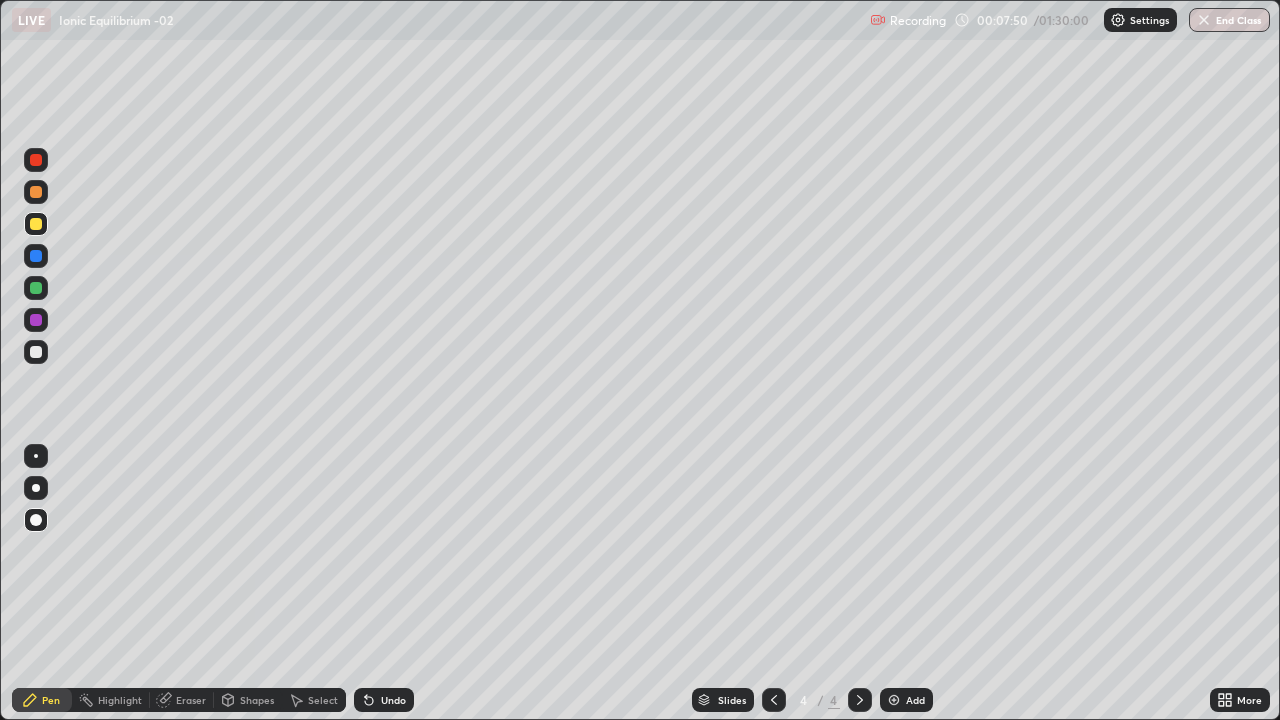 click 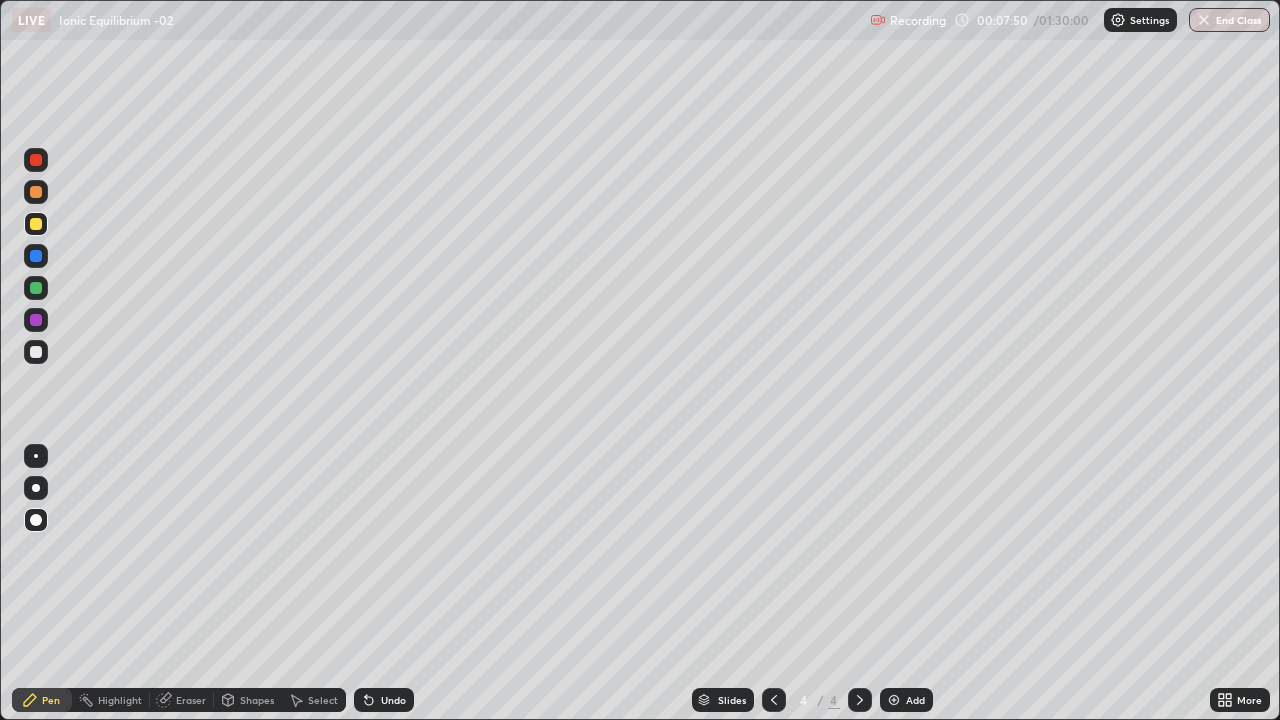 click 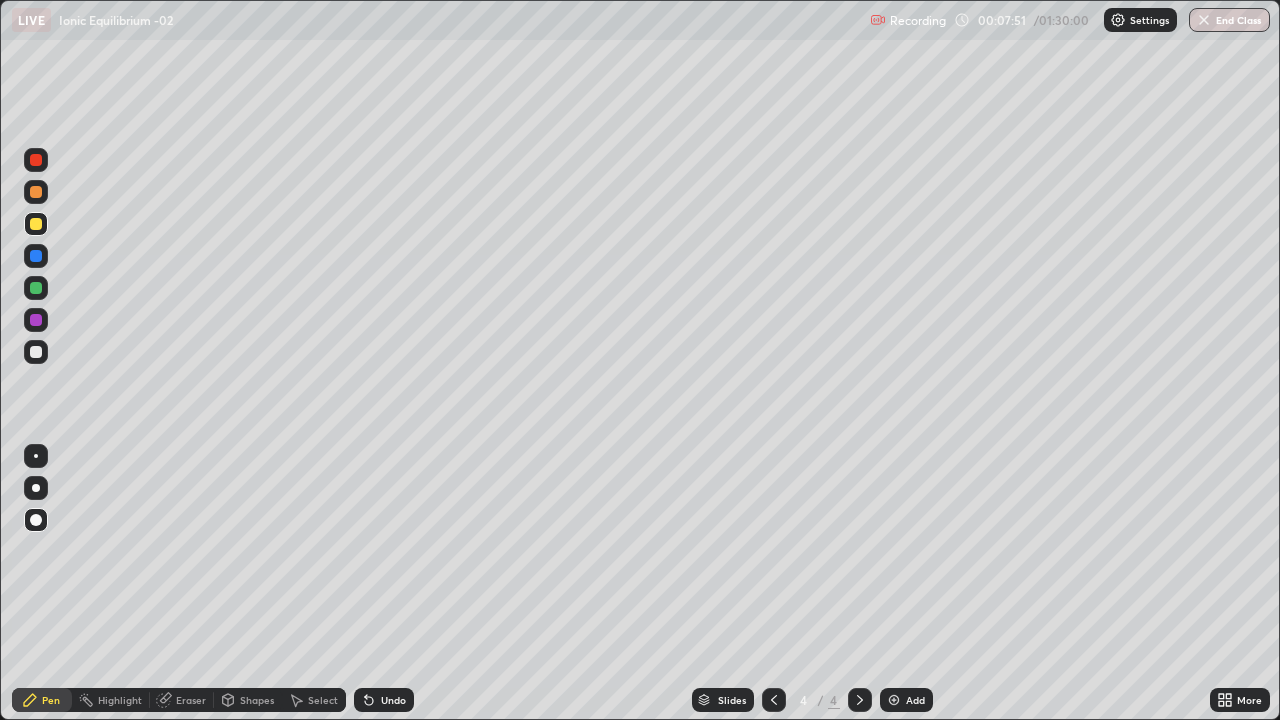 click 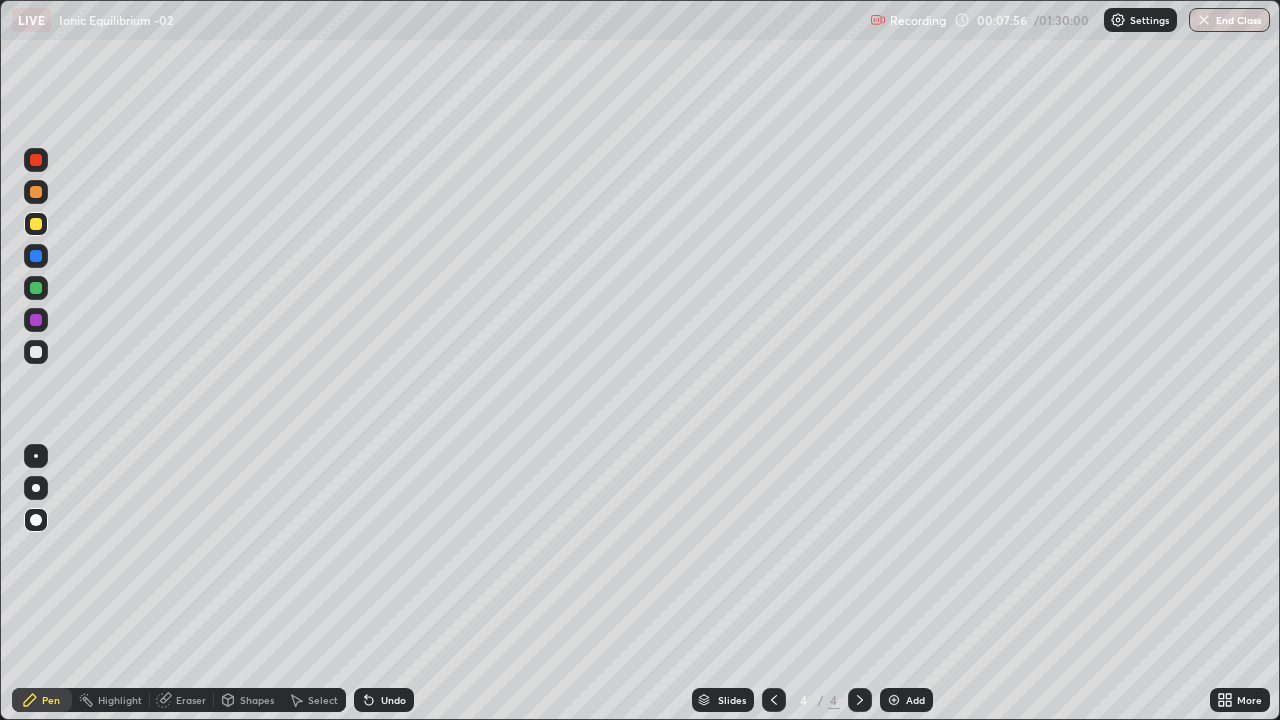 click 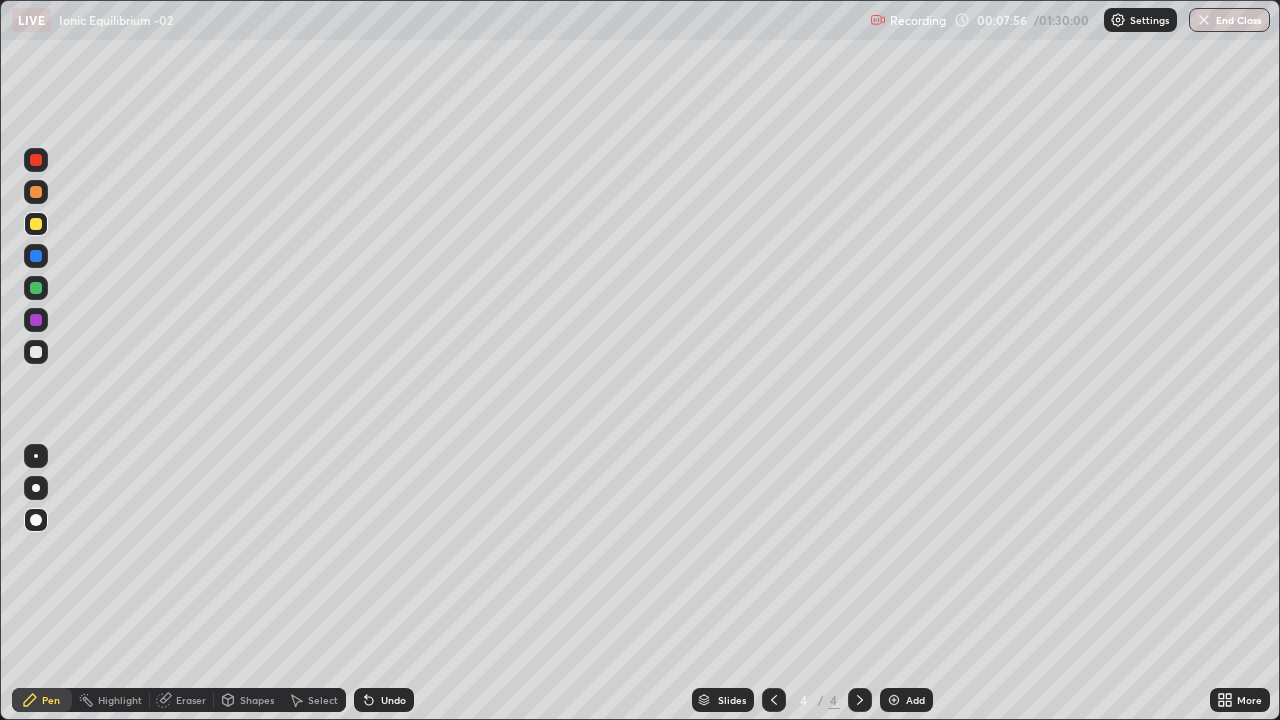 click 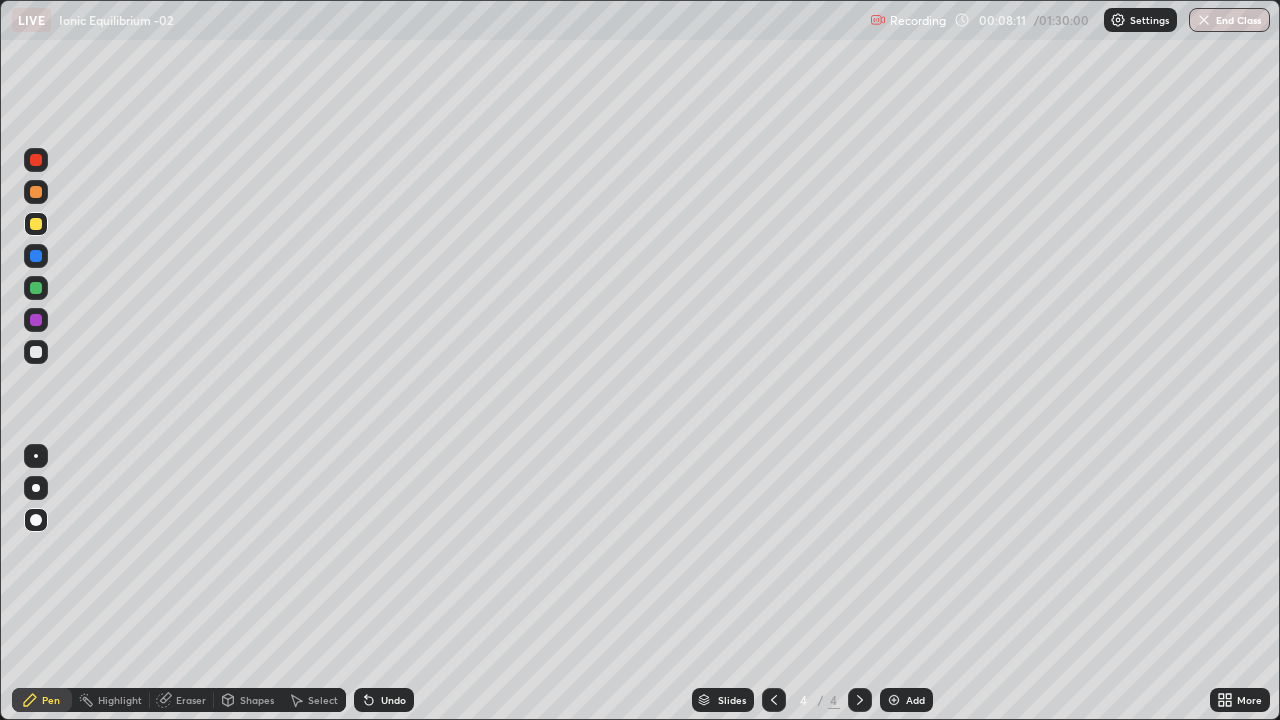 click at bounding box center [36, 192] 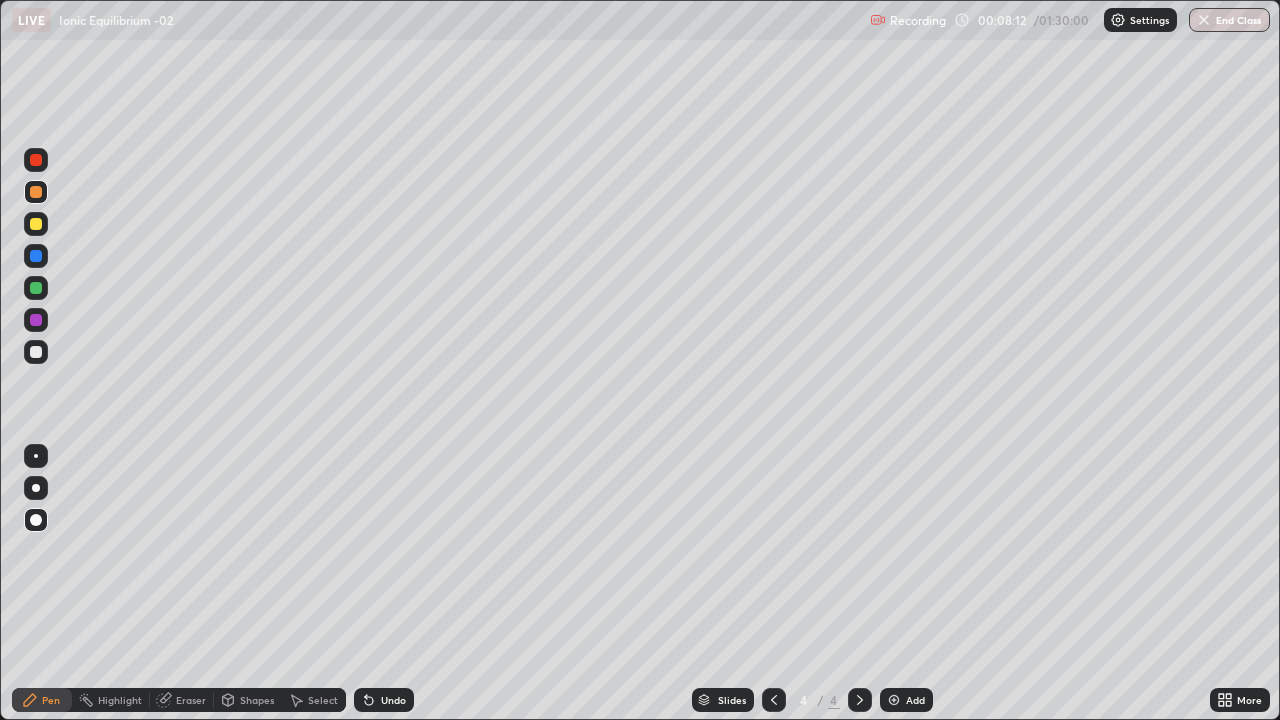 click at bounding box center (36, 352) 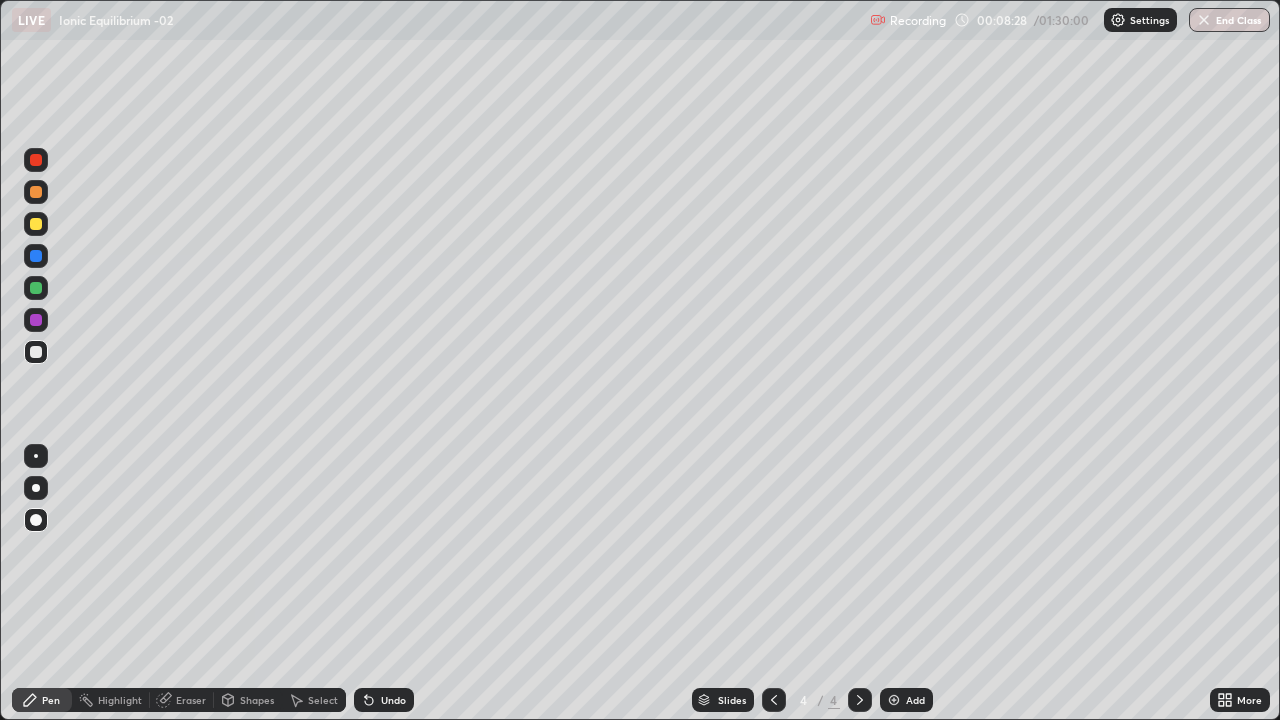 click 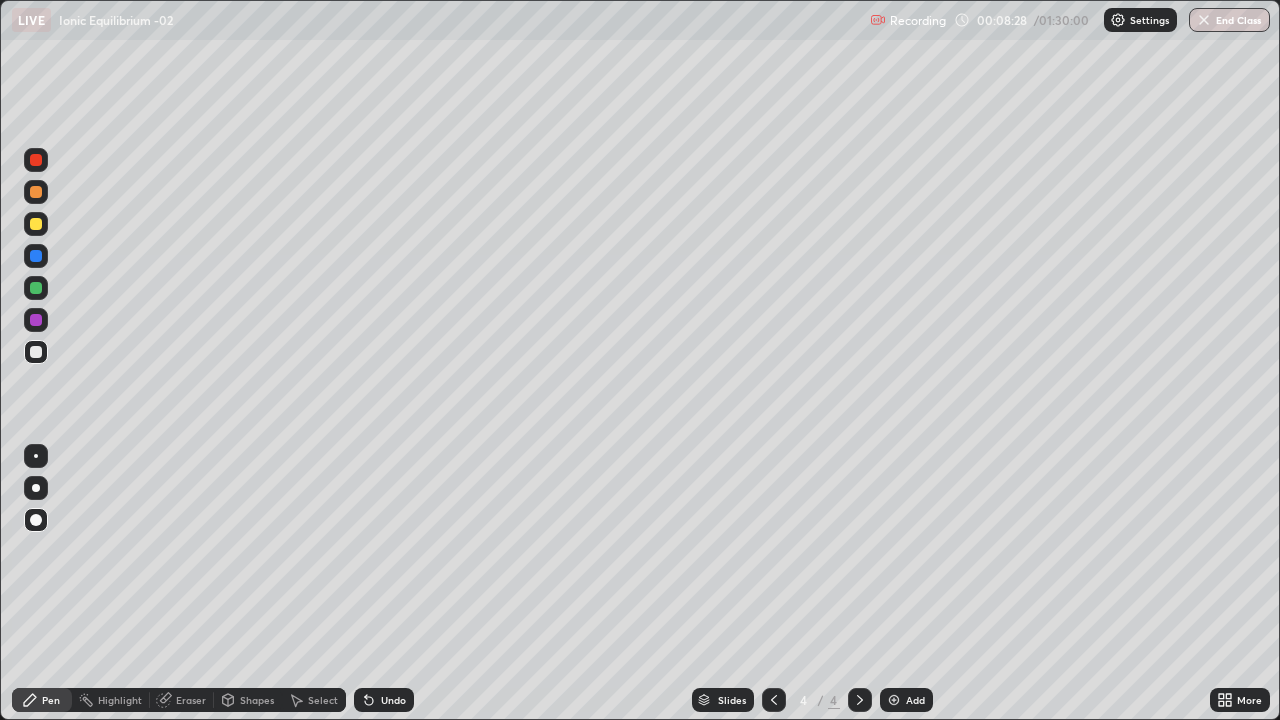 click 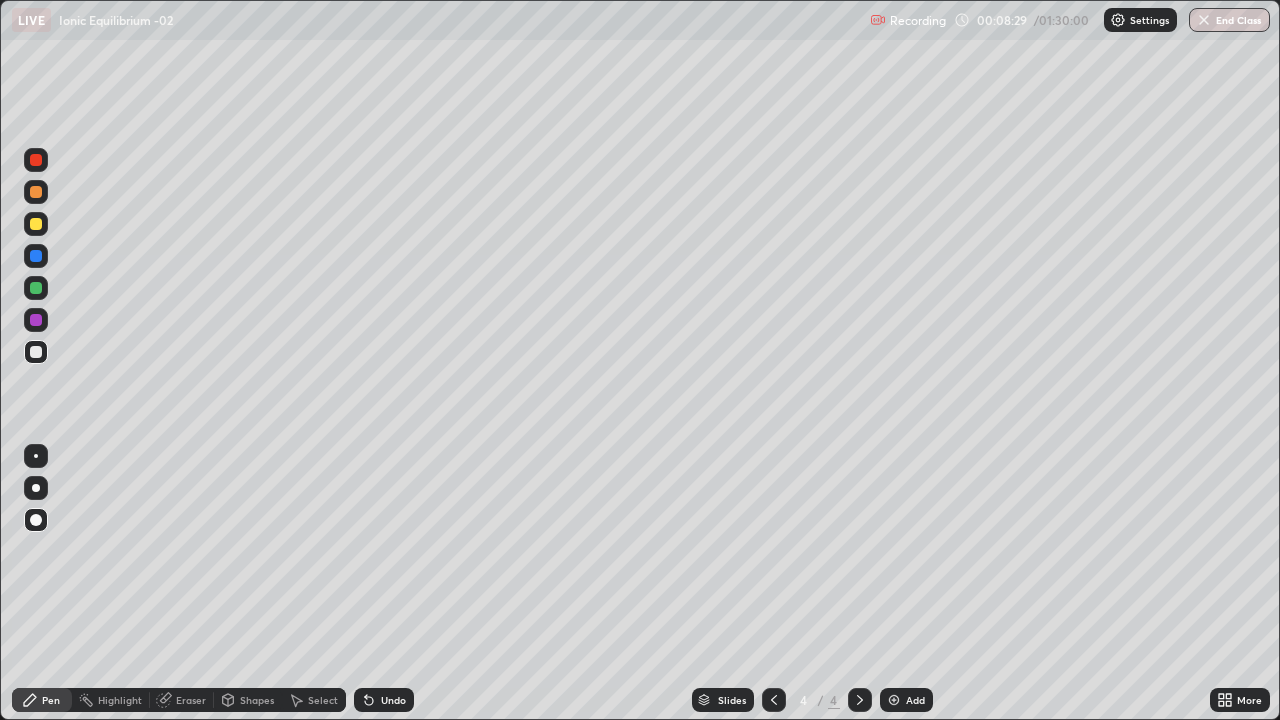 click 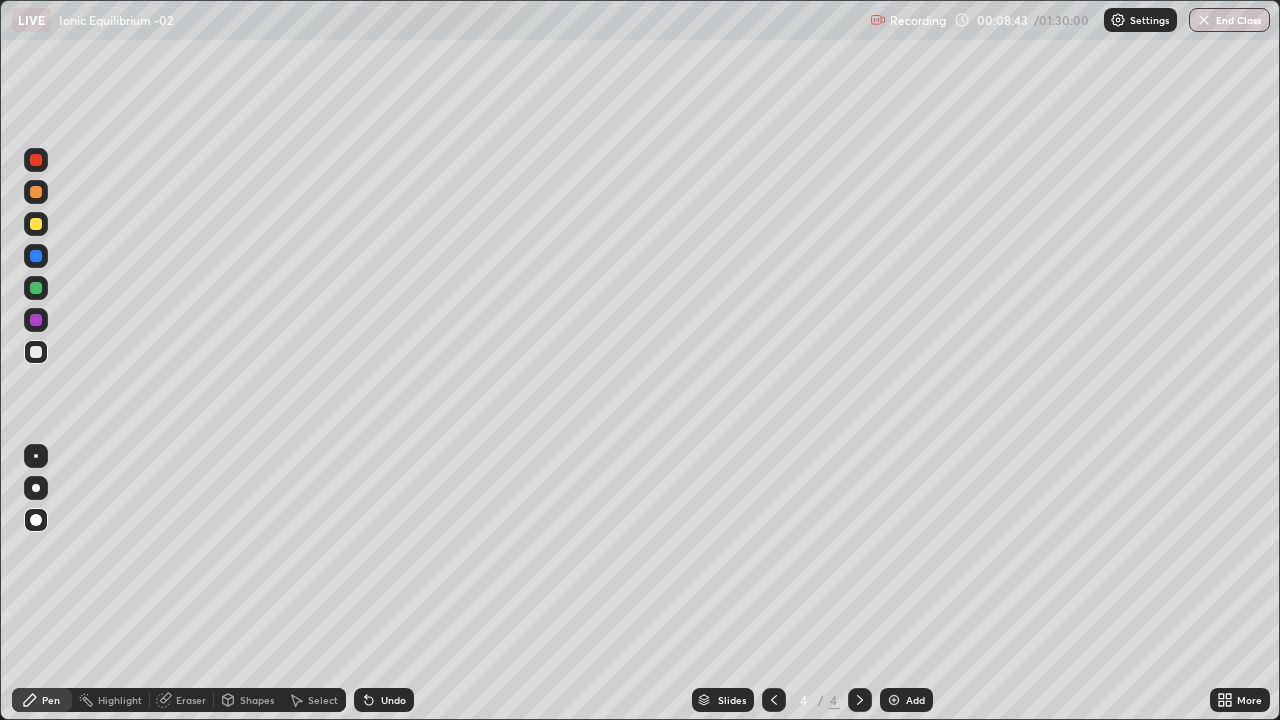 click at bounding box center (36, 224) 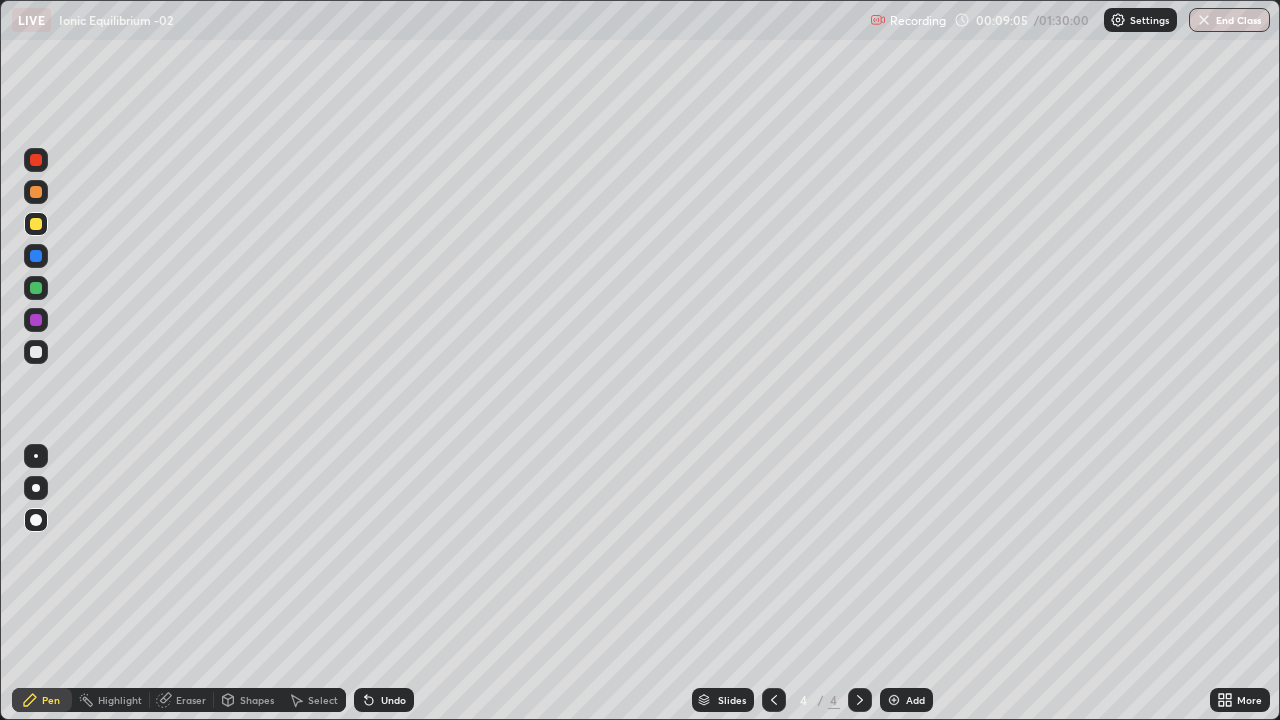 click at bounding box center (36, 160) 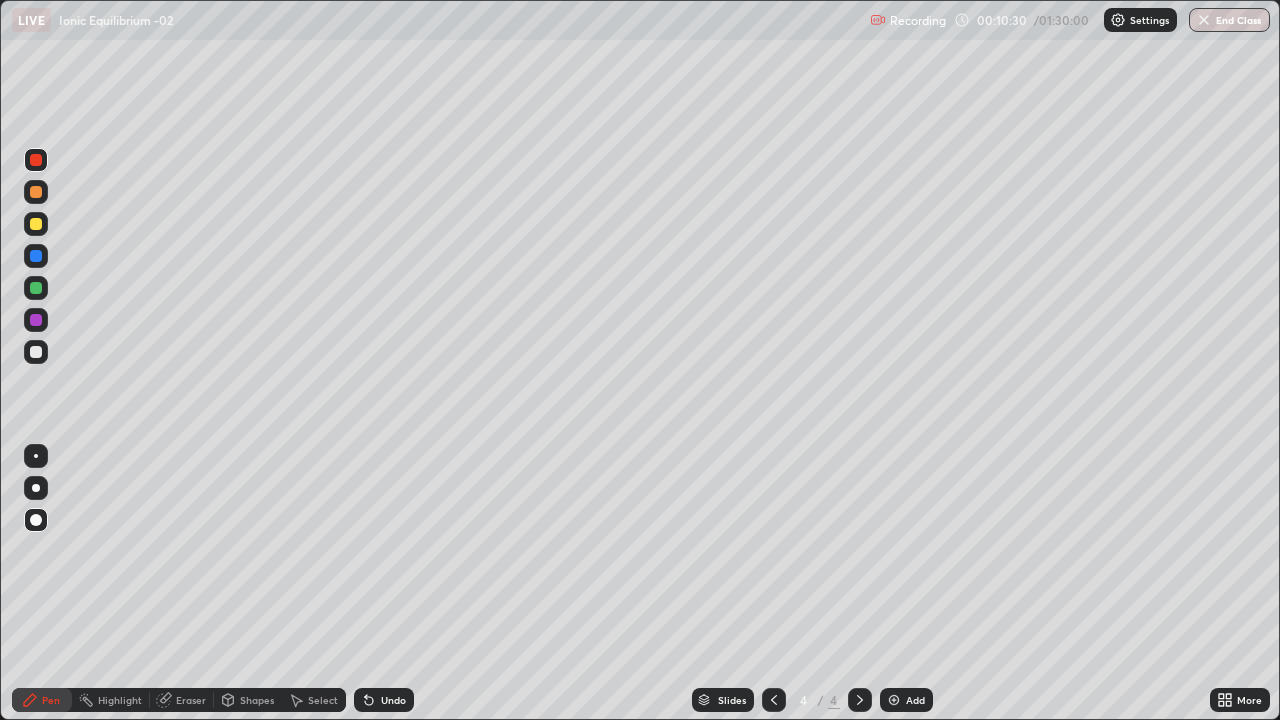 click at bounding box center [36, 224] 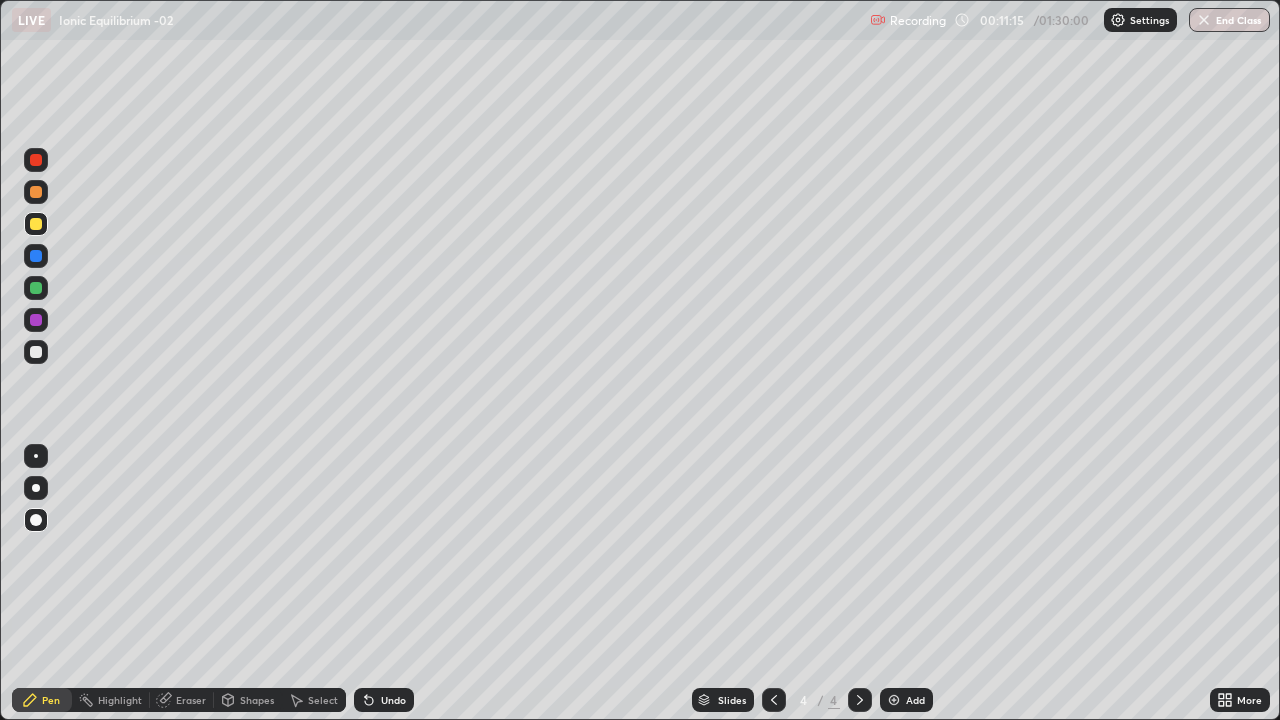 click at bounding box center (36, 352) 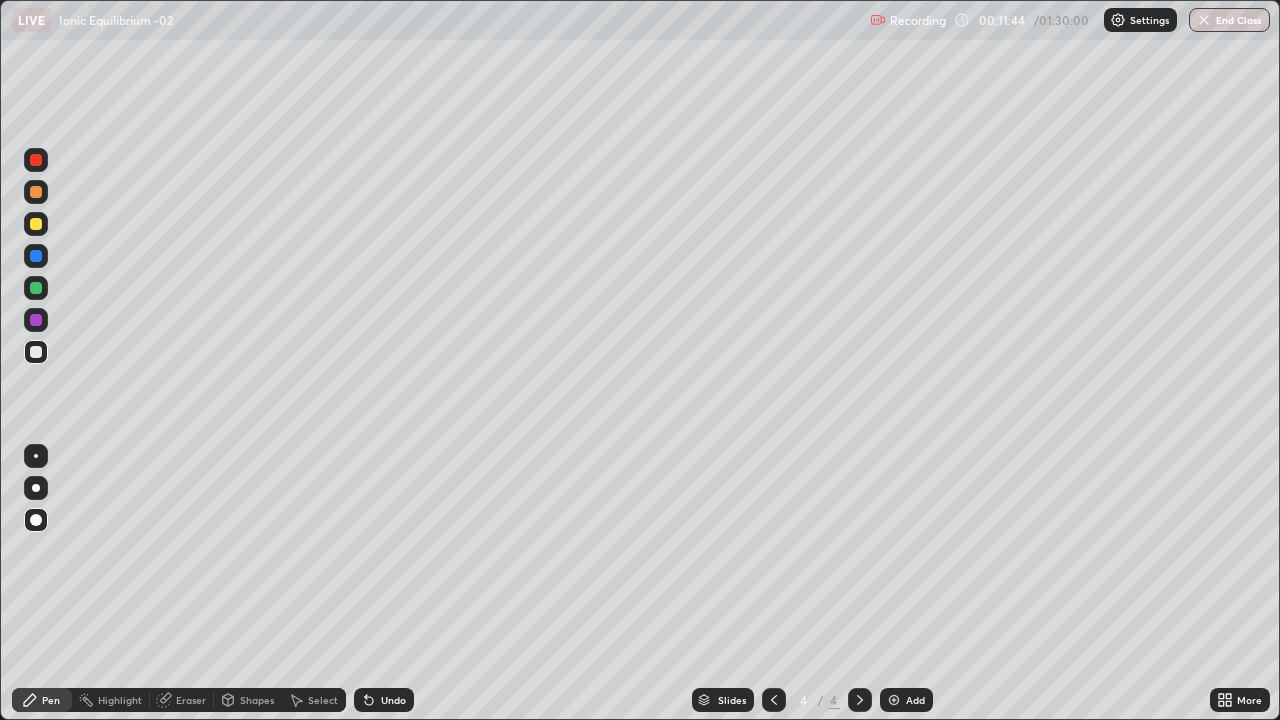 click at bounding box center (36, 224) 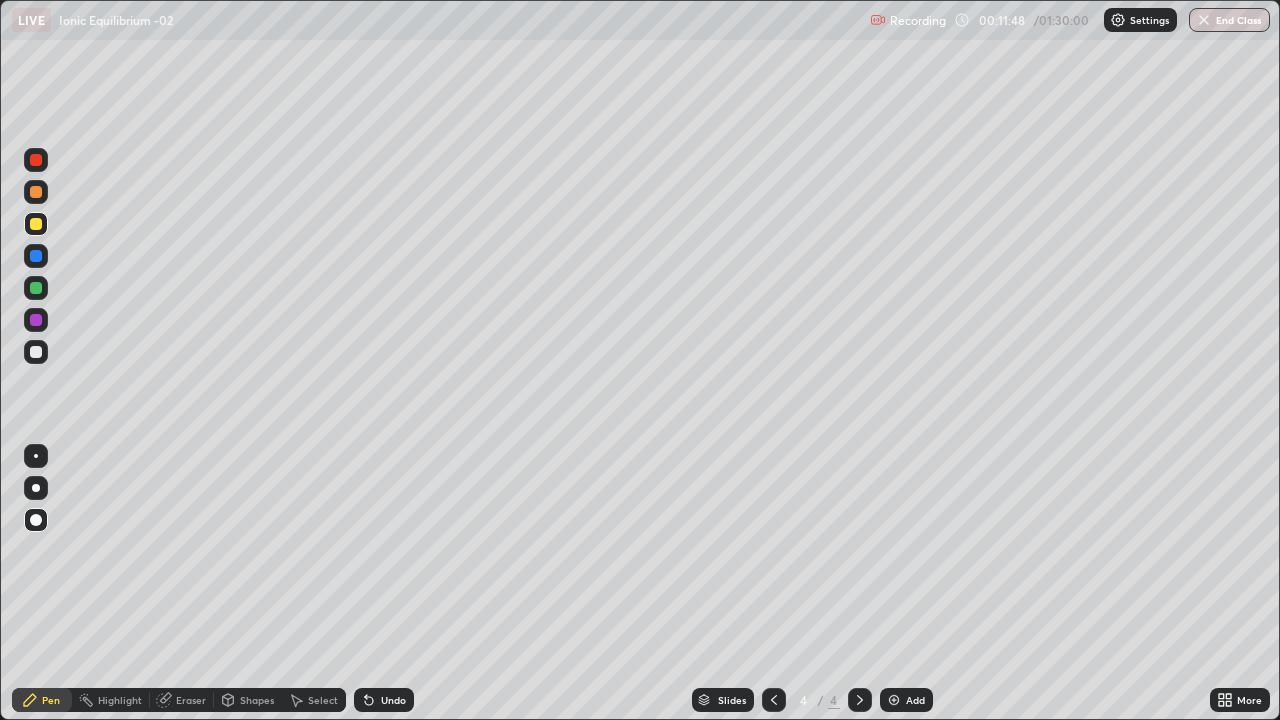 click at bounding box center (36, 352) 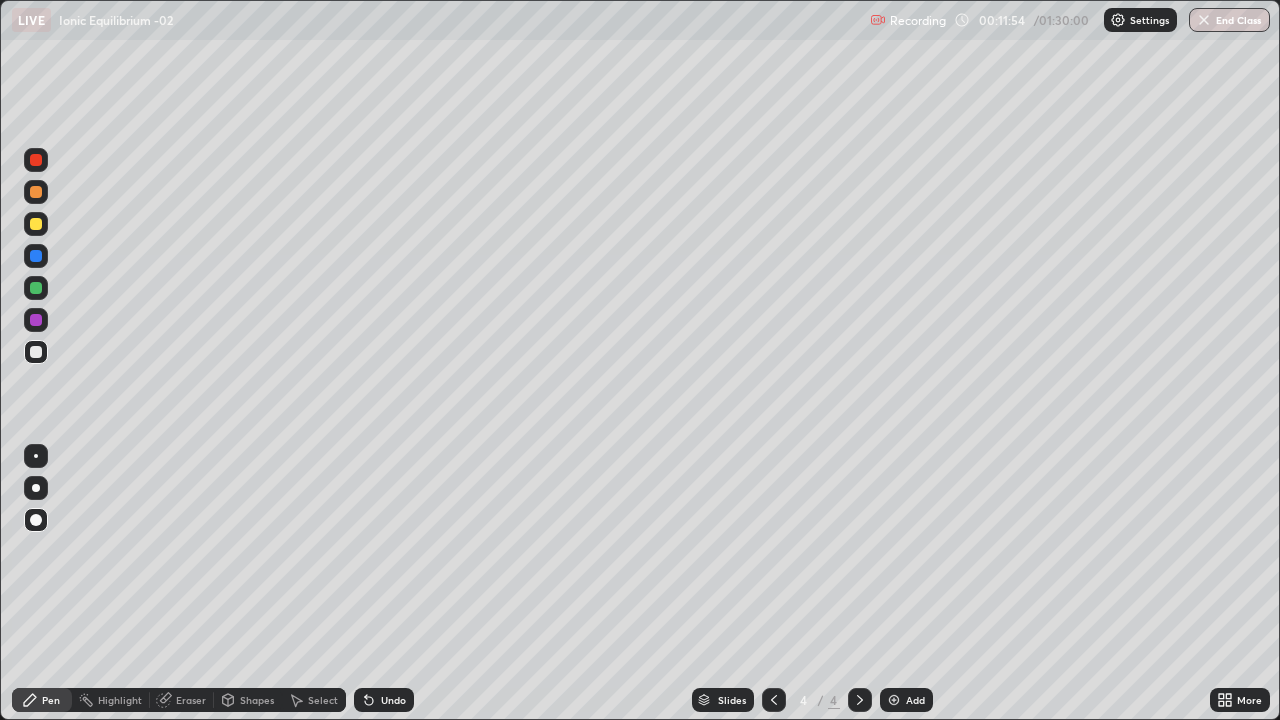 click at bounding box center (36, 224) 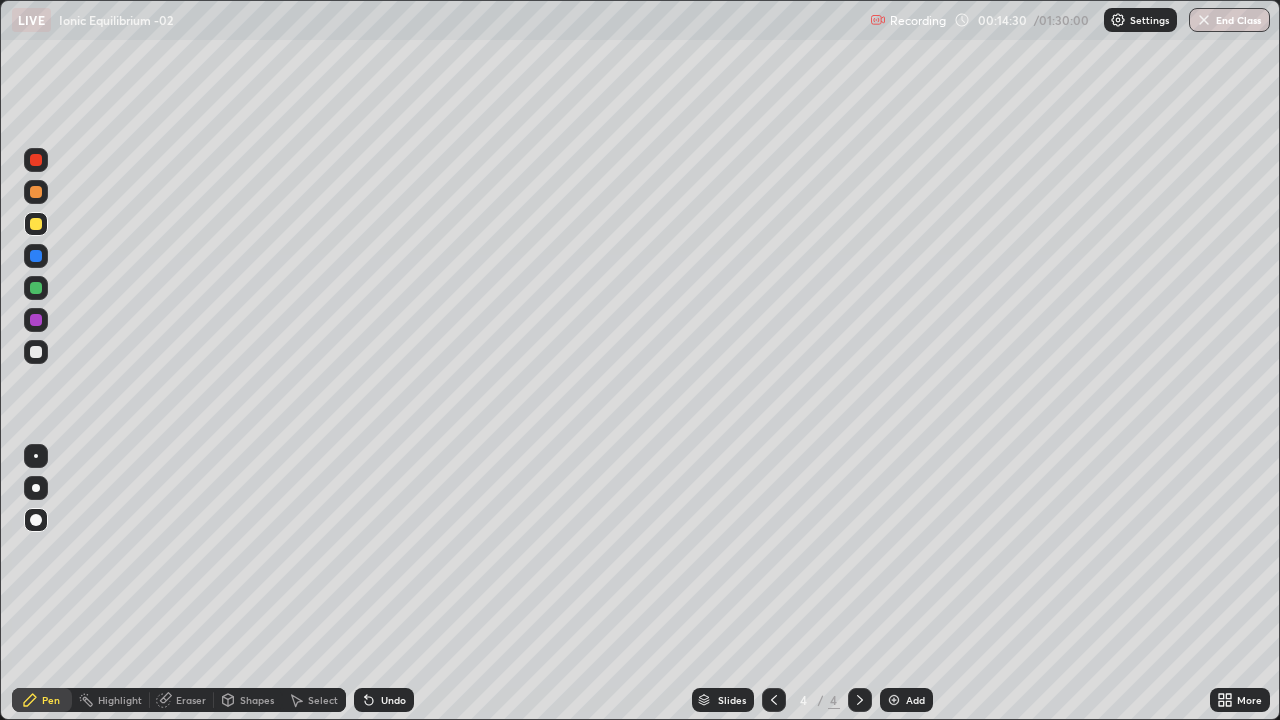 click at bounding box center (36, 160) 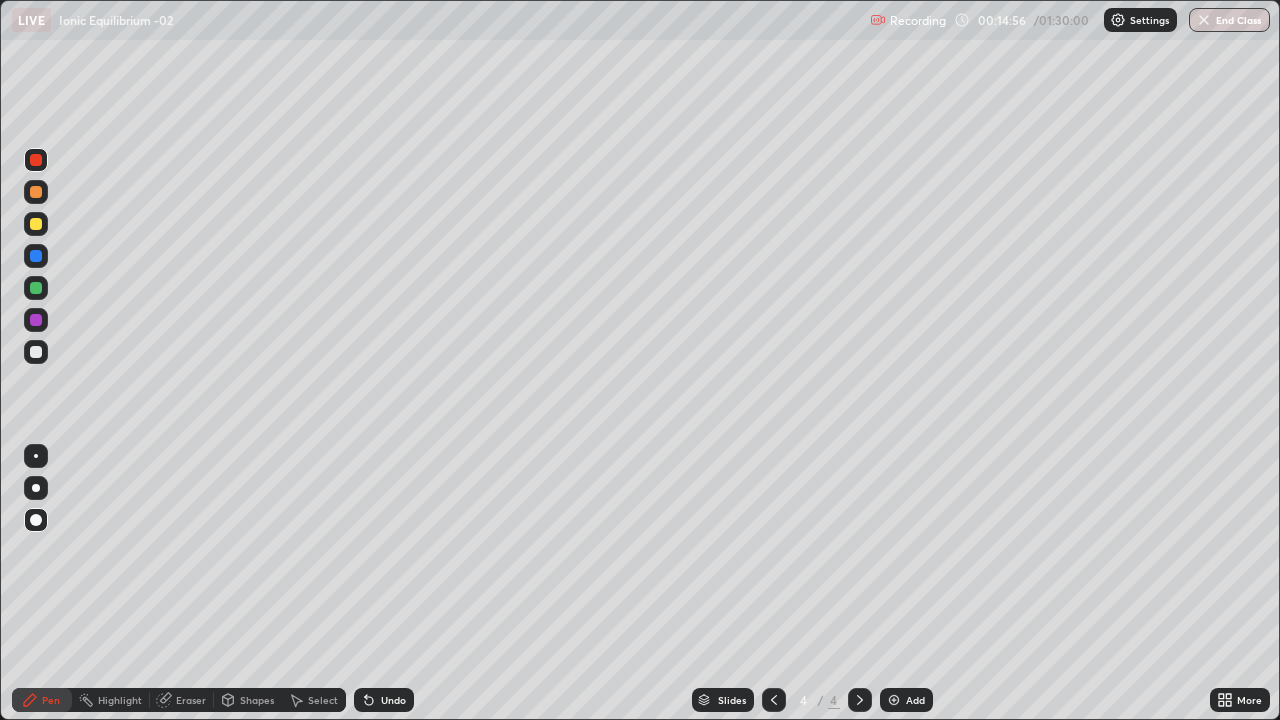 click 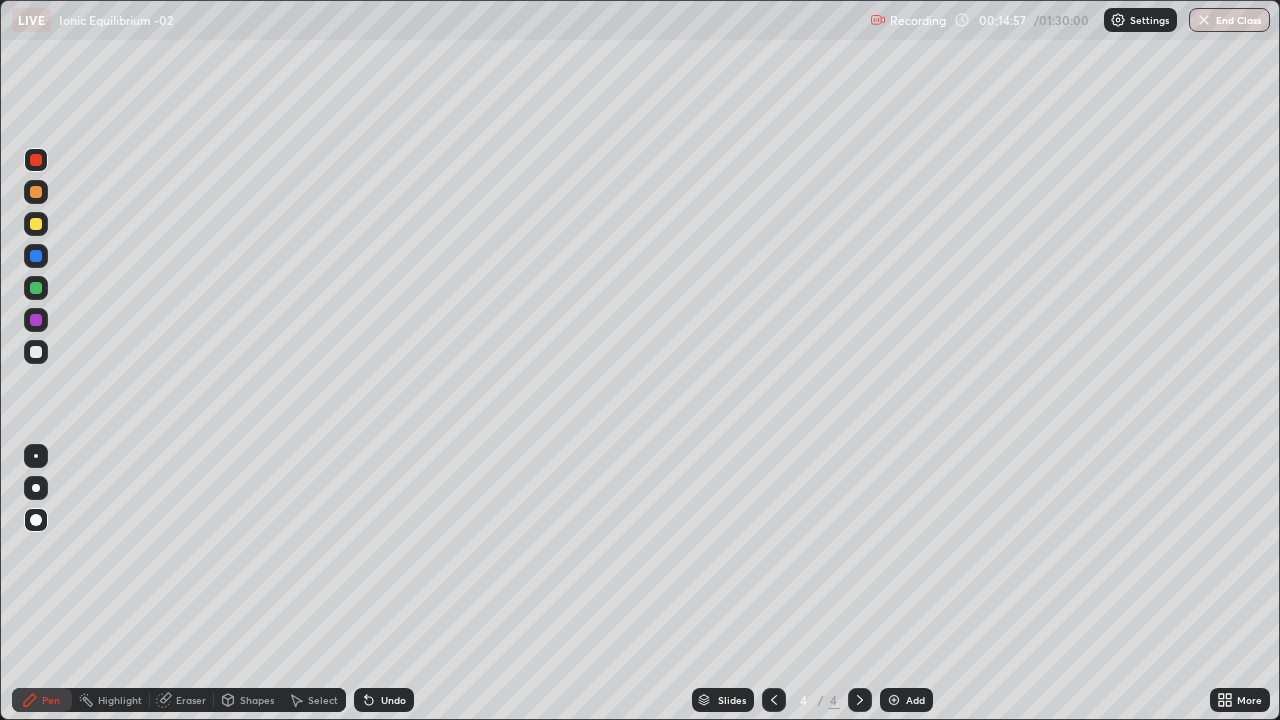 click 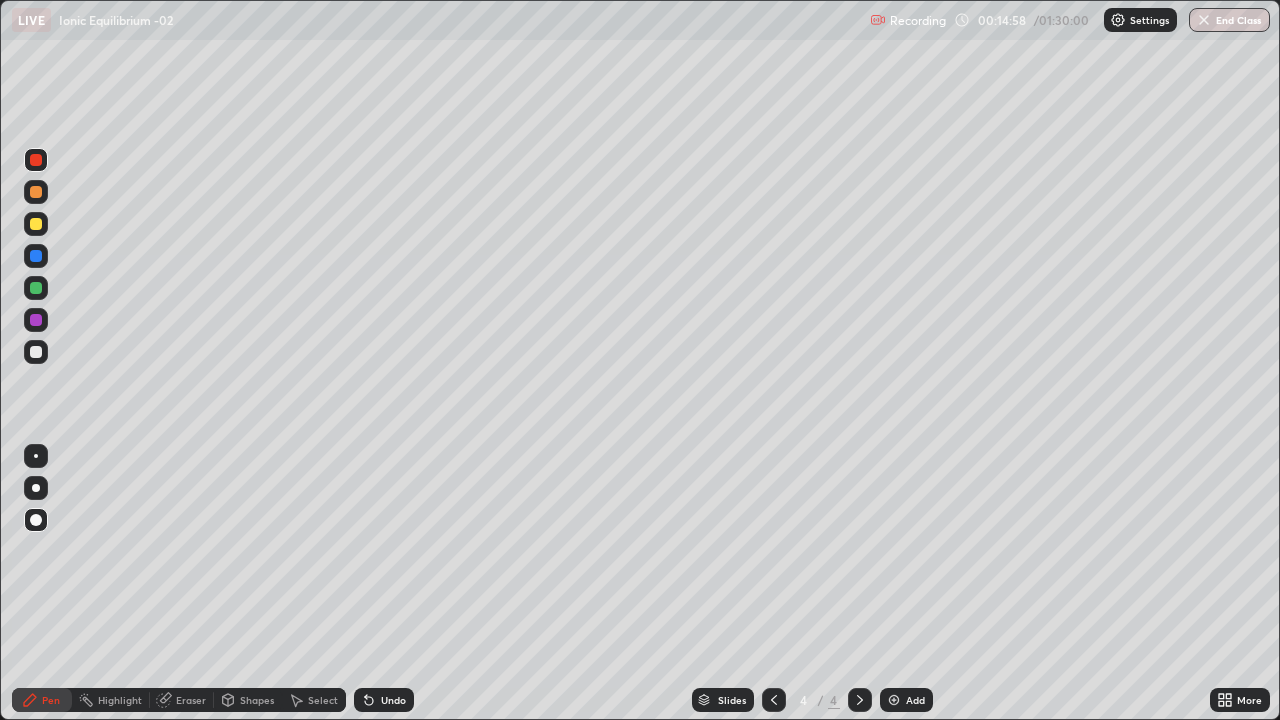 click 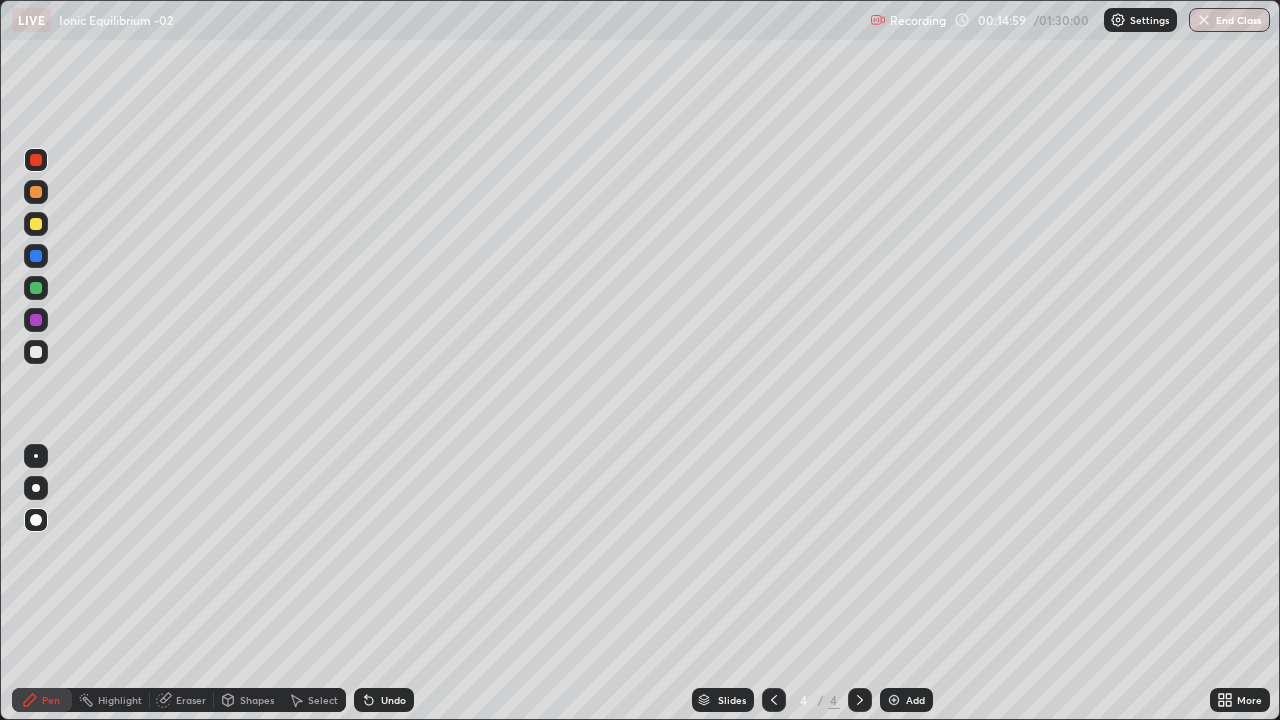 click 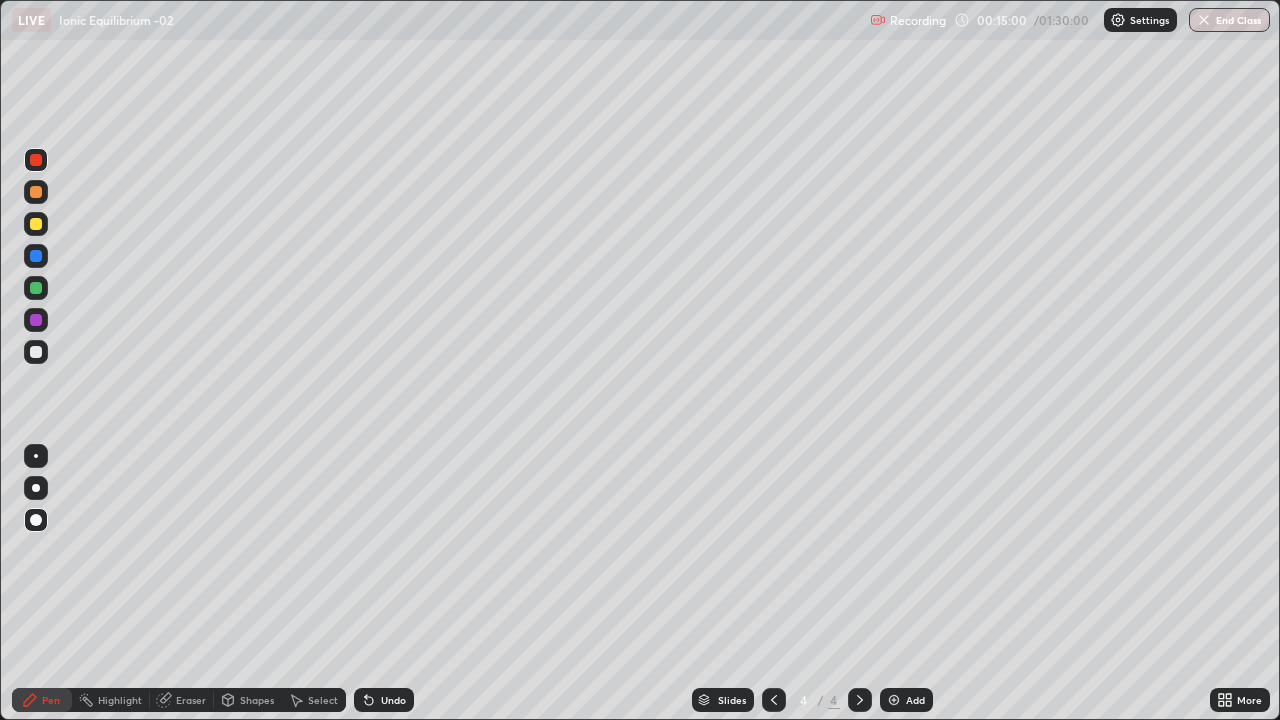 click 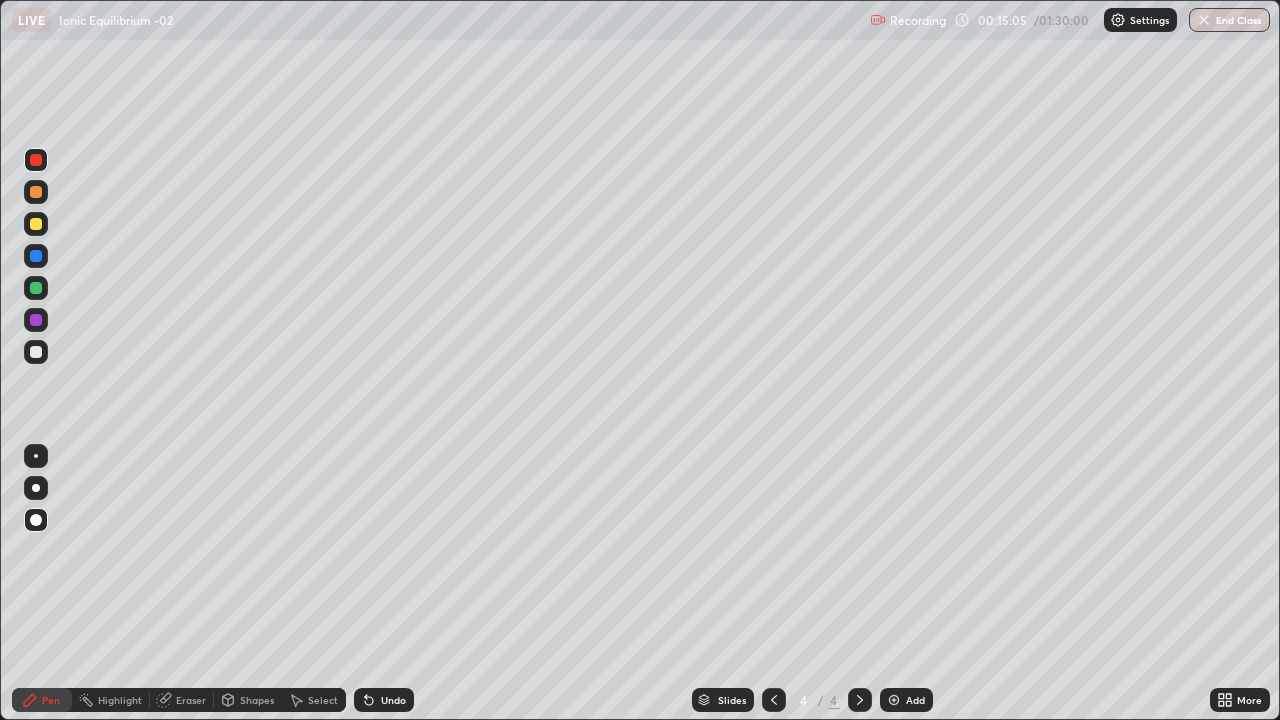 click 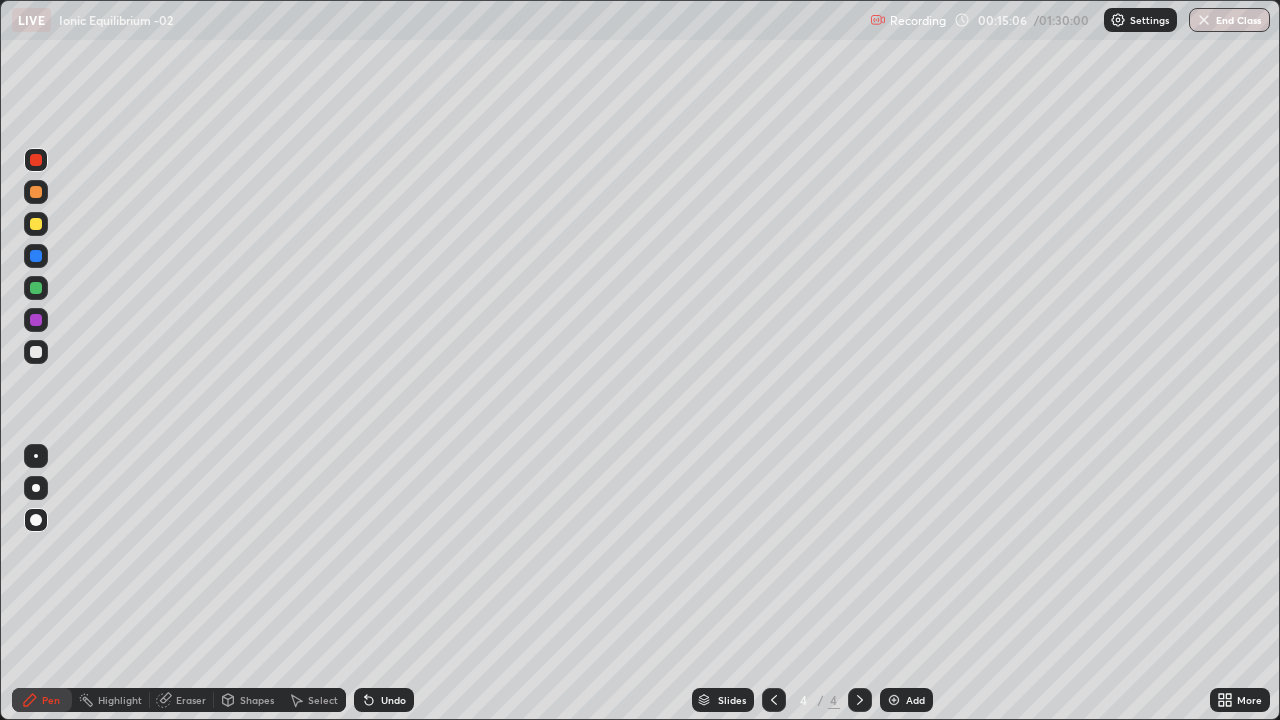 click 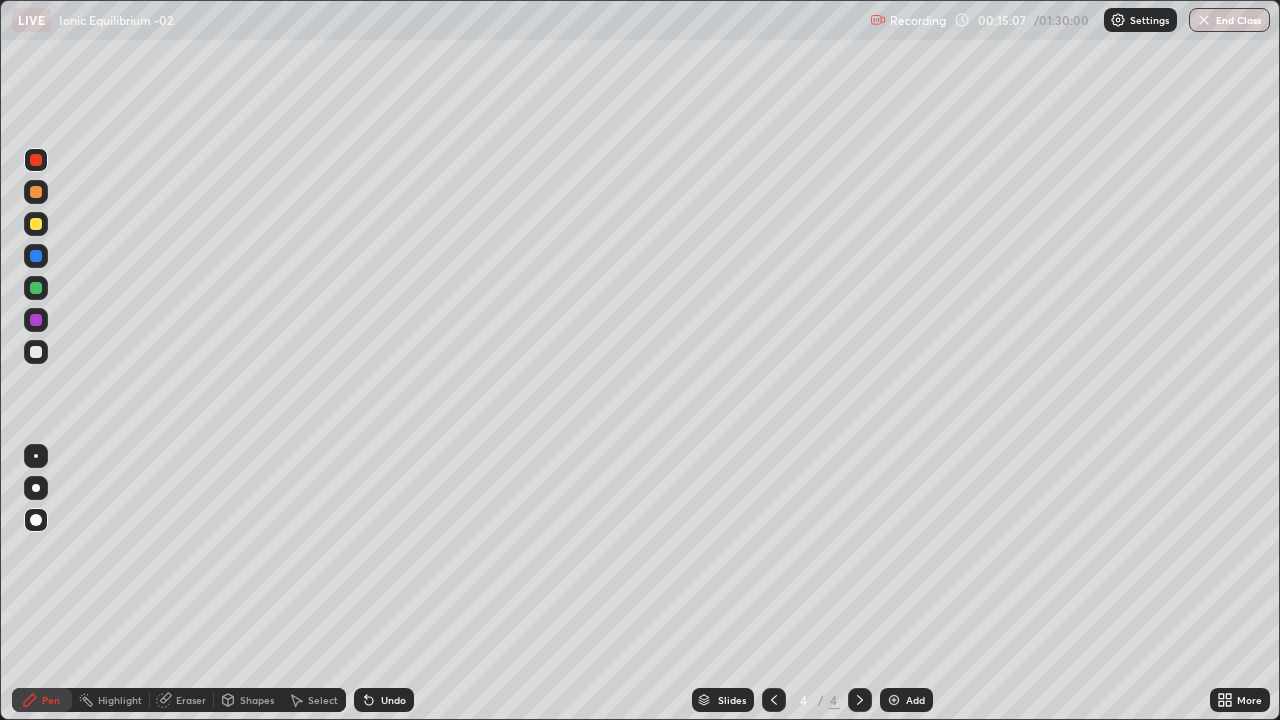 click 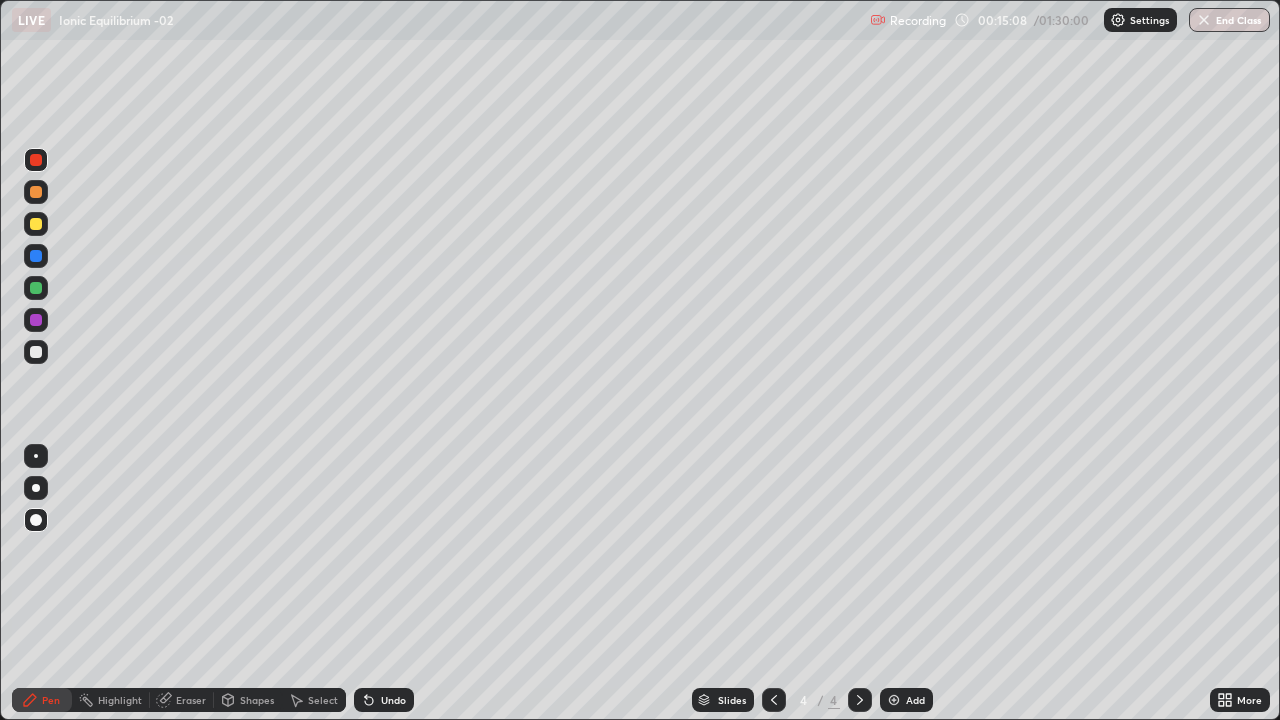 click 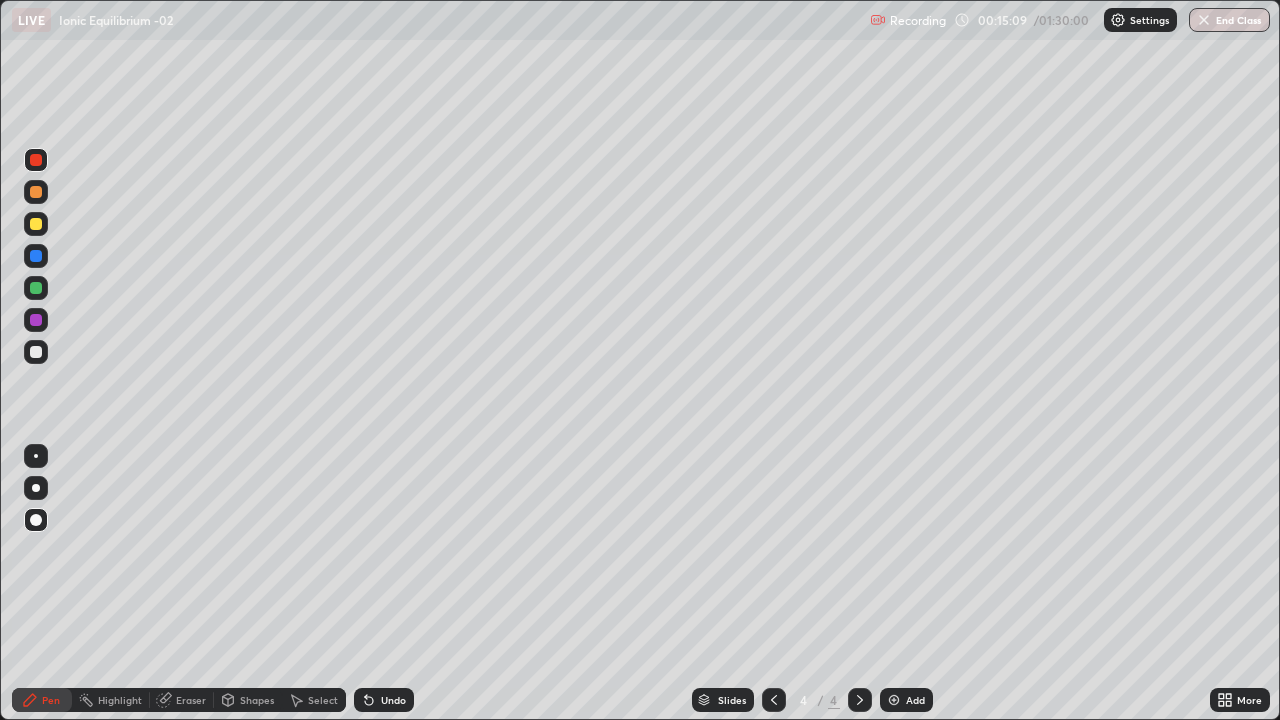 click 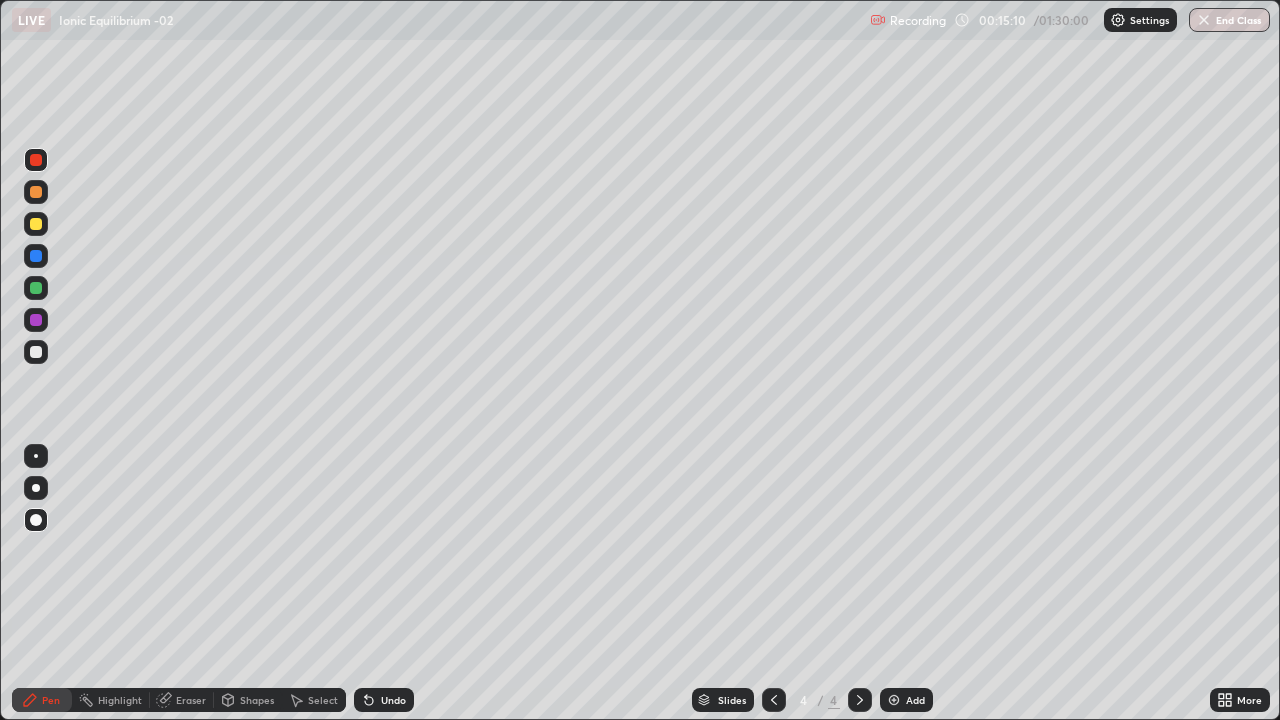 click on "Undo" at bounding box center [384, 700] 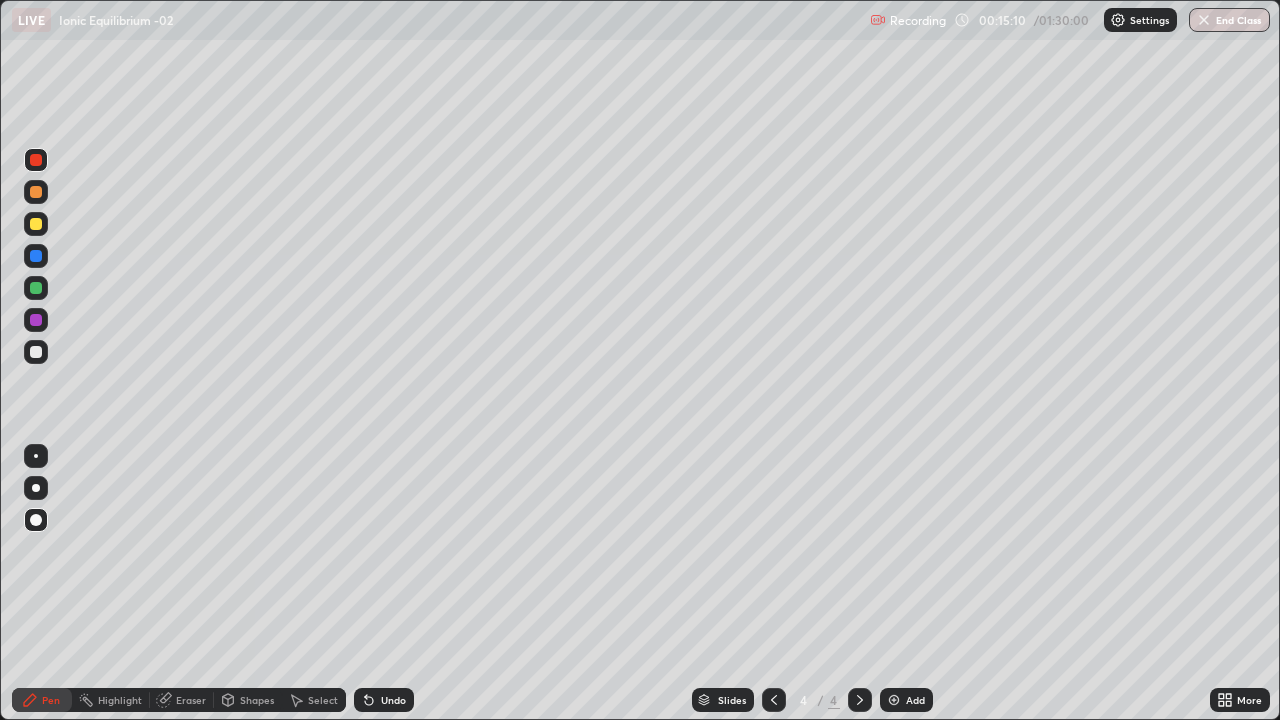 click on "Undo" at bounding box center (384, 700) 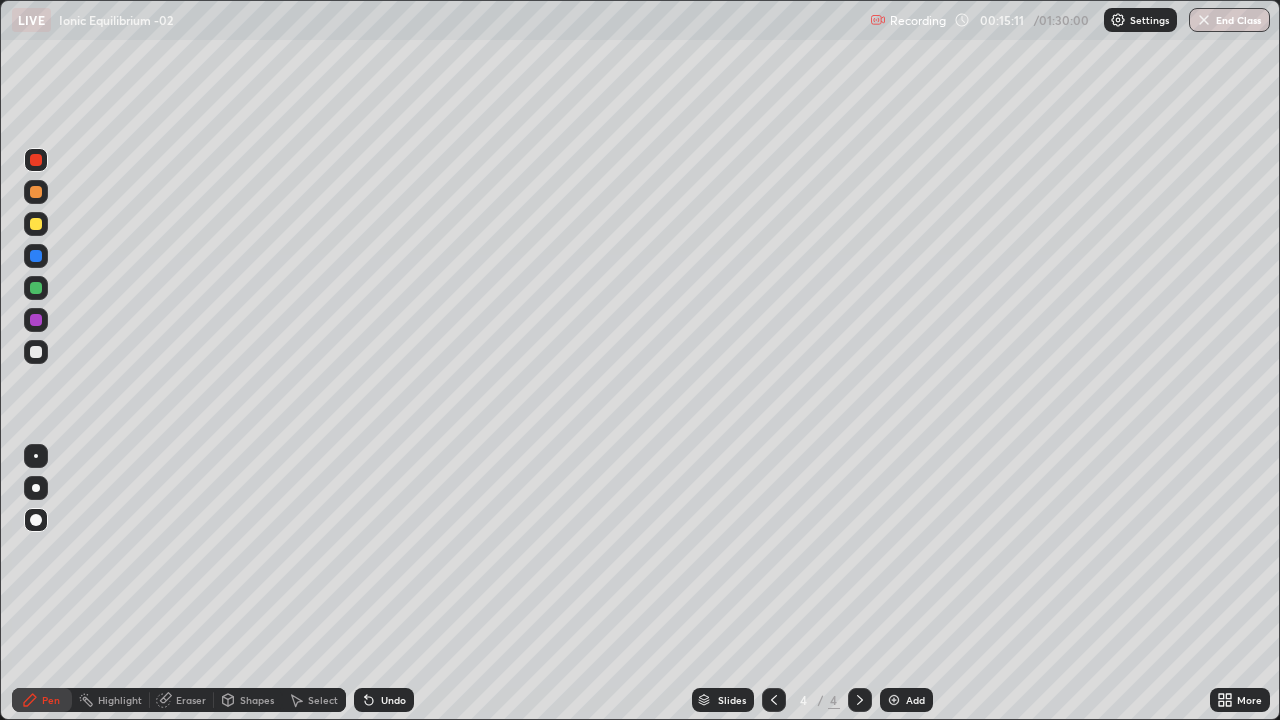 click on "Undo" at bounding box center (384, 700) 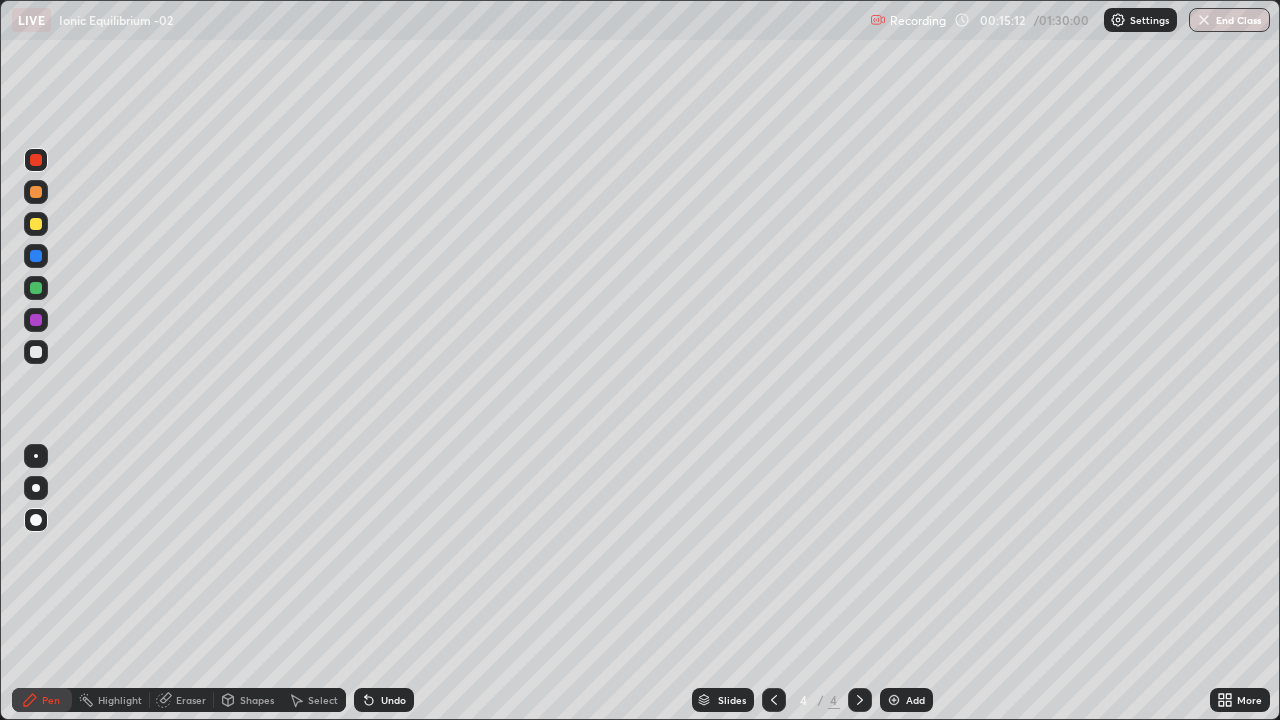 click on "Undo" at bounding box center [384, 700] 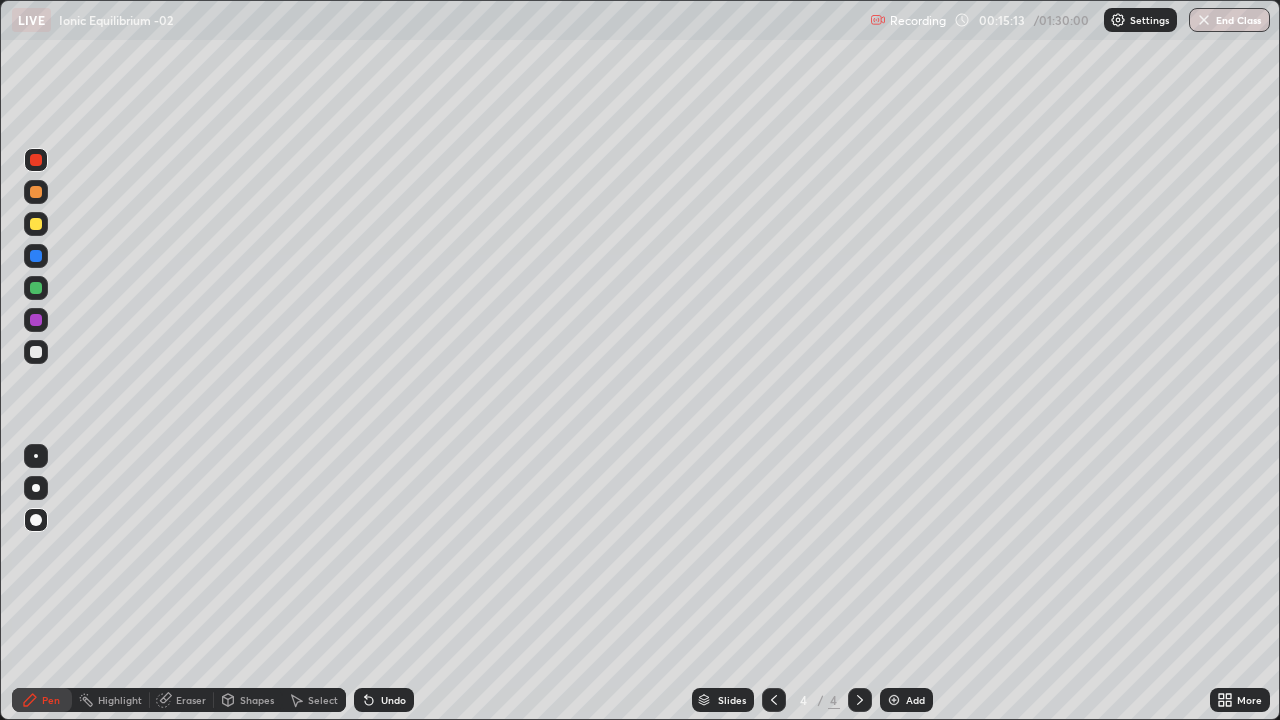 click on "Undo" at bounding box center (384, 700) 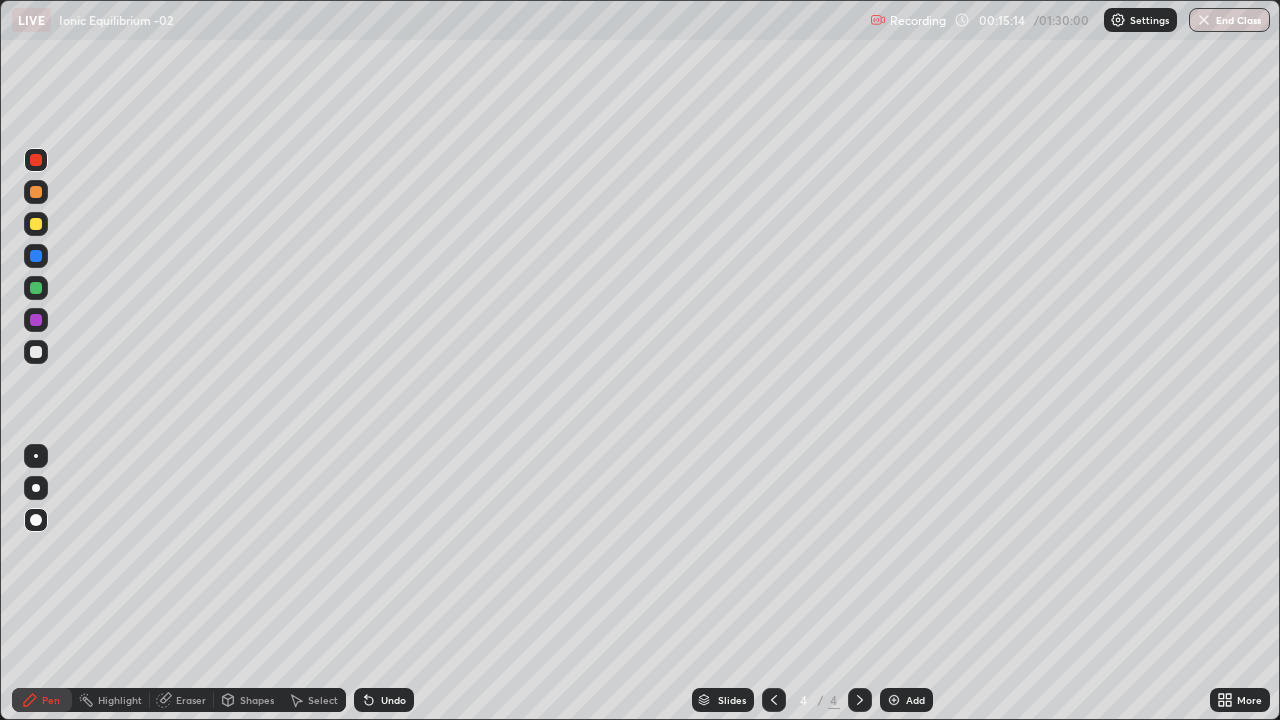 click on "Undo" at bounding box center (380, 700) 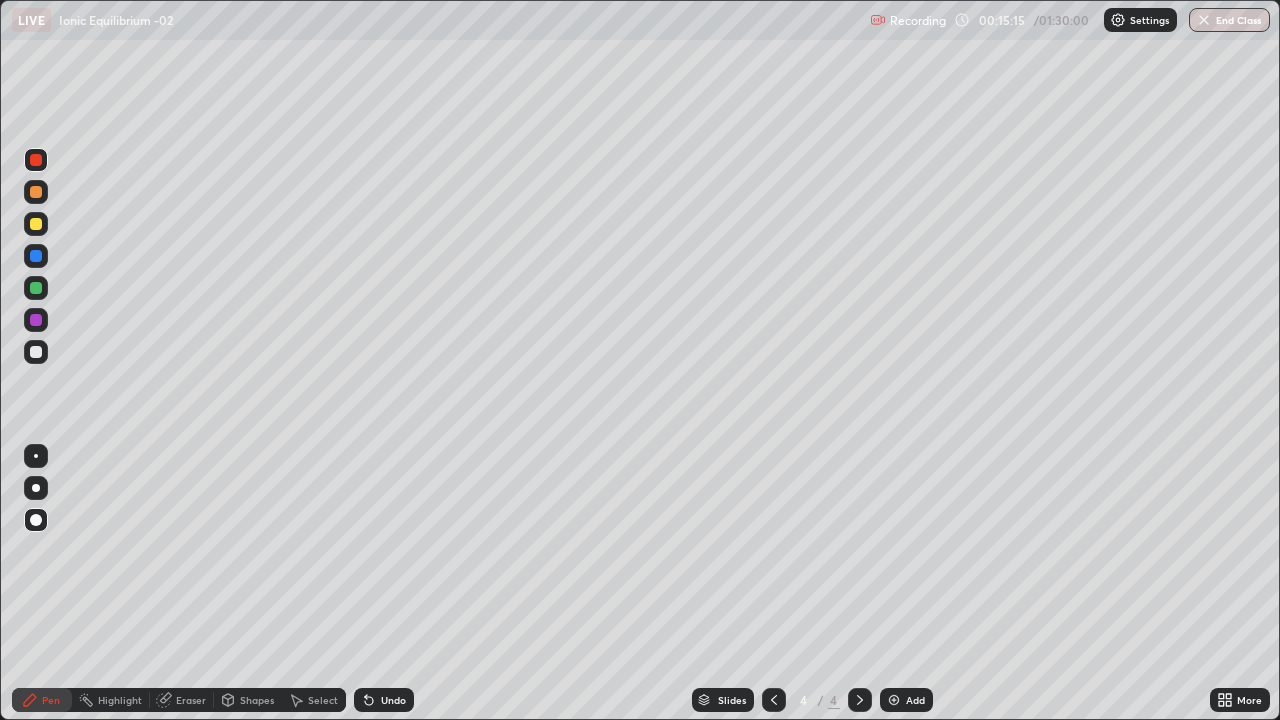 click on "Undo" at bounding box center [384, 700] 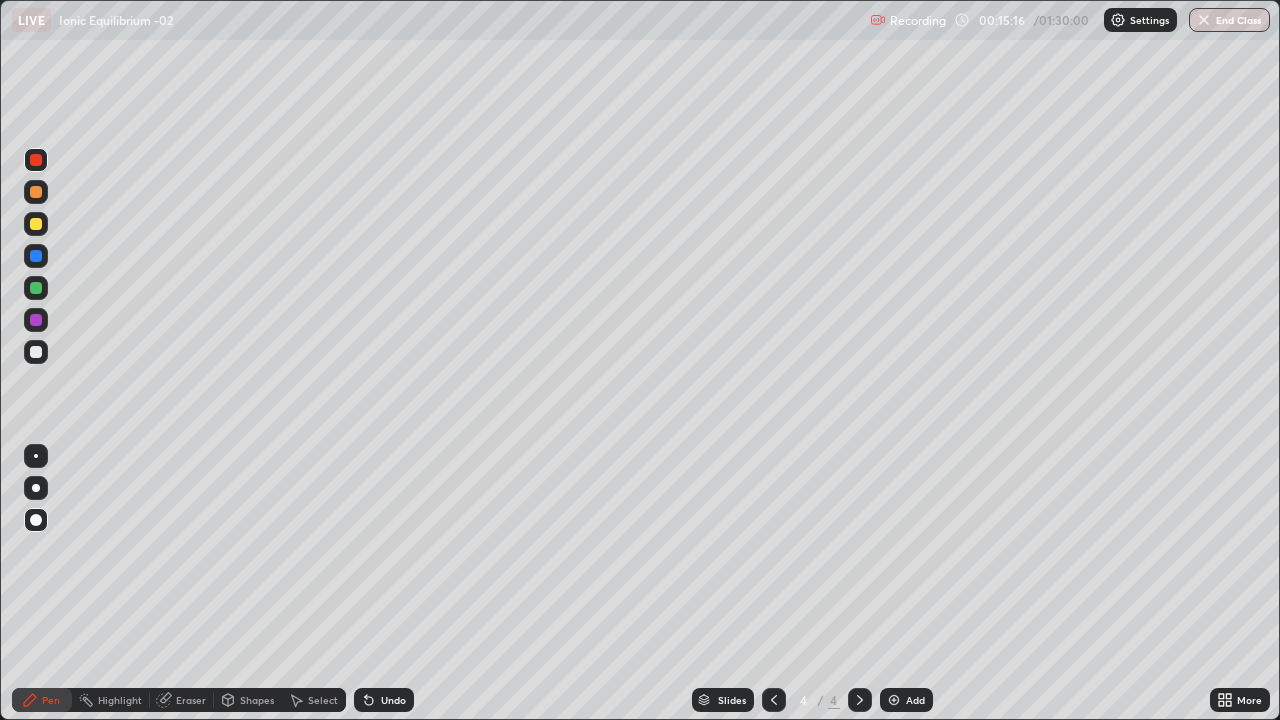 click 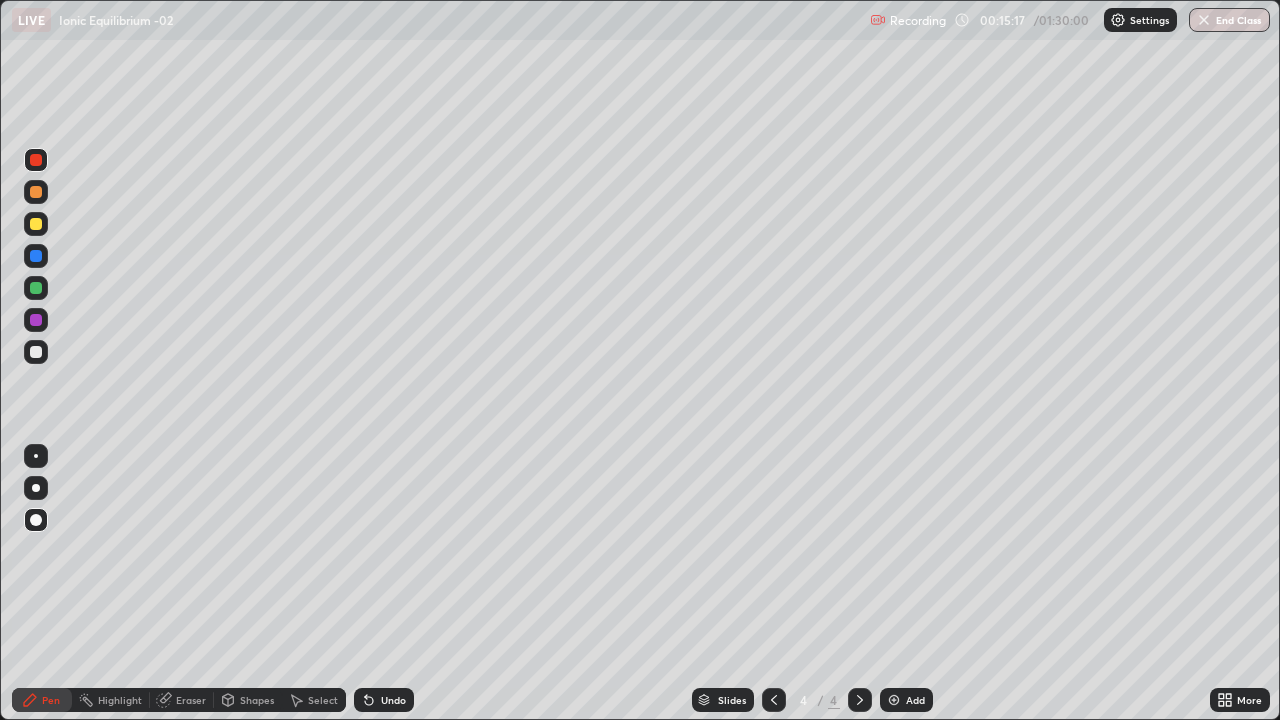 click on "Undo" at bounding box center [384, 700] 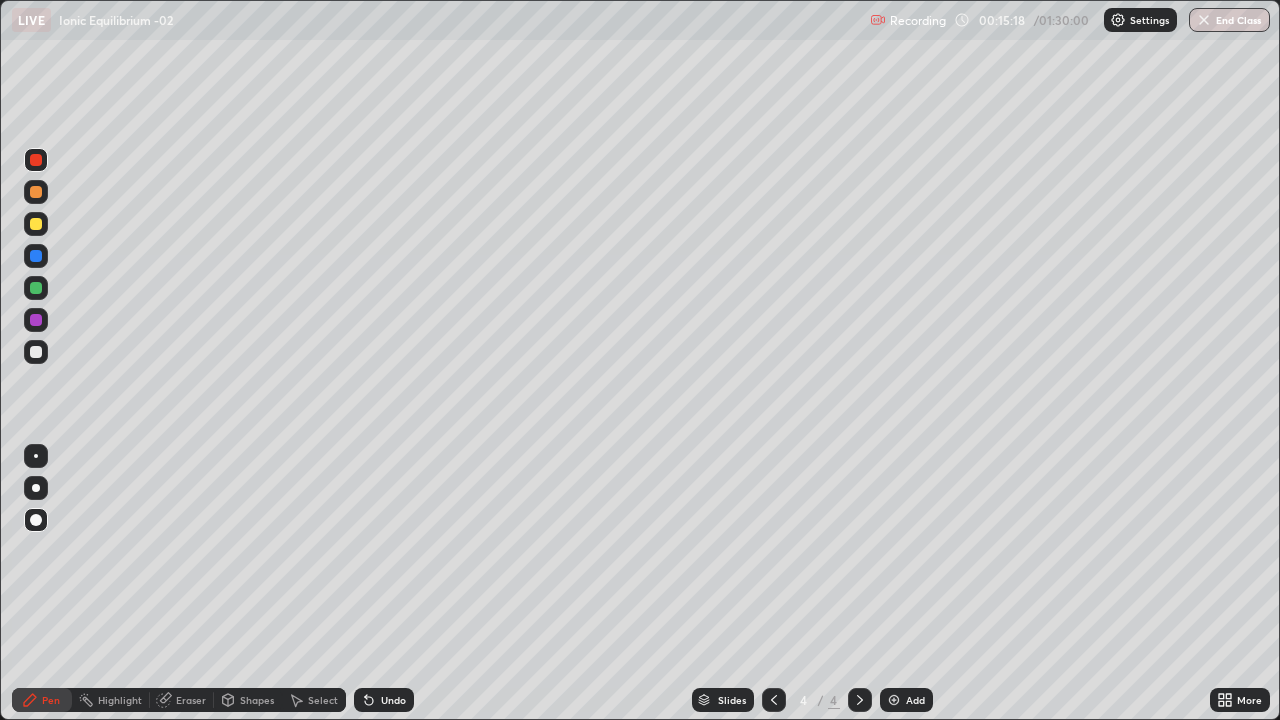 click on "Undo" at bounding box center [384, 700] 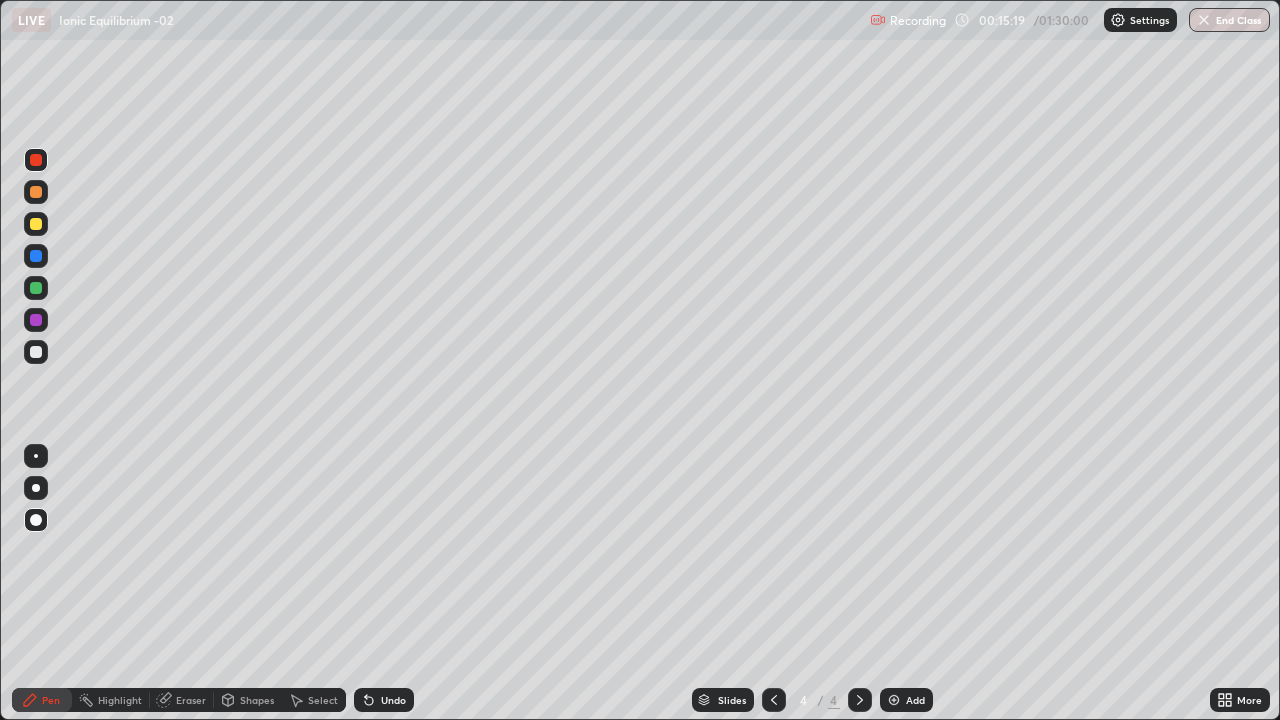 click on "Undo" at bounding box center [384, 700] 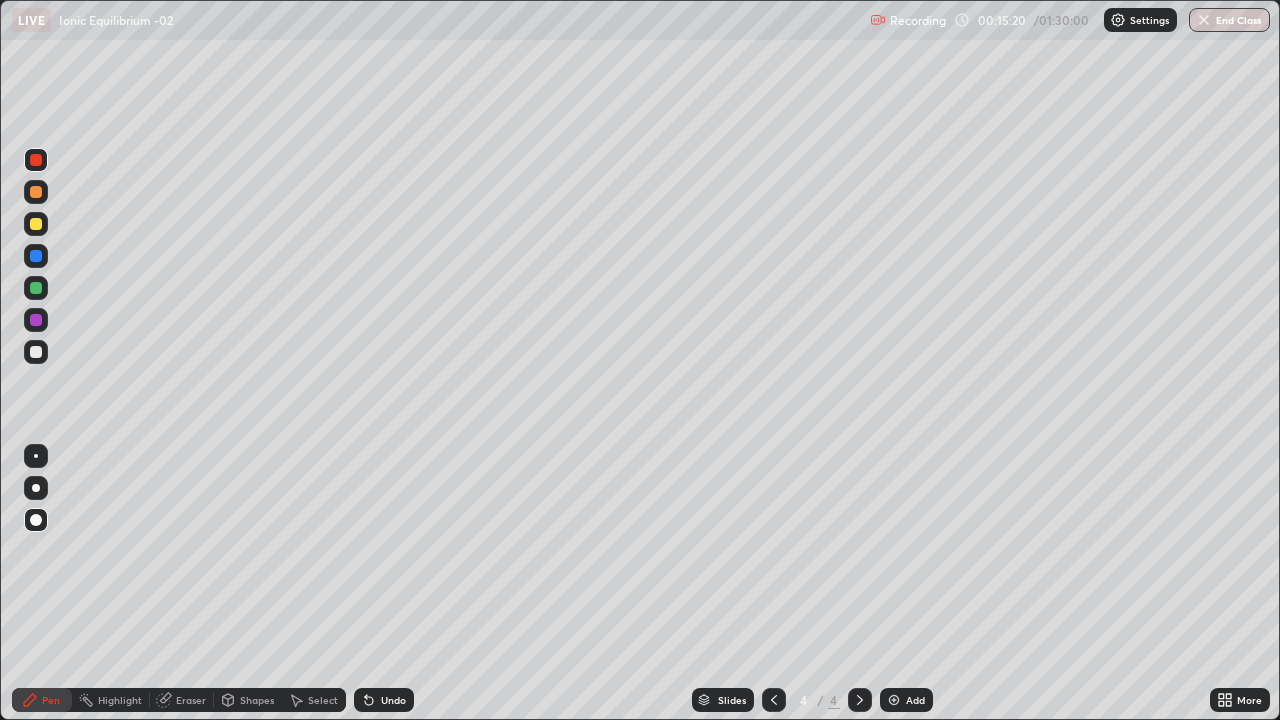 click on "Undo" at bounding box center (384, 700) 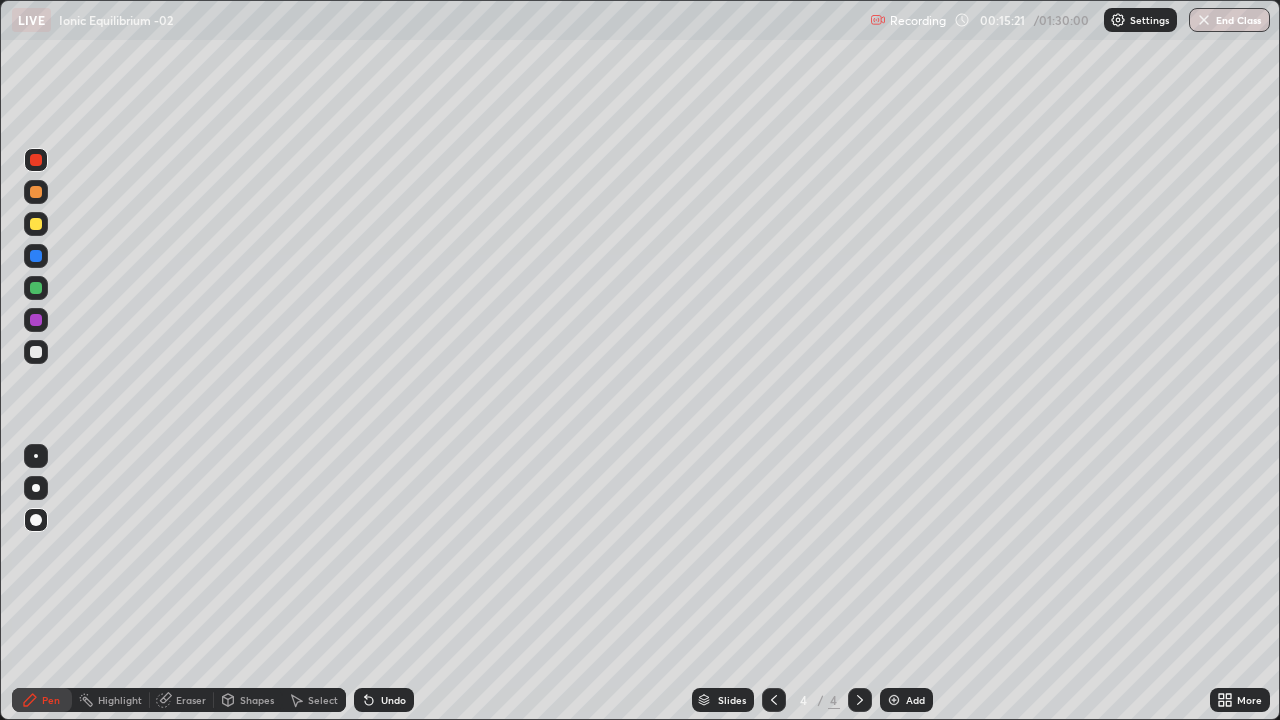 click on "Undo" at bounding box center (380, 700) 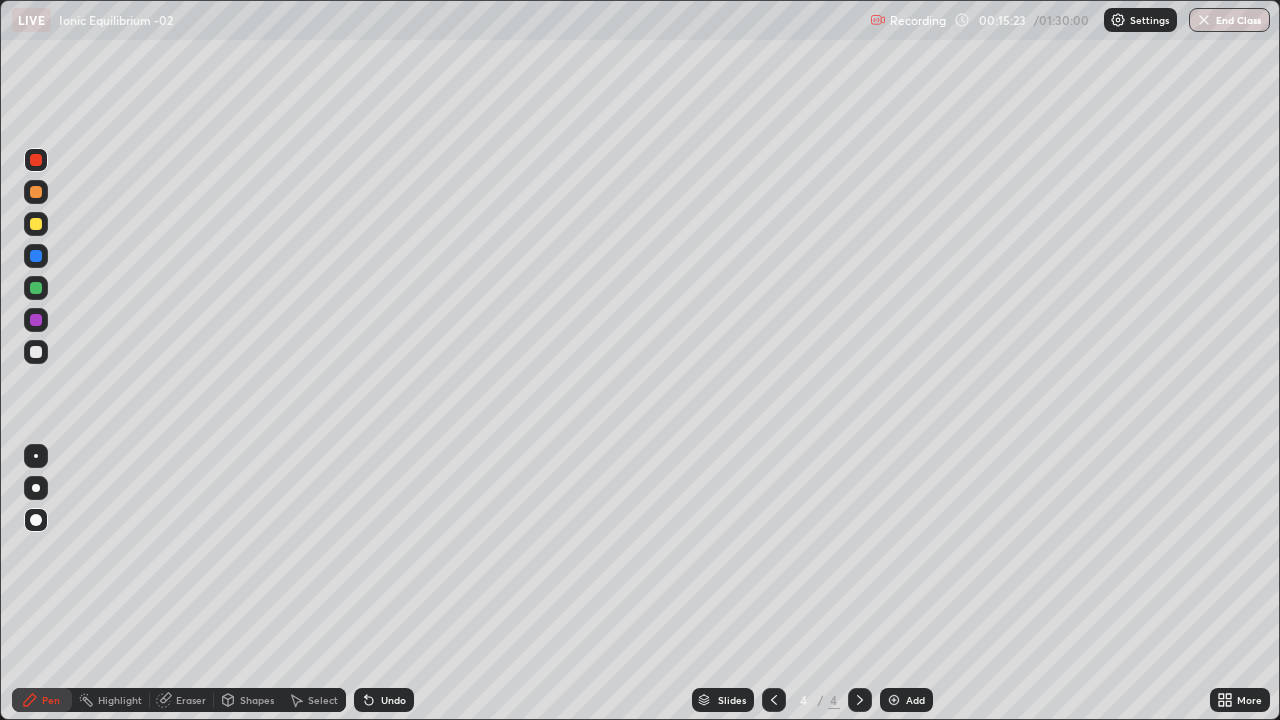 click 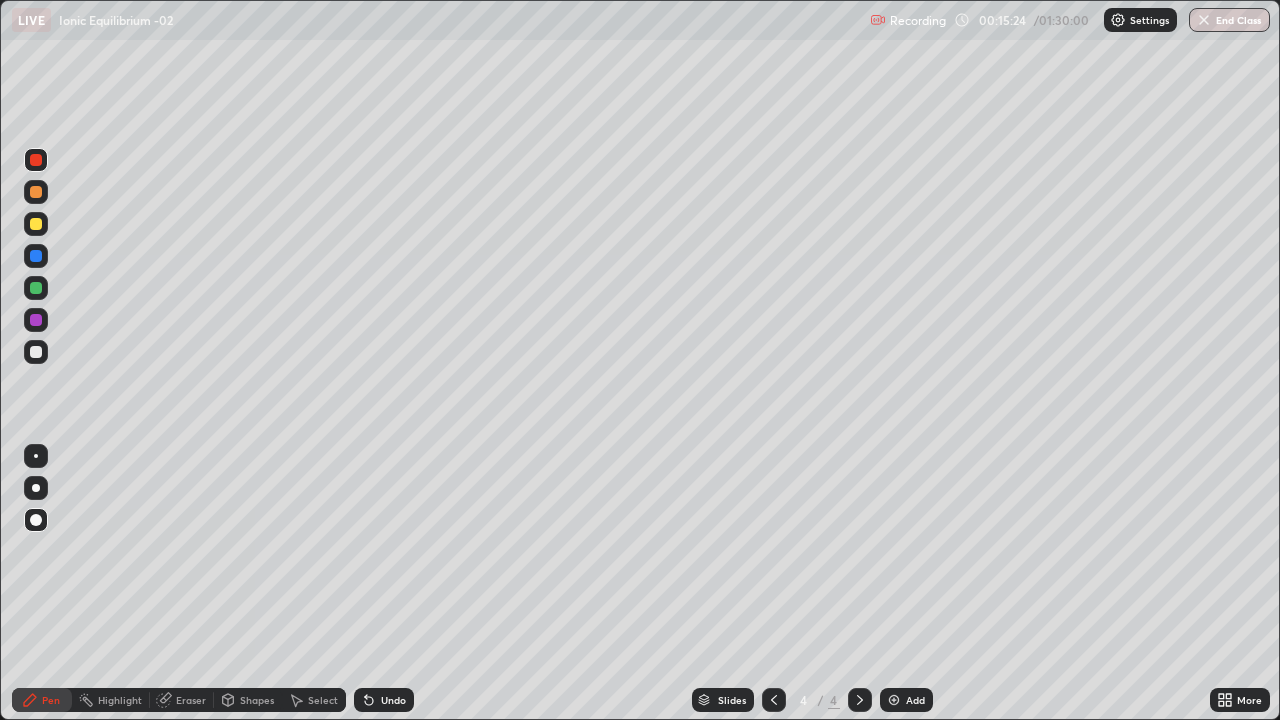 click at bounding box center (36, 288) 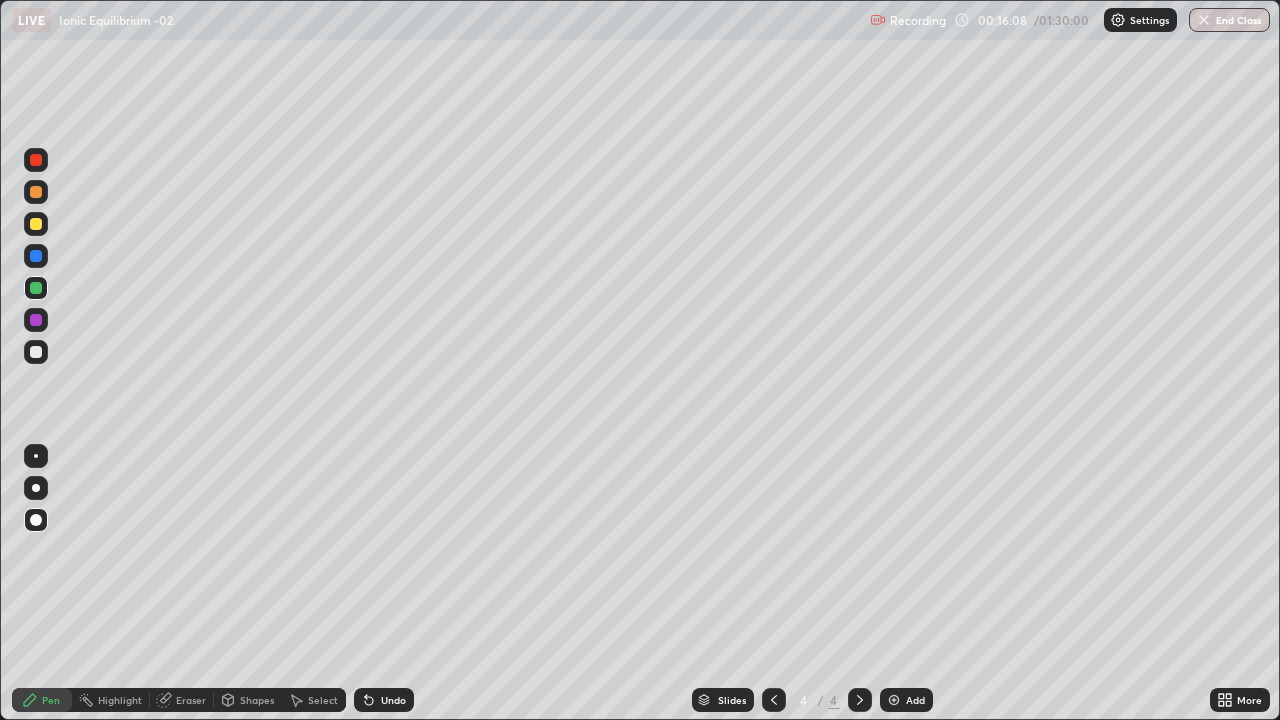 click at bounding box center [36, 160] 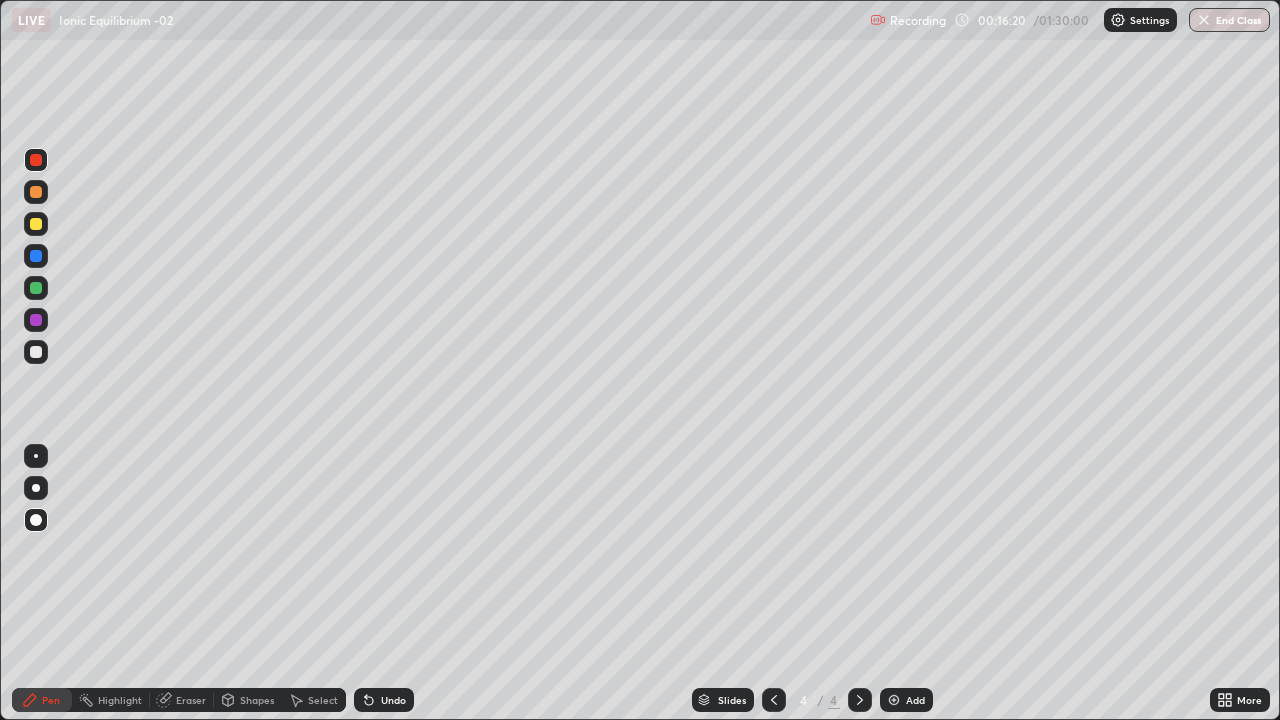click at bounding box center (36, 224) 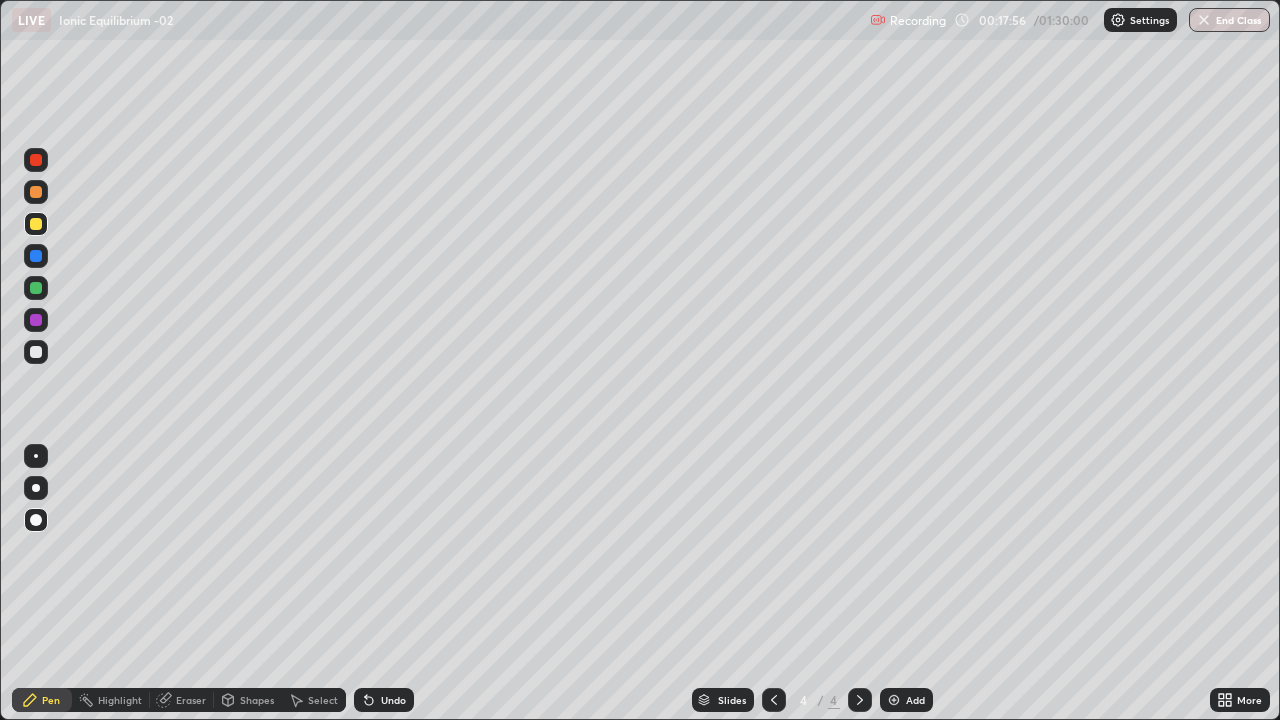 click at bounding box center (894, 700) 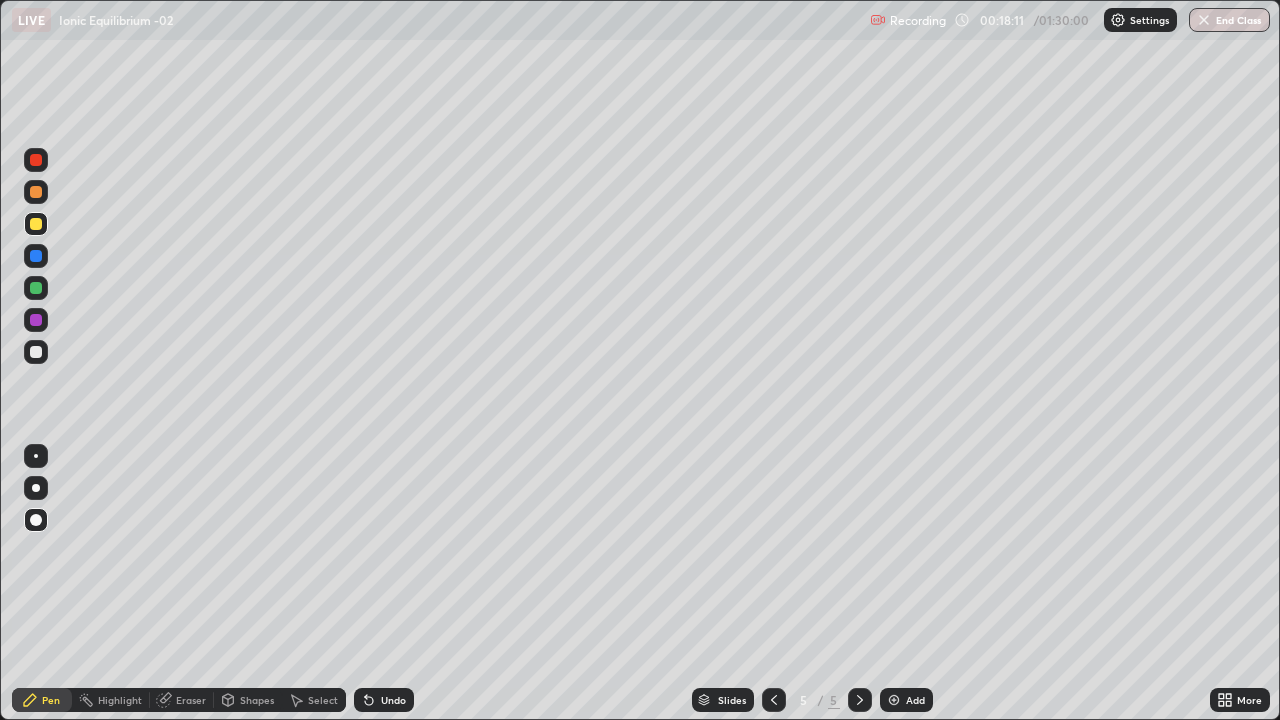 click on "Undo" at bounding box center [393, 700] 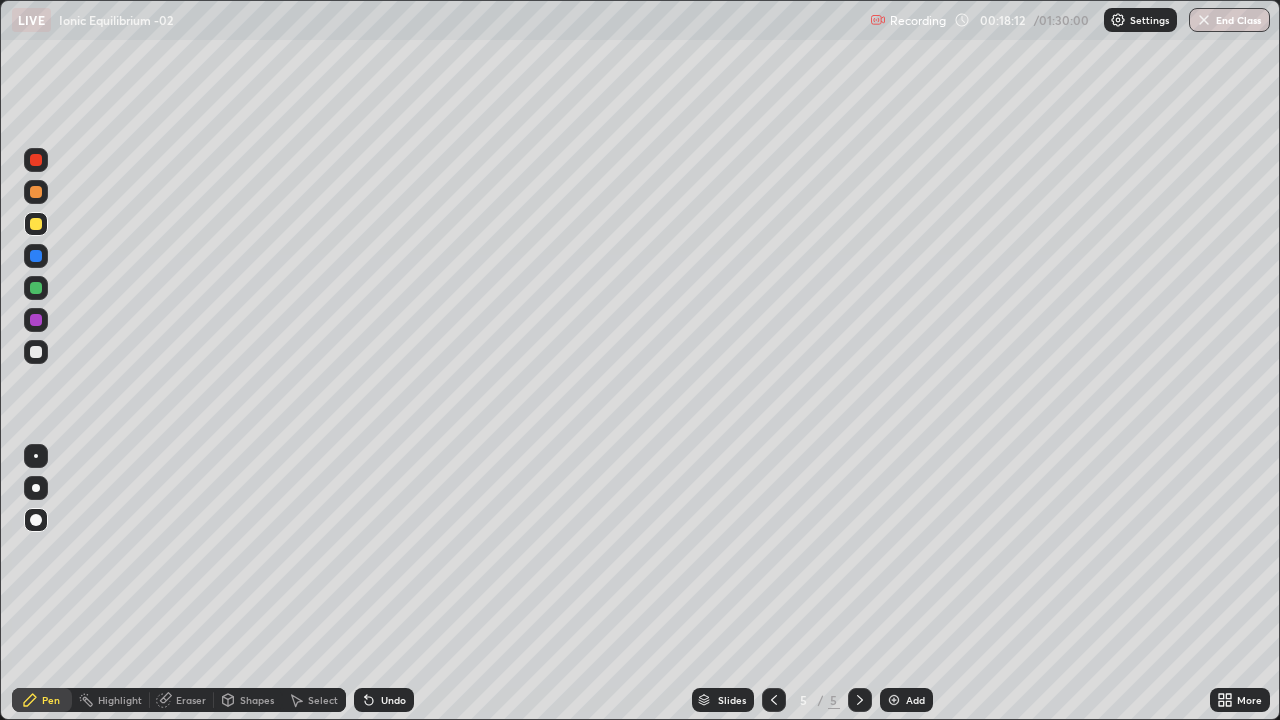 click on "Undo" at bounding box center [384, 700] 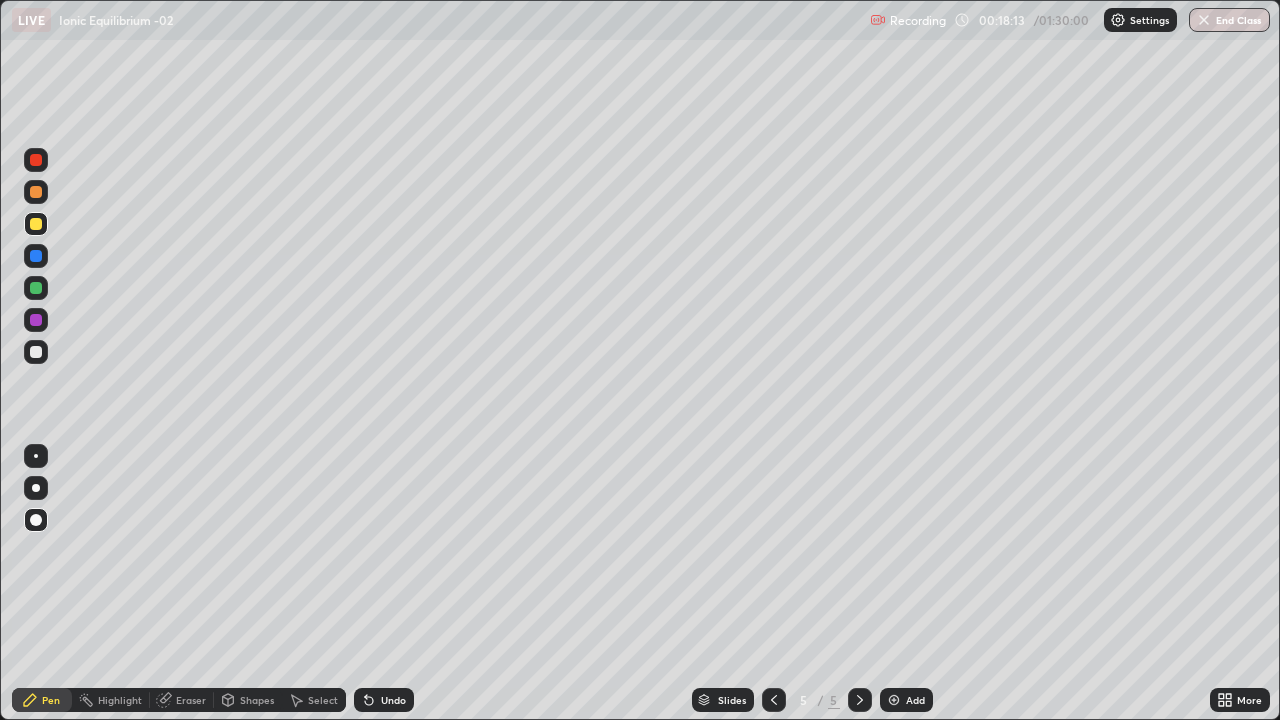 click 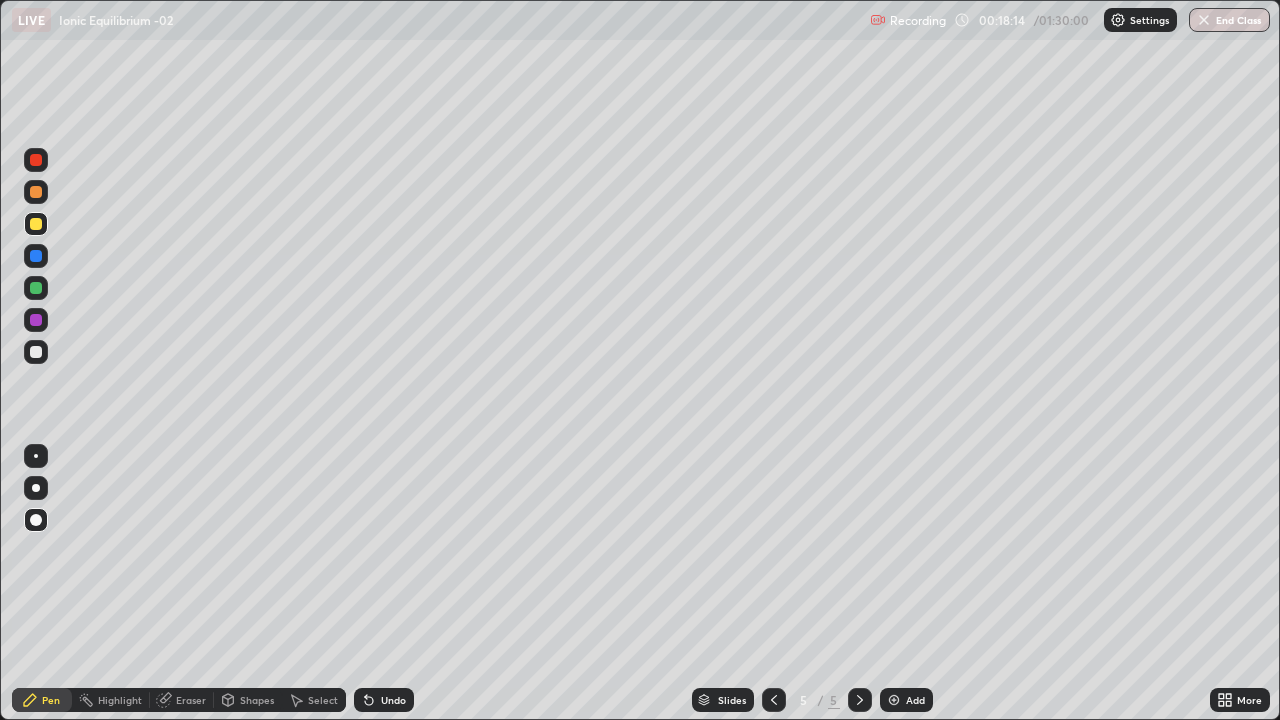 click 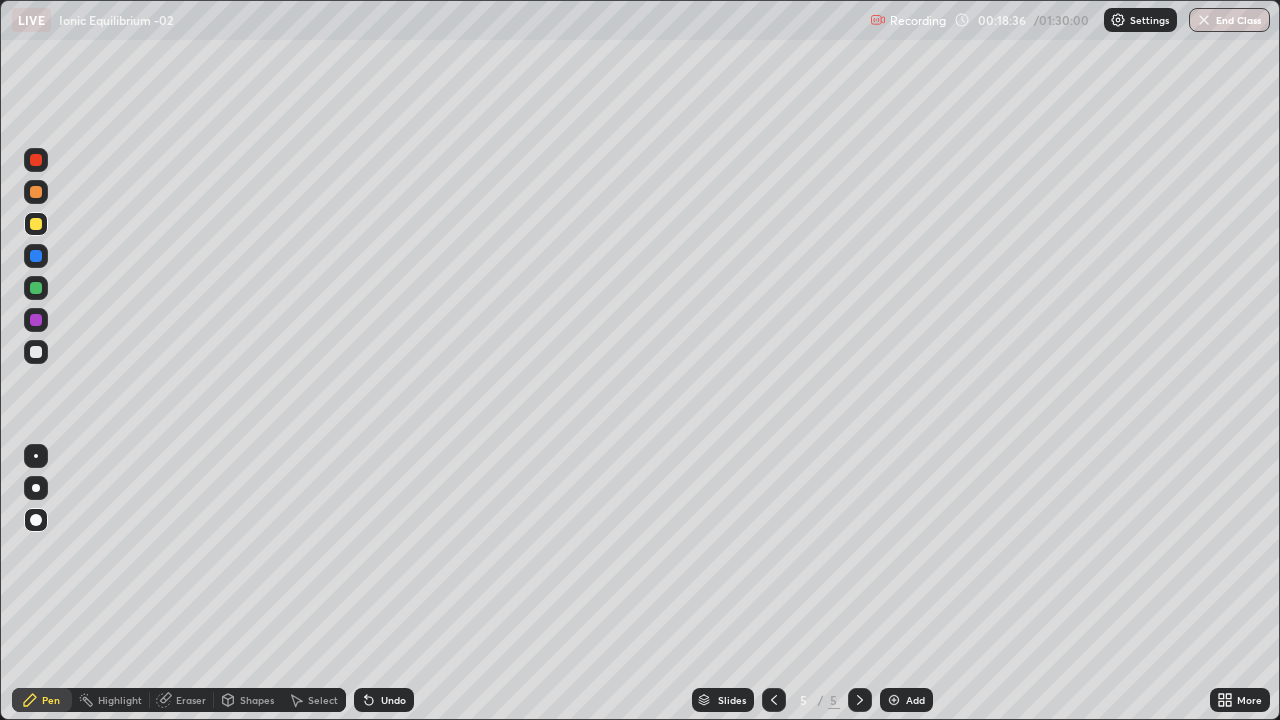 click at bounding box center (36, 192) 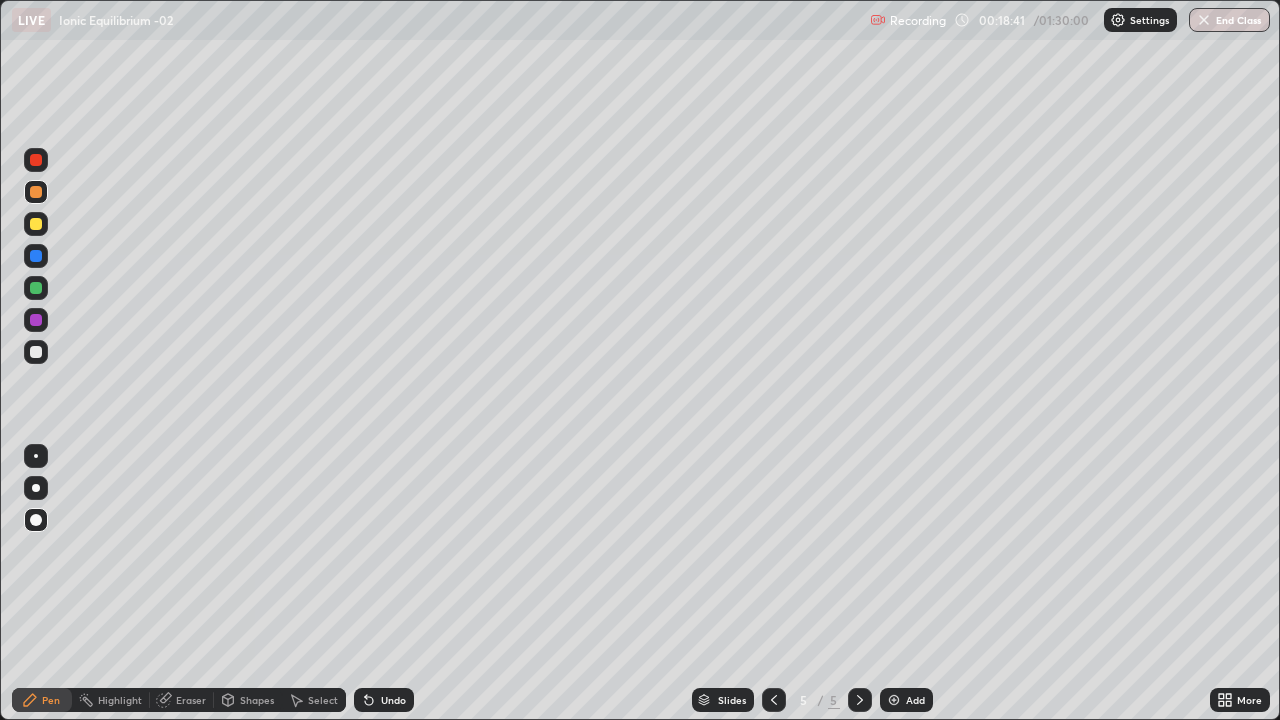 click at bounding box center (36, 352) 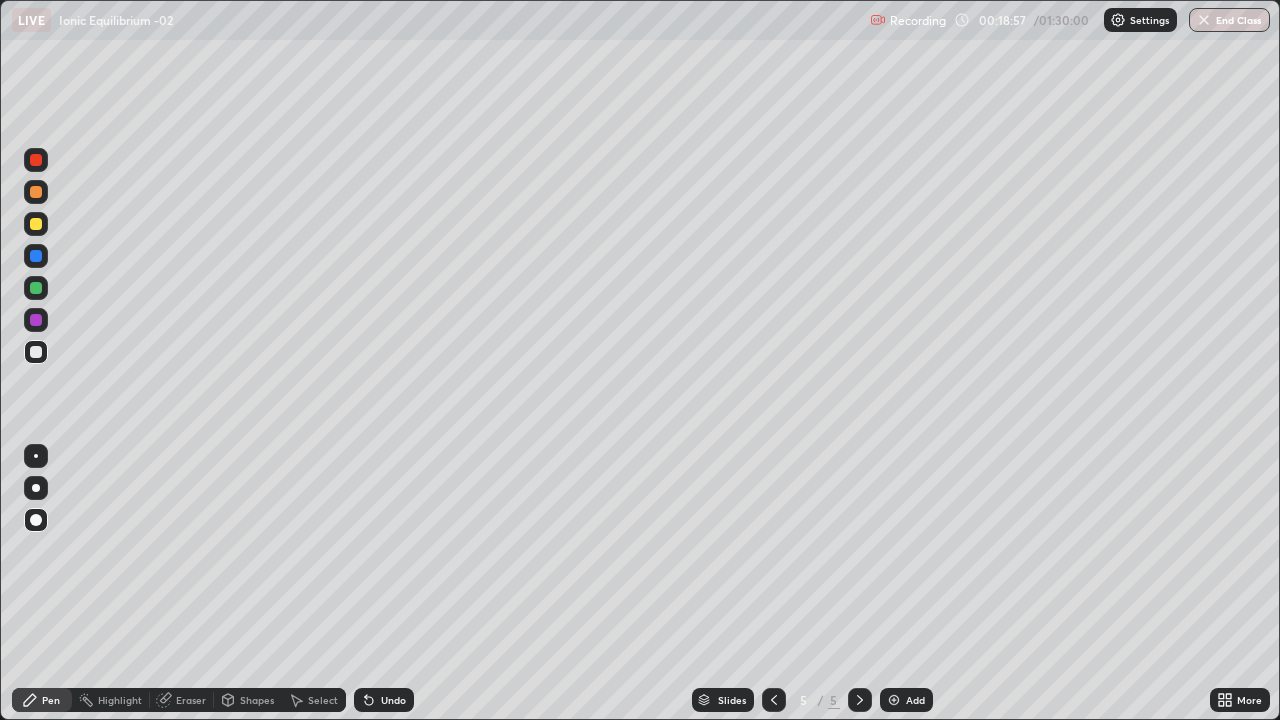click at bounding box center (36, 224) 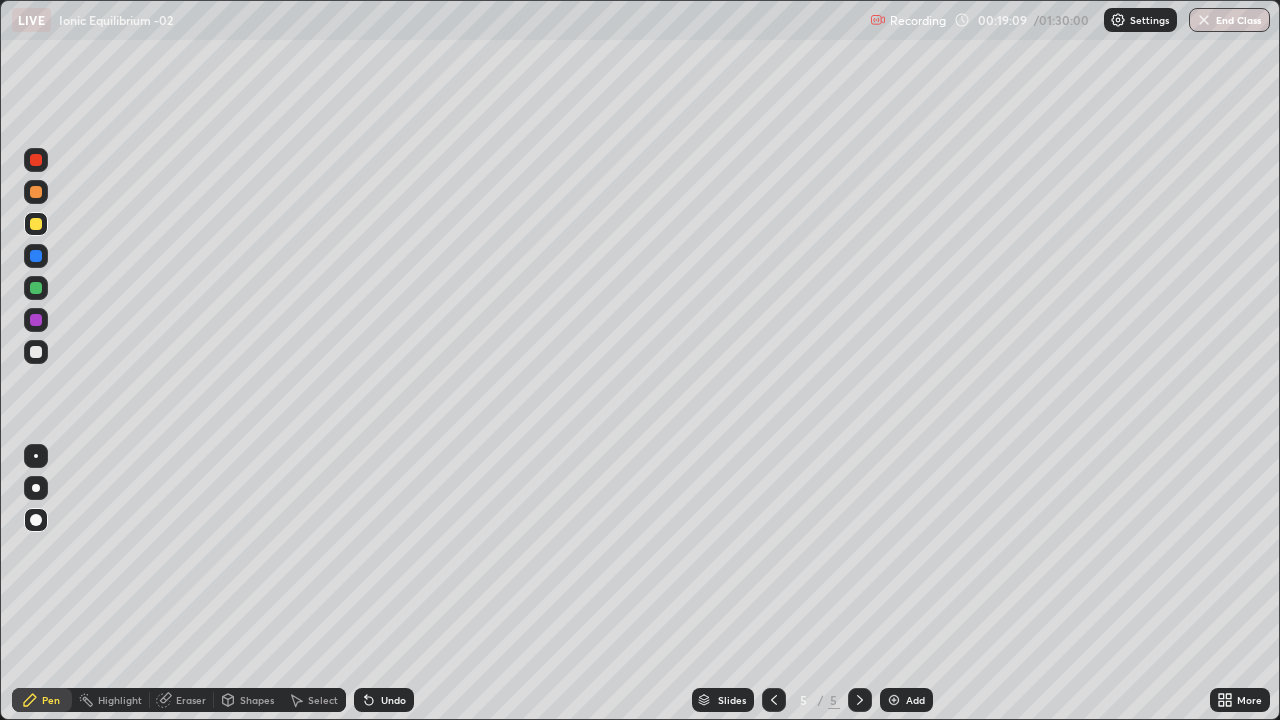 click on "Undo" at bounding box center (384, 700) 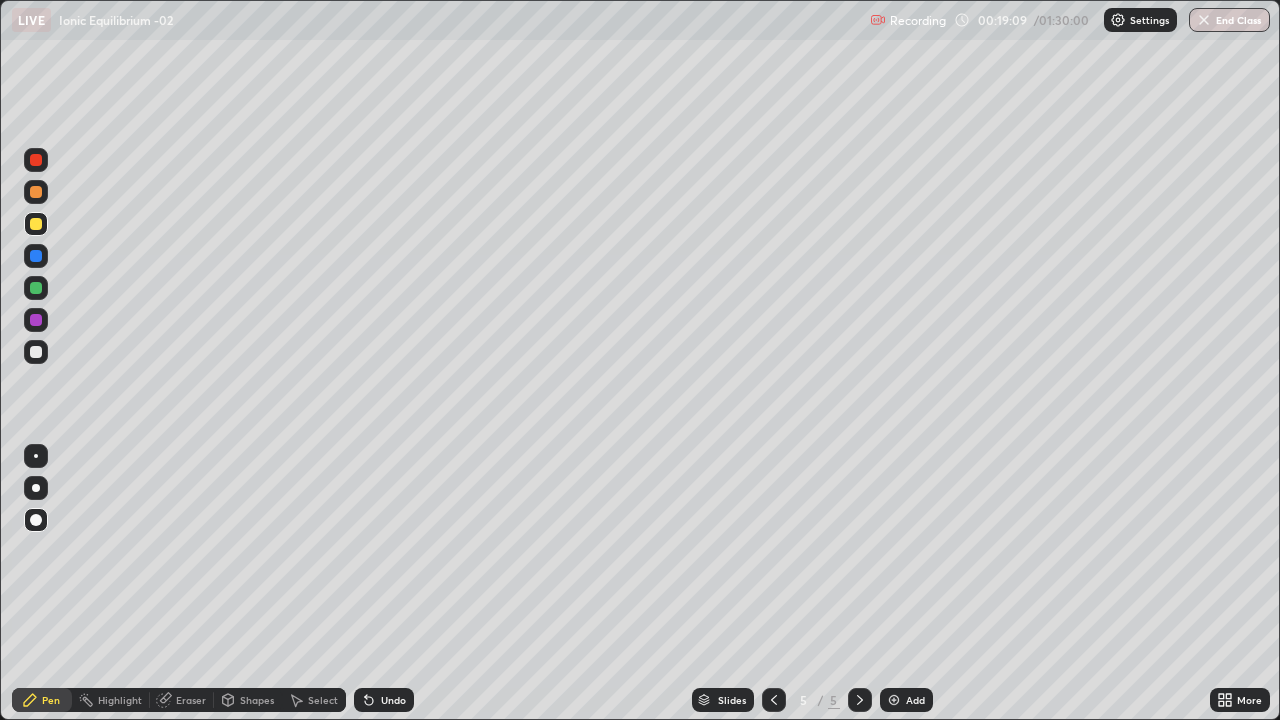 click 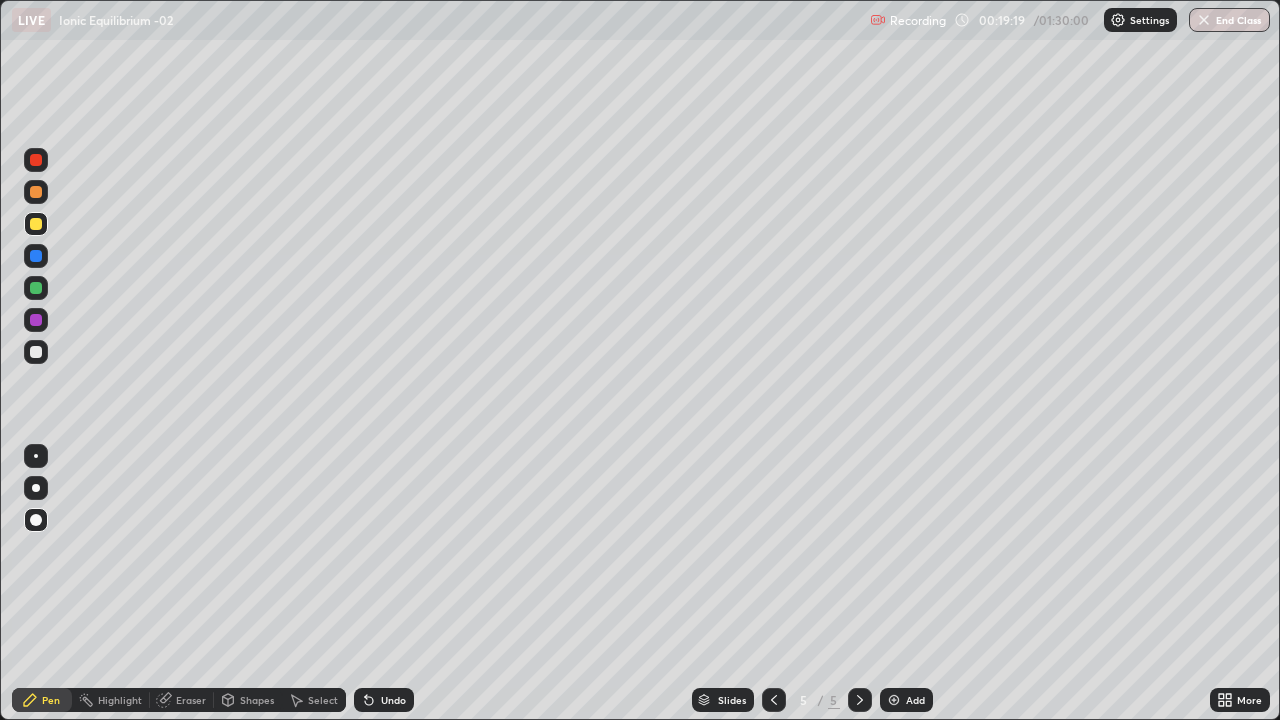 click at bounding box center [36, 288] 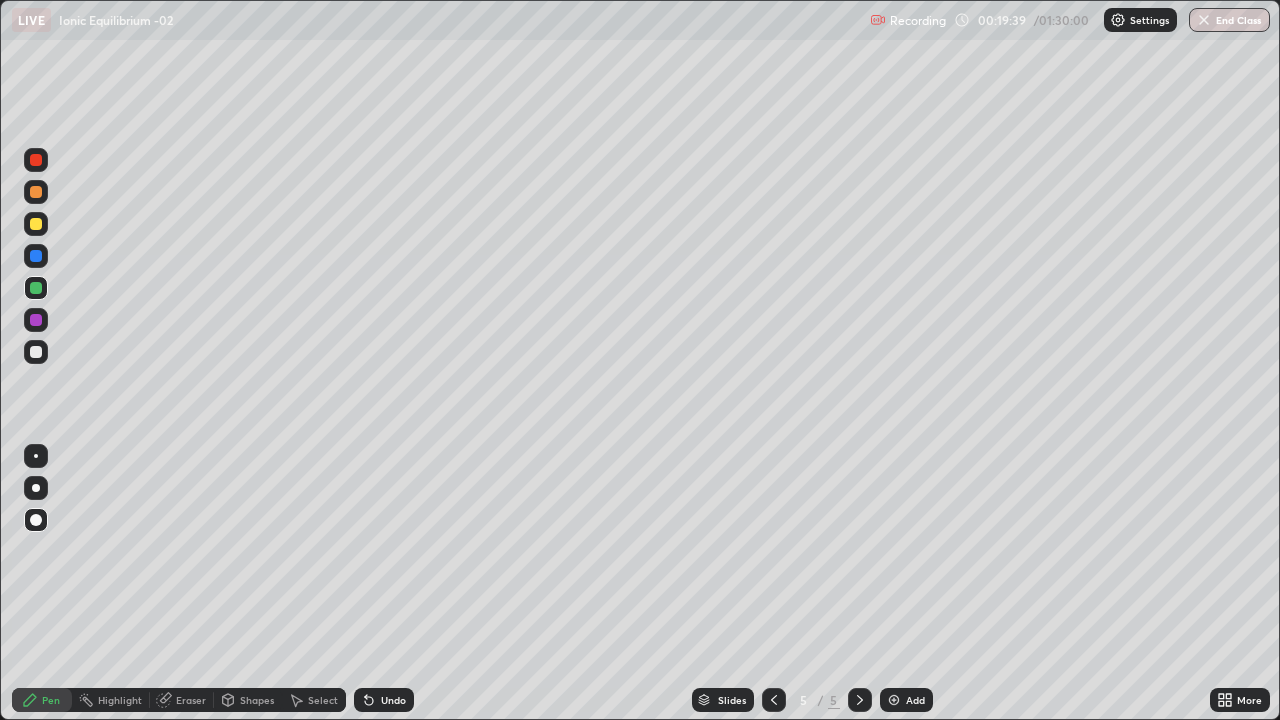 click on "Undo" at bounding box center [384, 700] 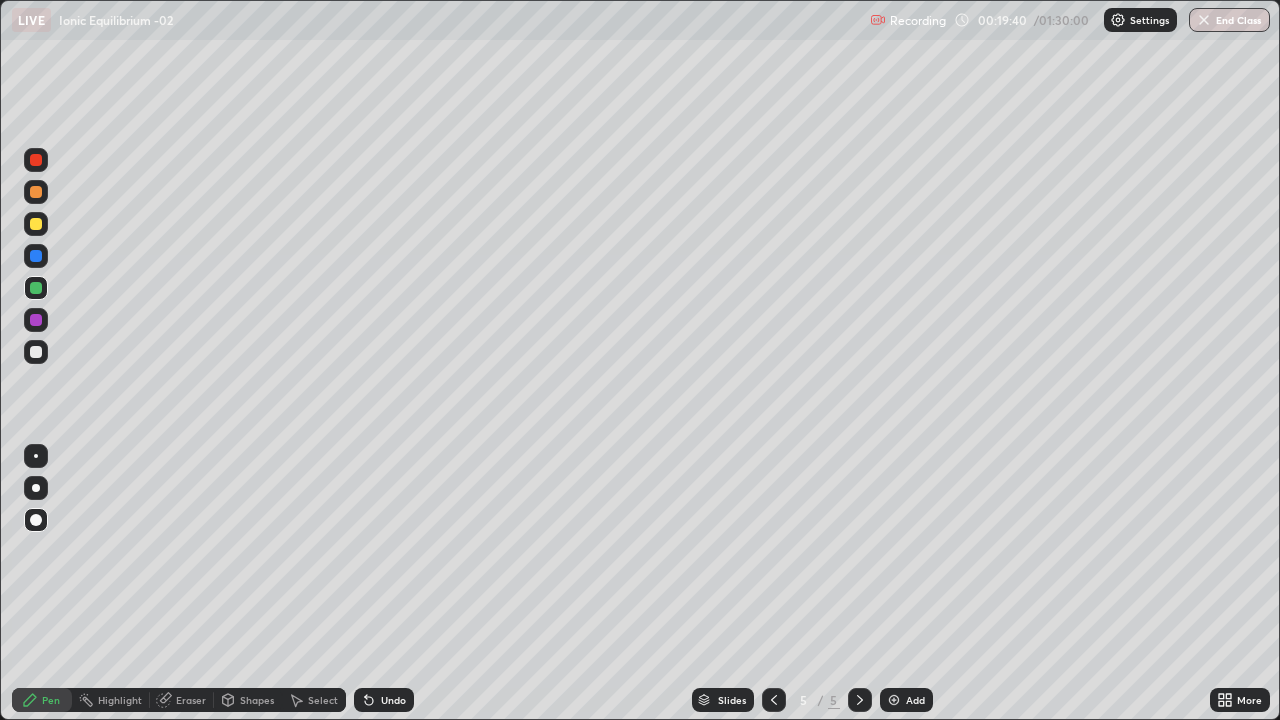 click 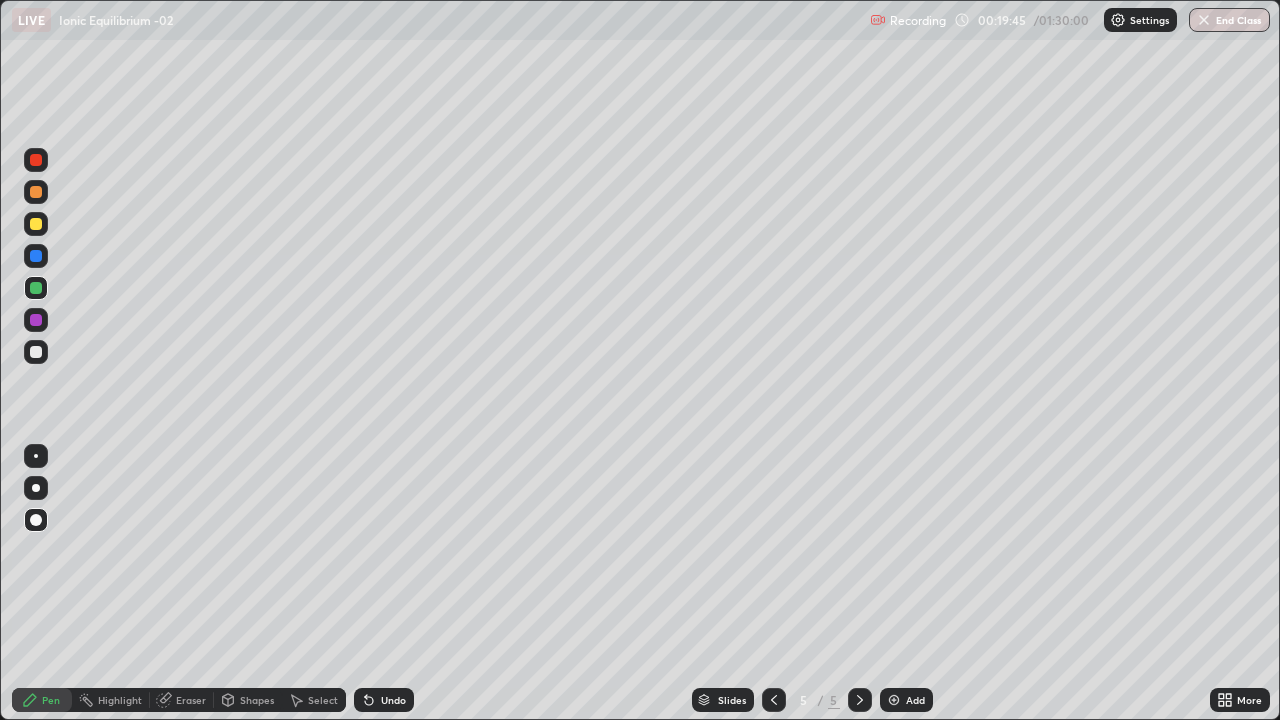 click on "Eraser" at bounding box center [191, 700] 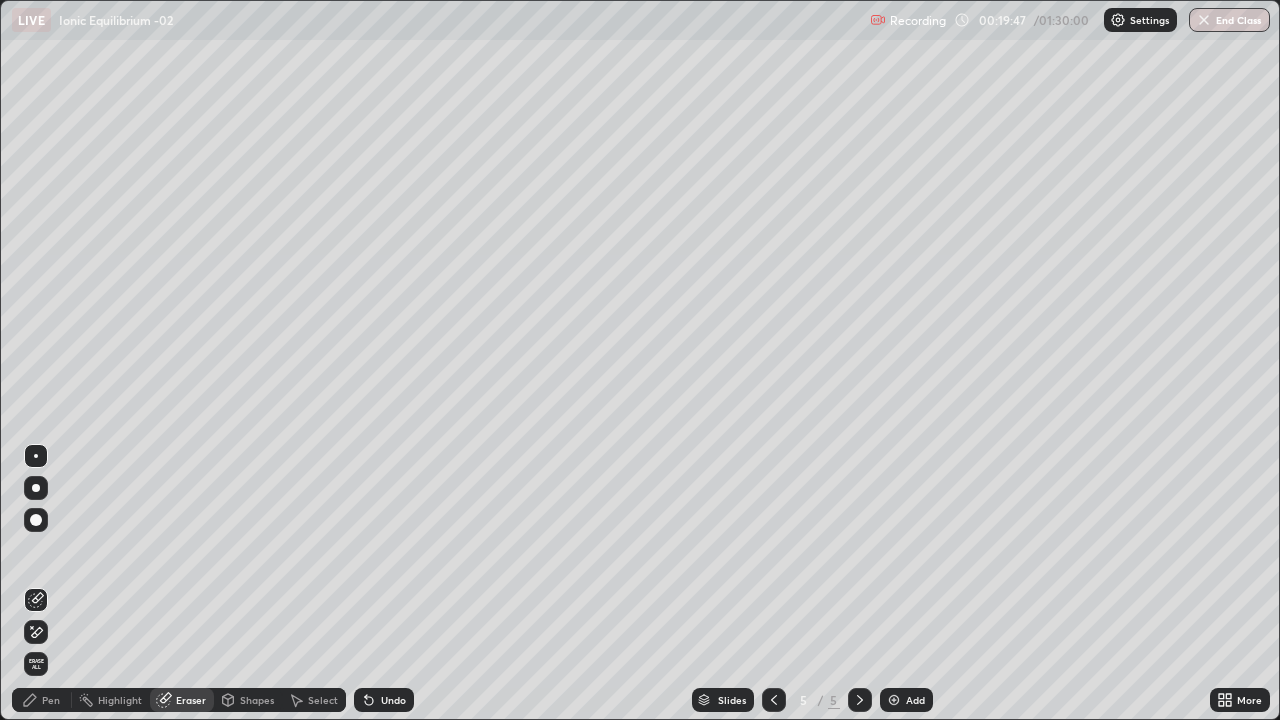 click on "Pen" at bounding box center [51, 700] 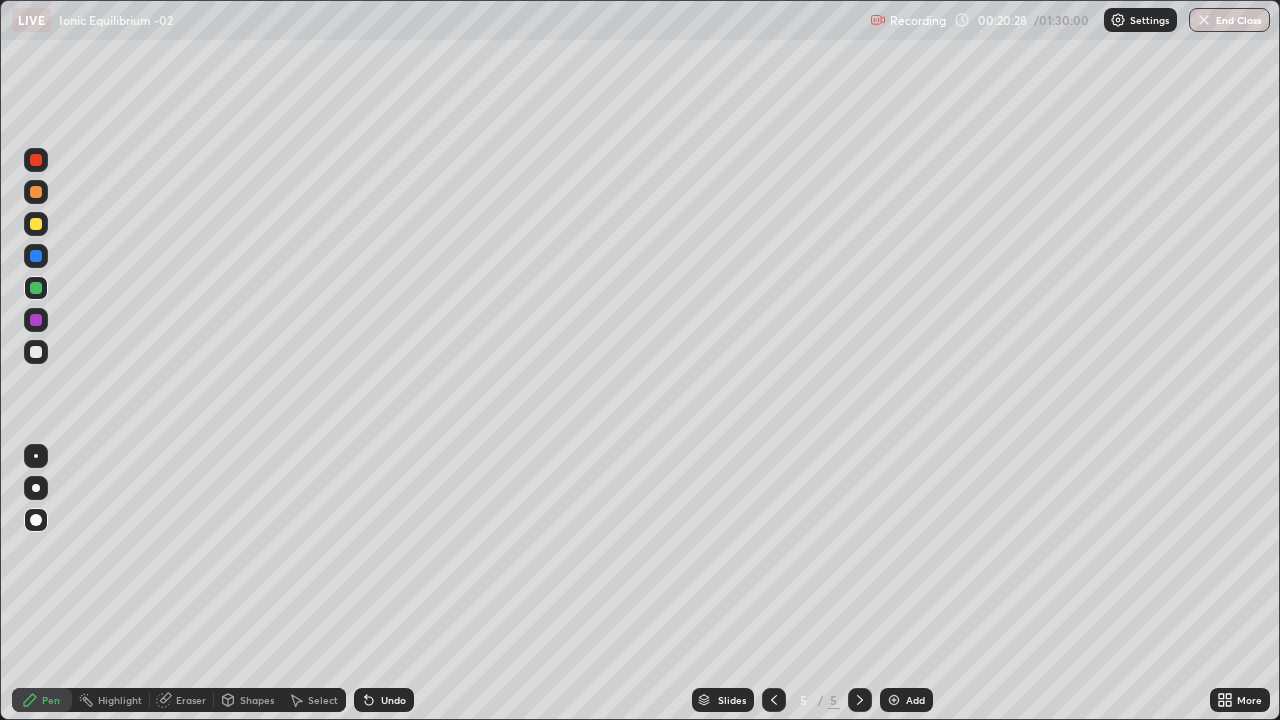 click 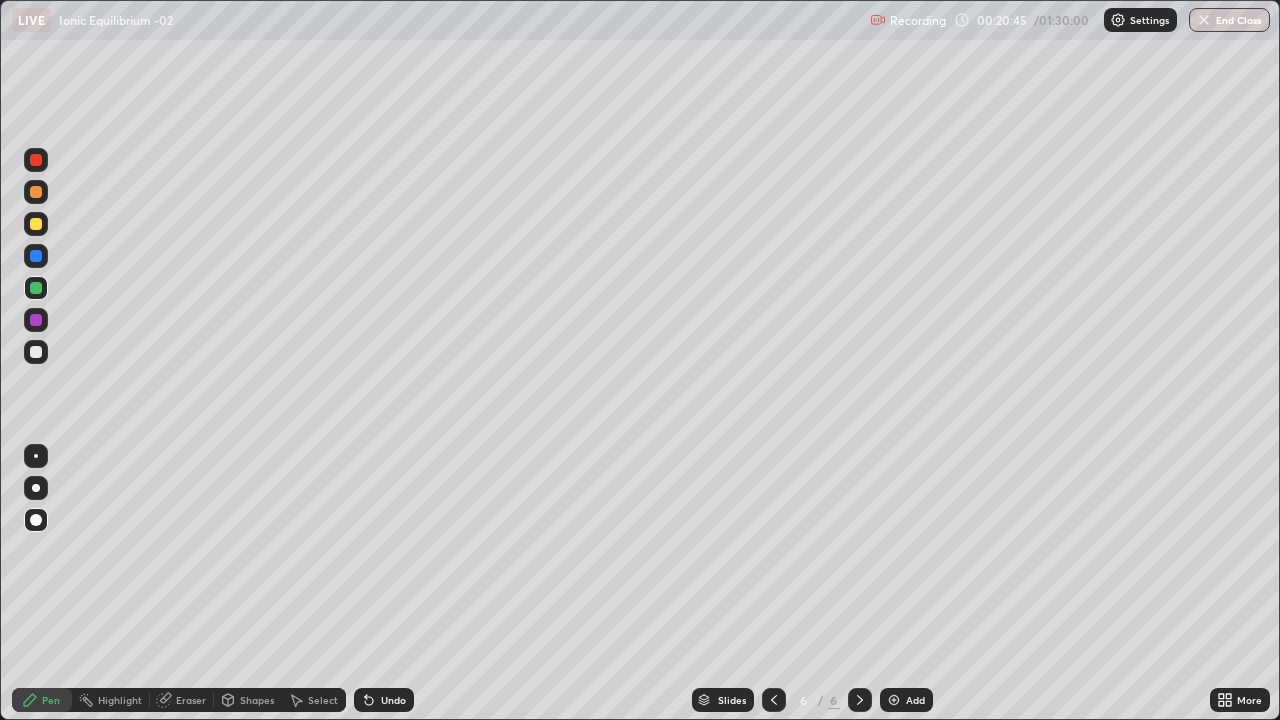 click on "Undo" at bounding box center (393, 700) 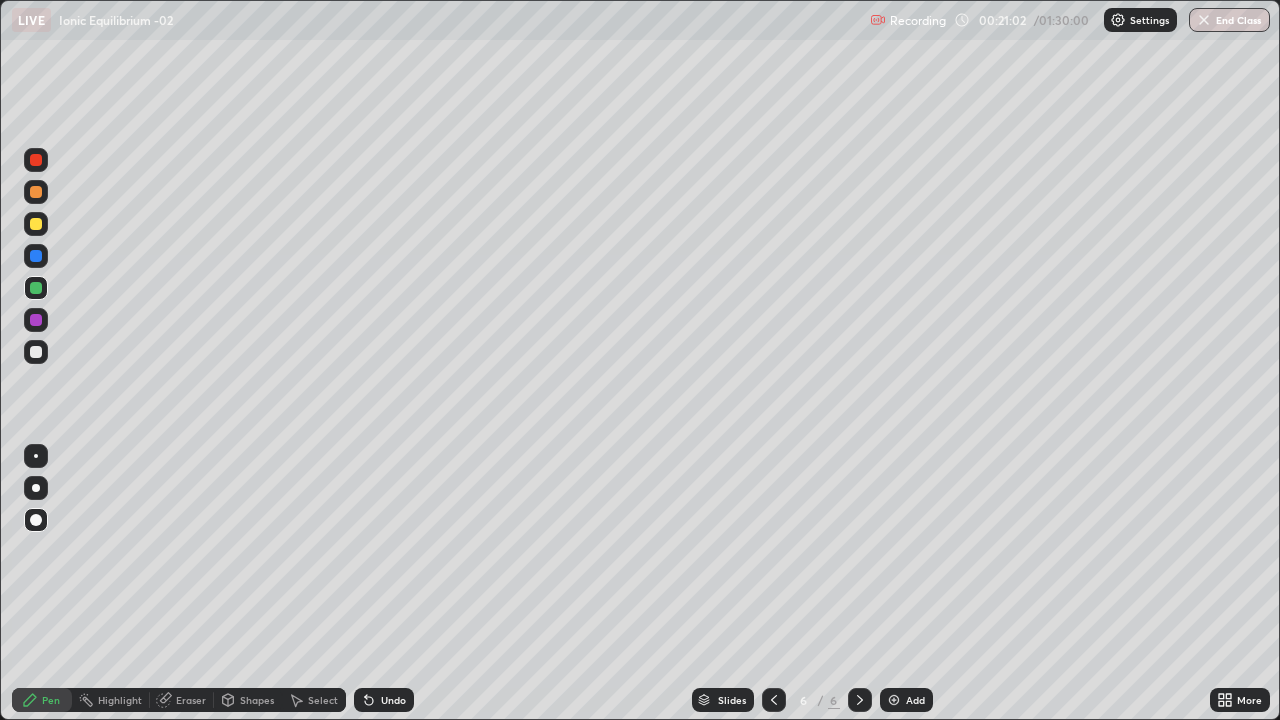 click at bounding box center [36, 224] 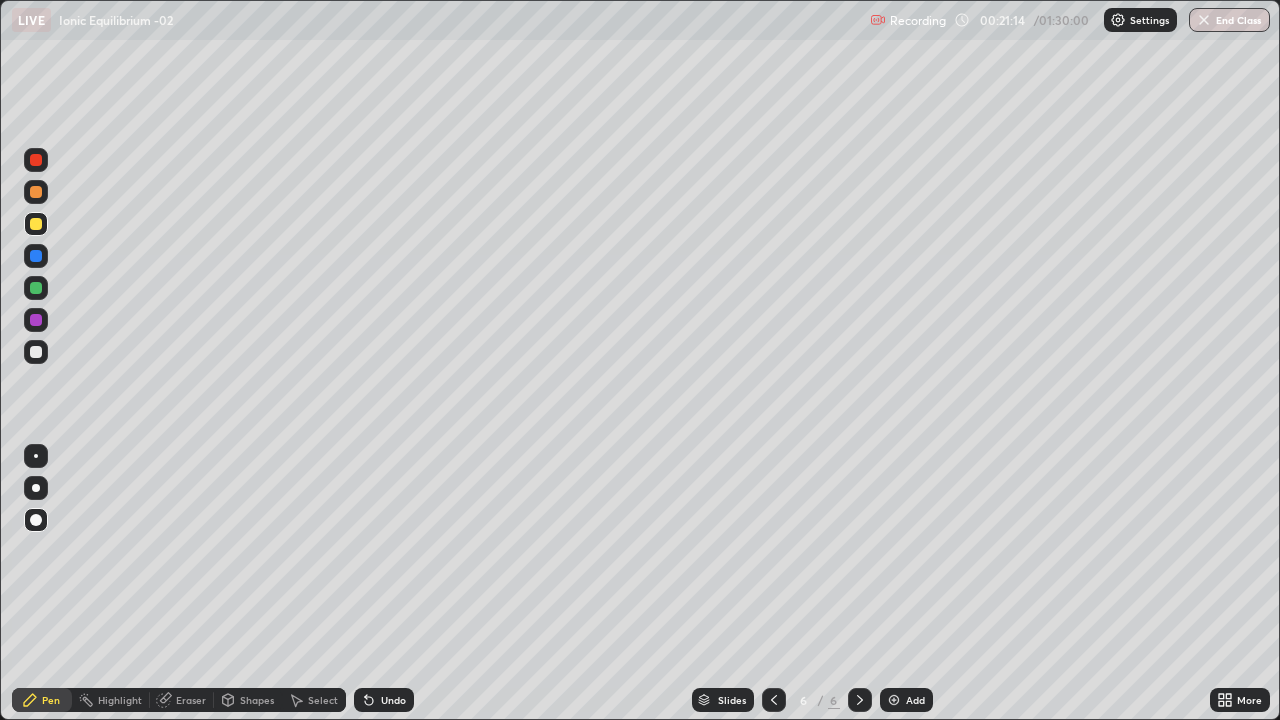 click 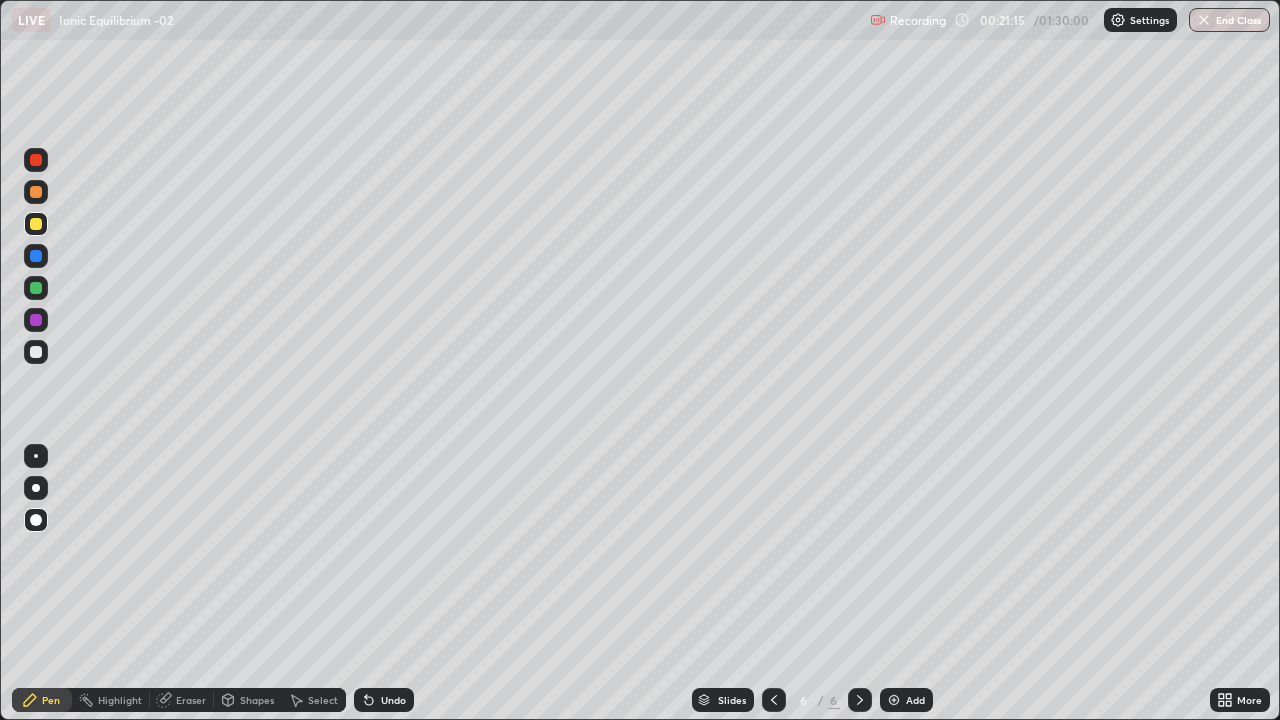click 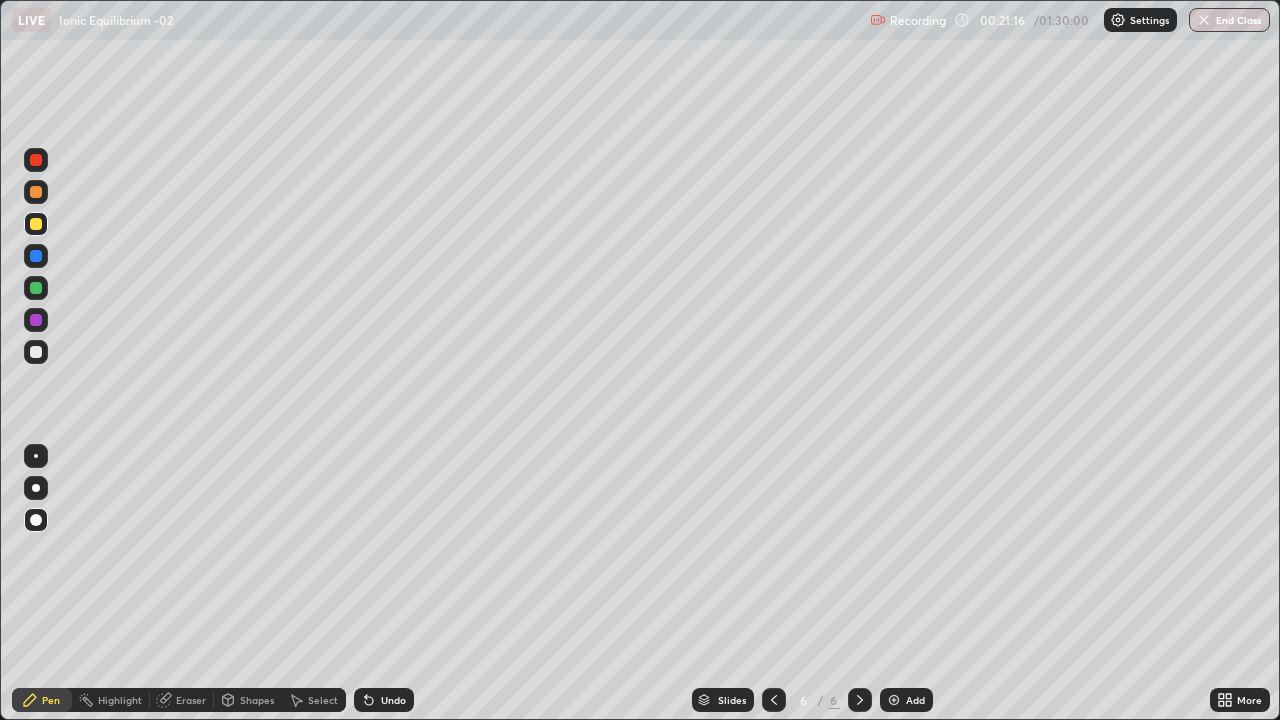 click 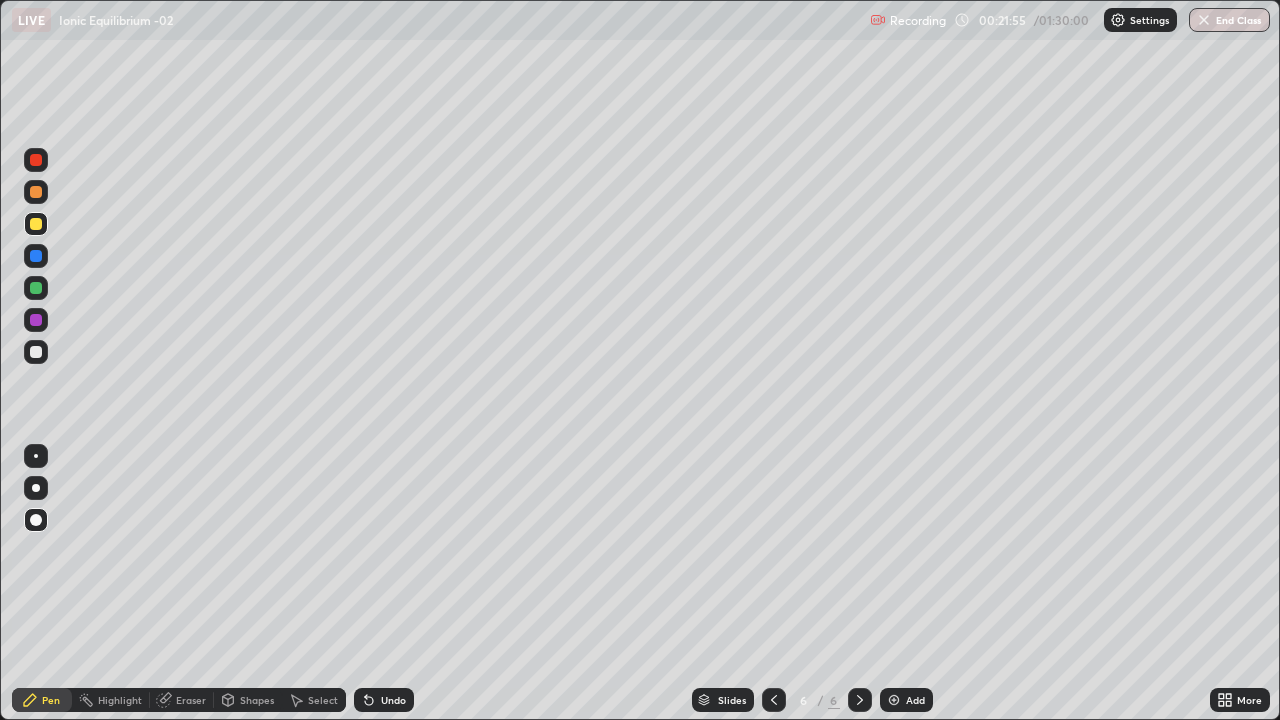 click at bounding box center (36, 224) 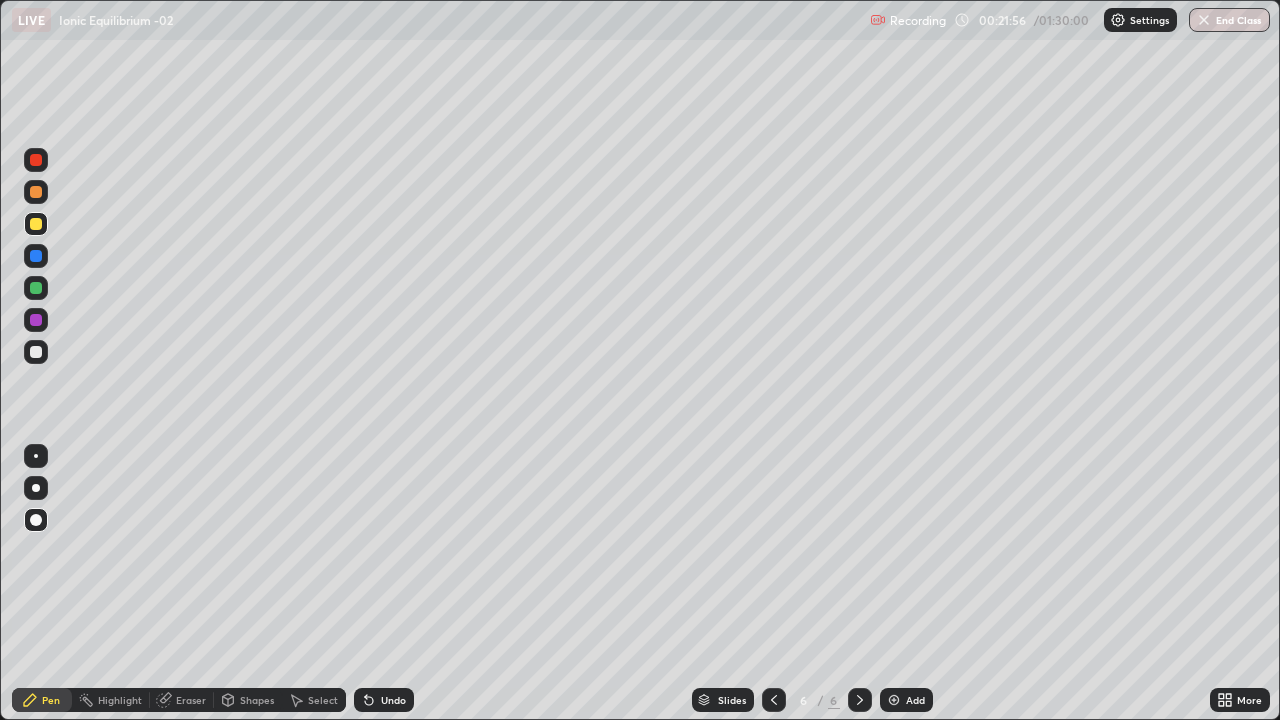 click at bounding box center (36, 192) 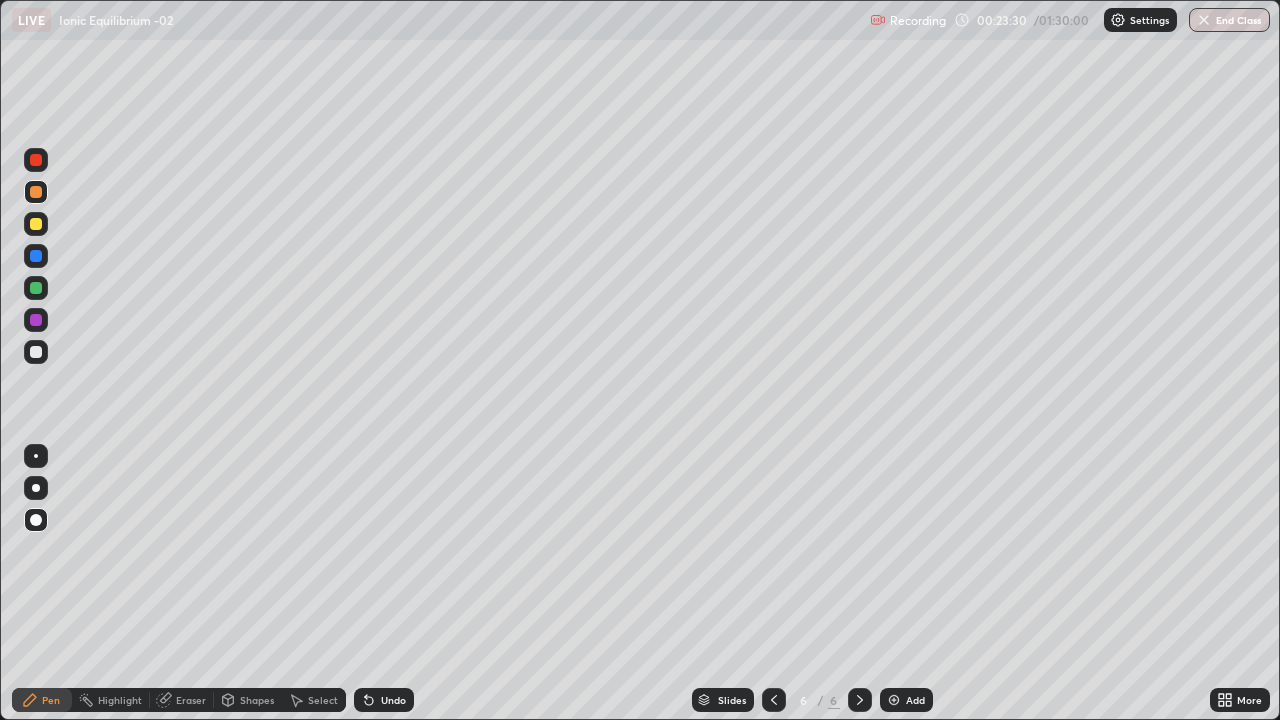 click at bounding box center (774, 700) 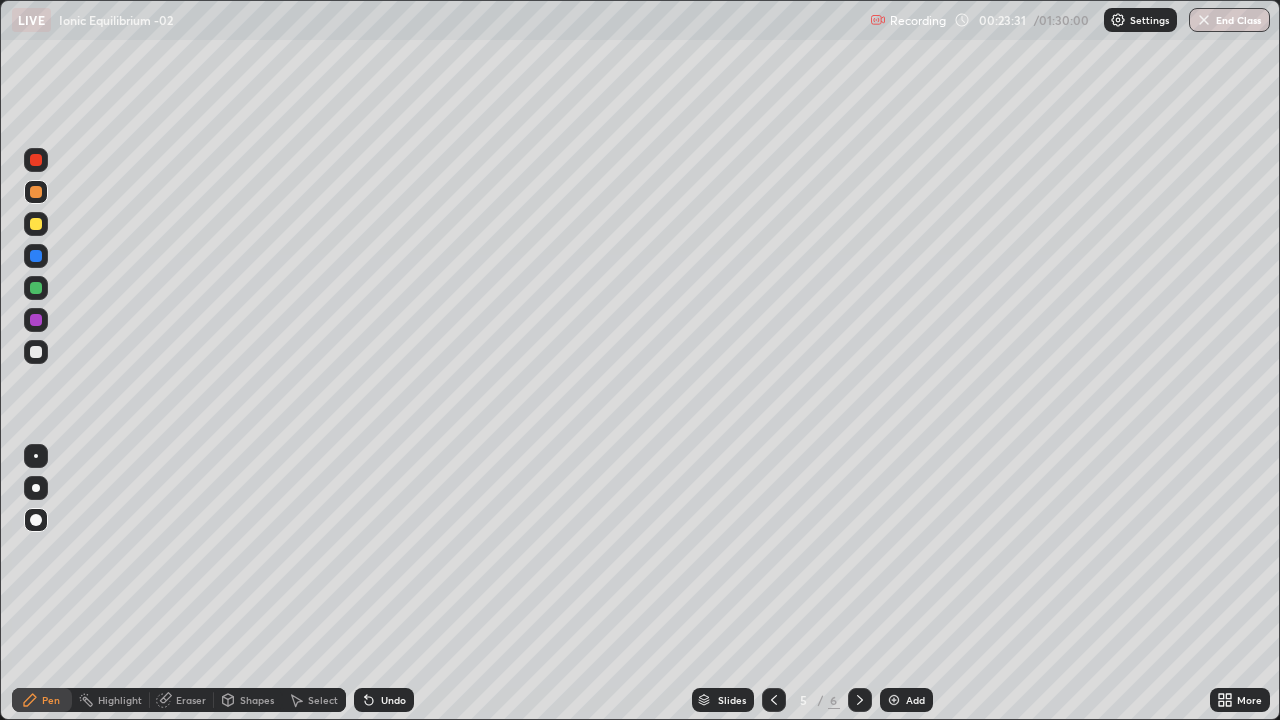 click 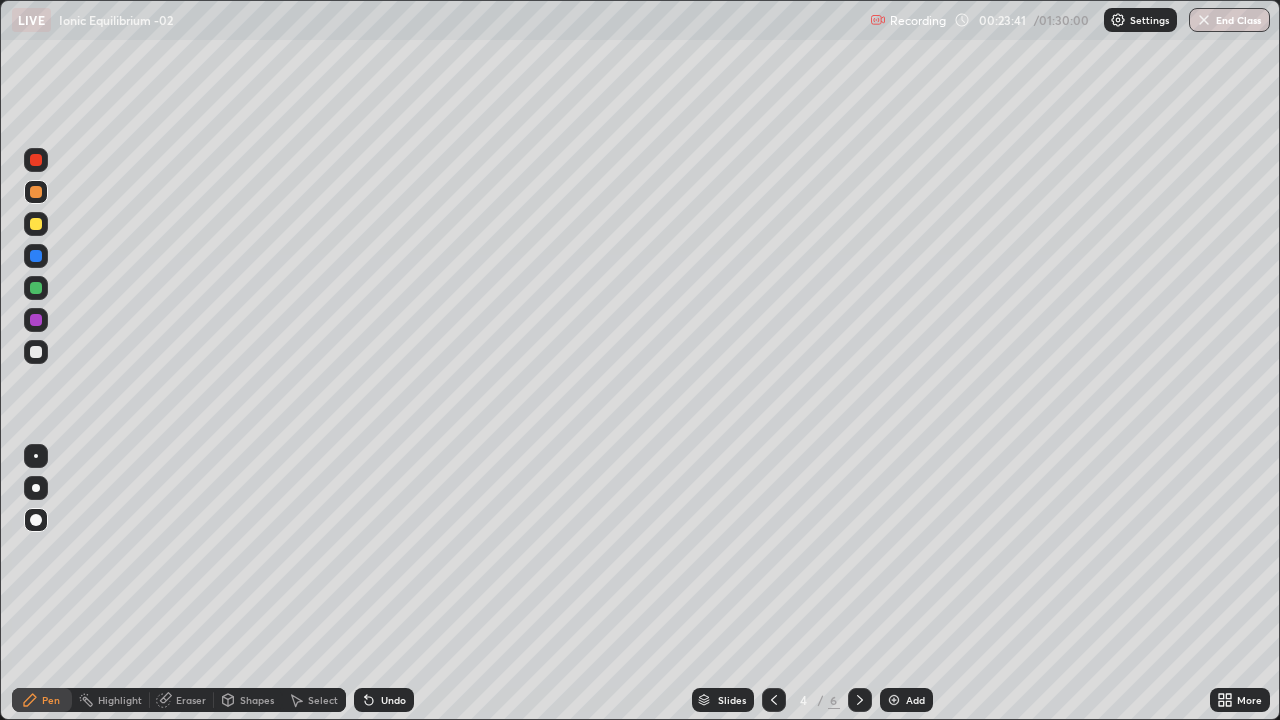 click at bounding box center (860, 700) 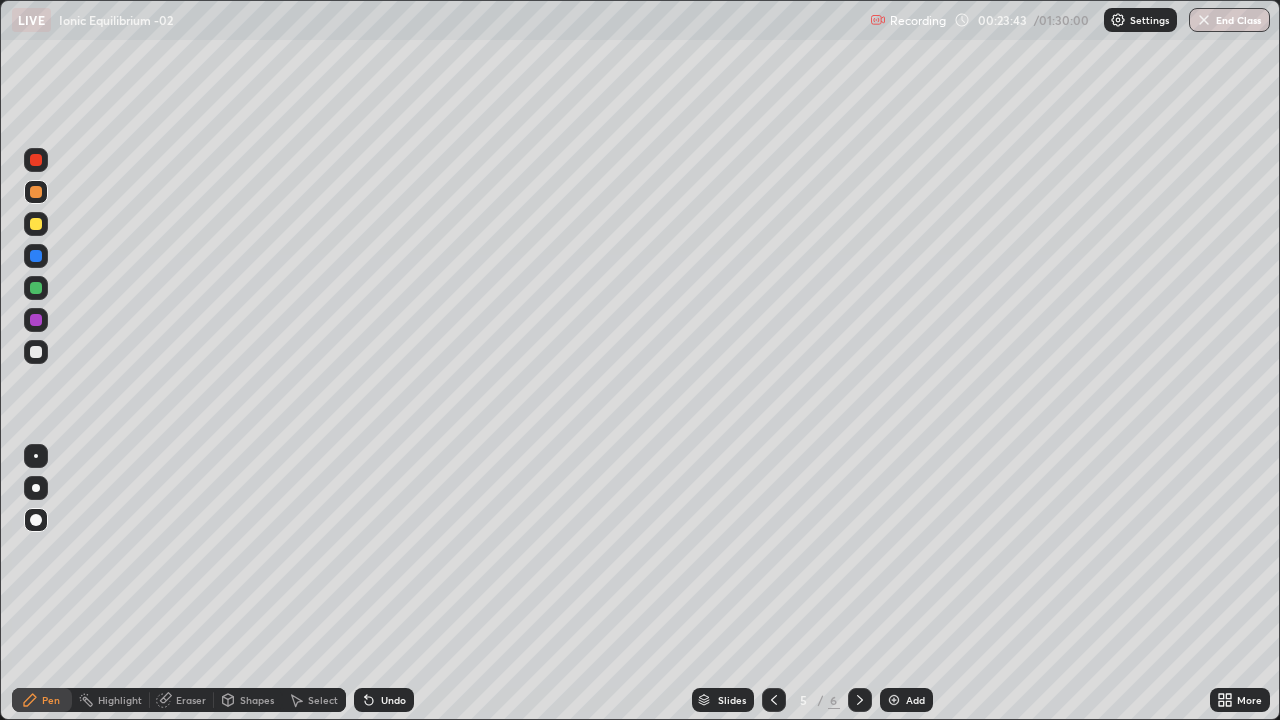 click 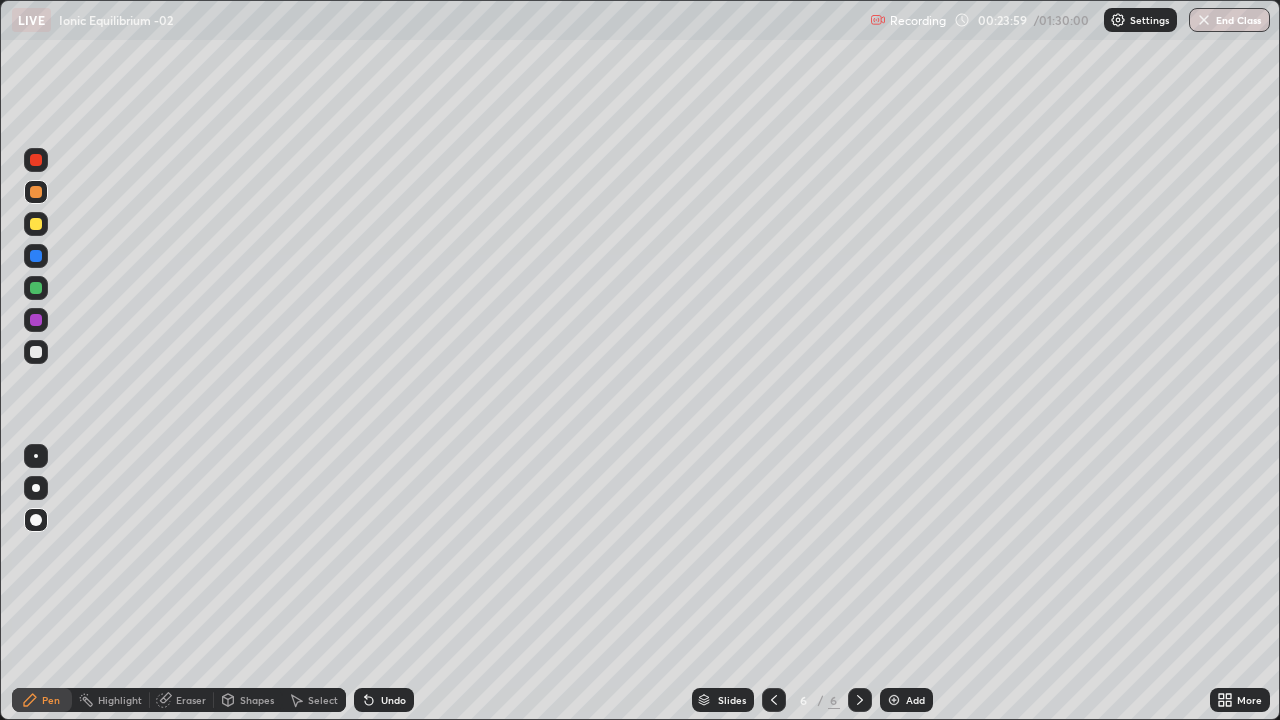 click at bounding box center [774, 700] 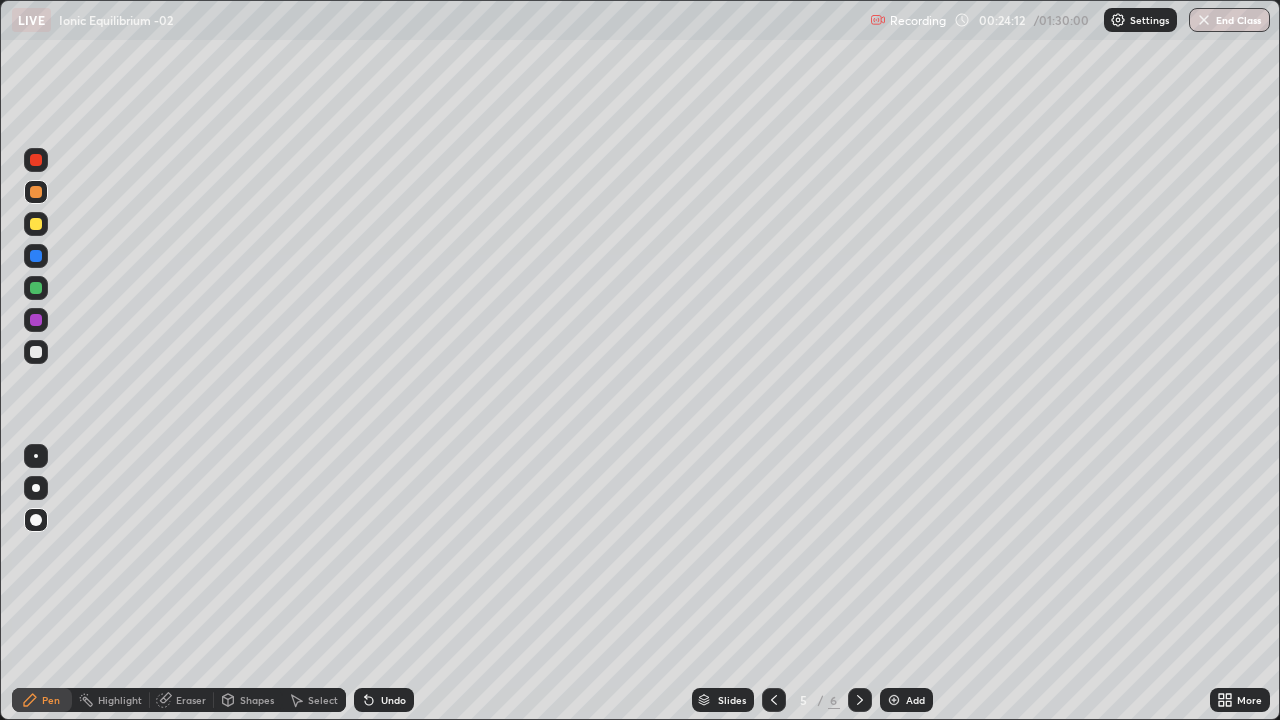 click 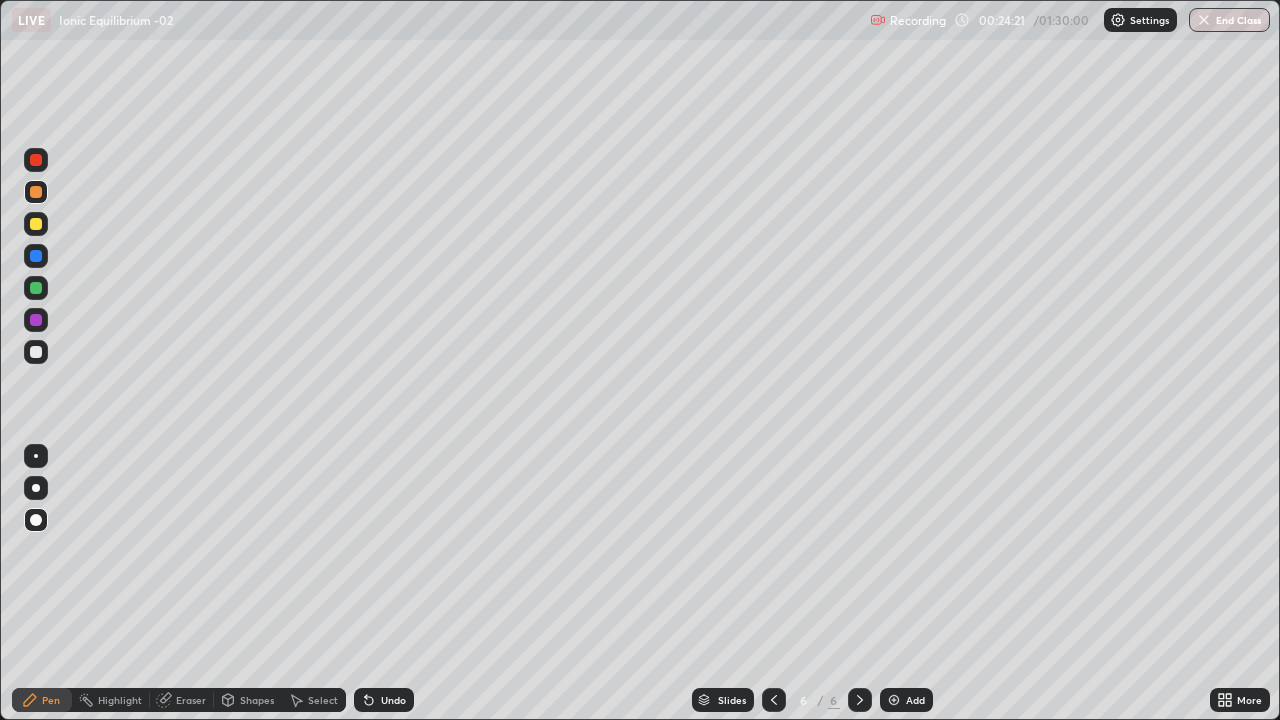 click 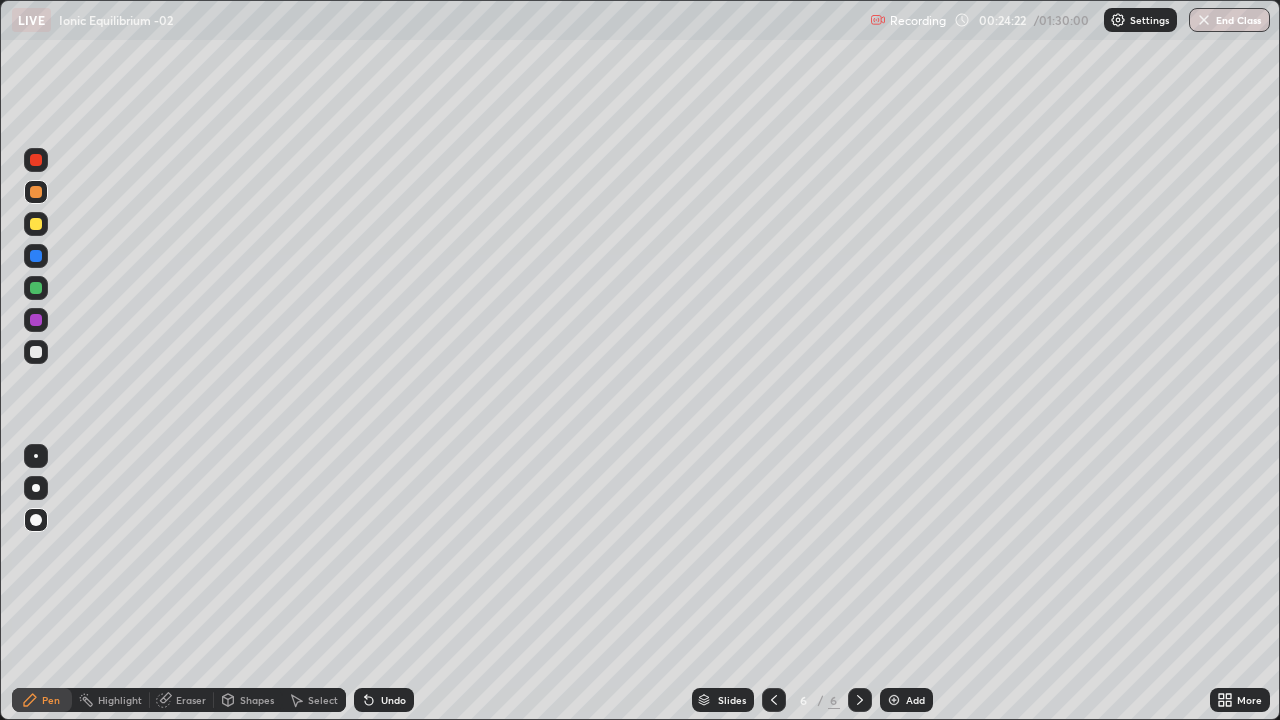 click at bounding box center [894, 700] 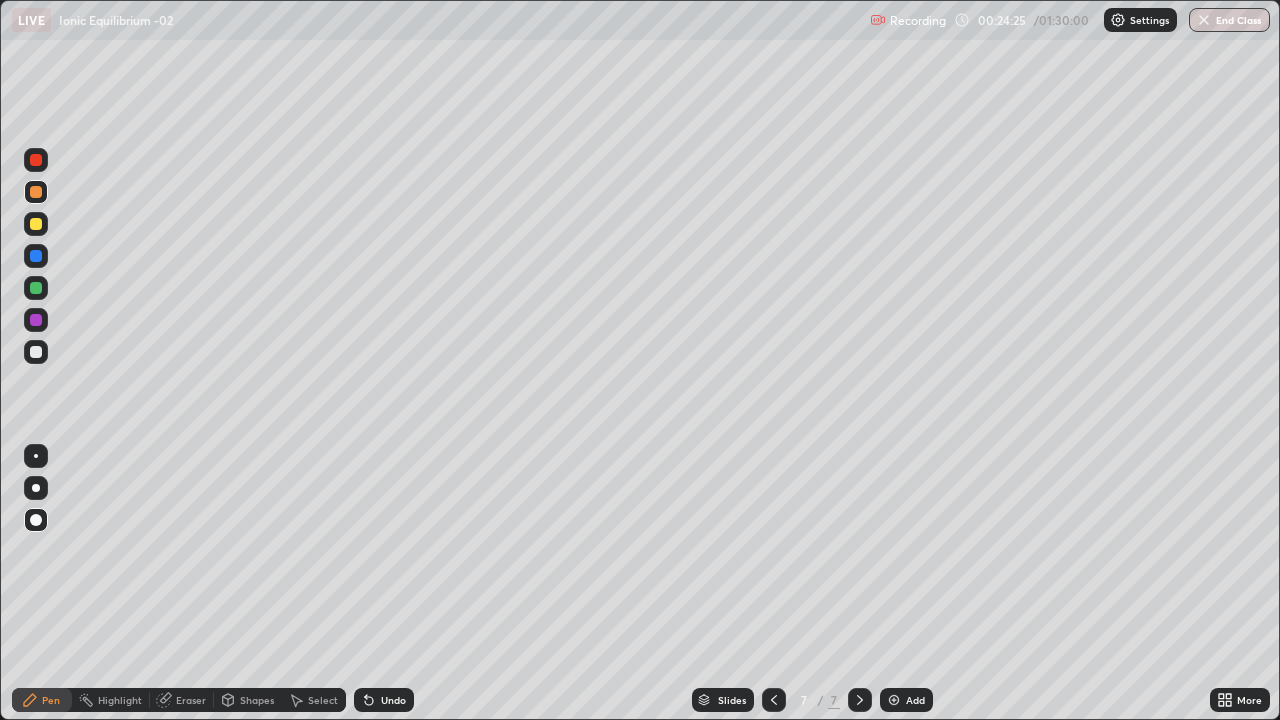 click at bounding box center (36, 224) 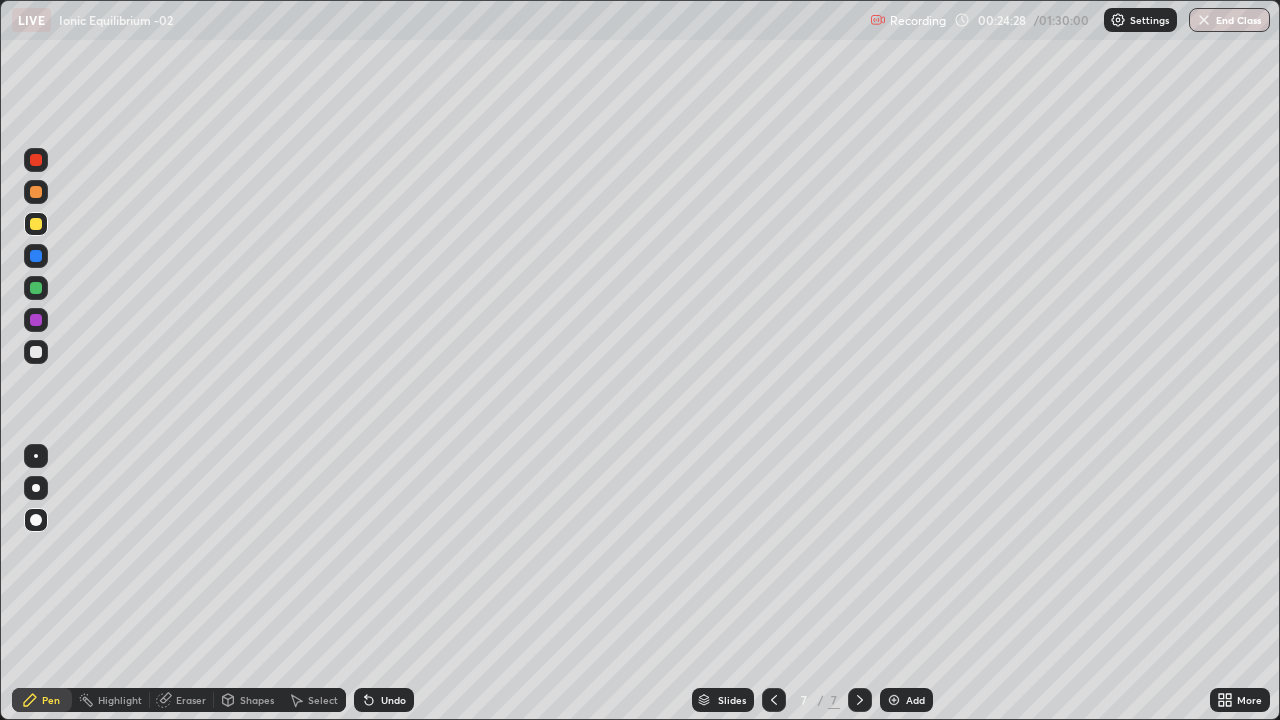 click at bounding box center (36, 192) 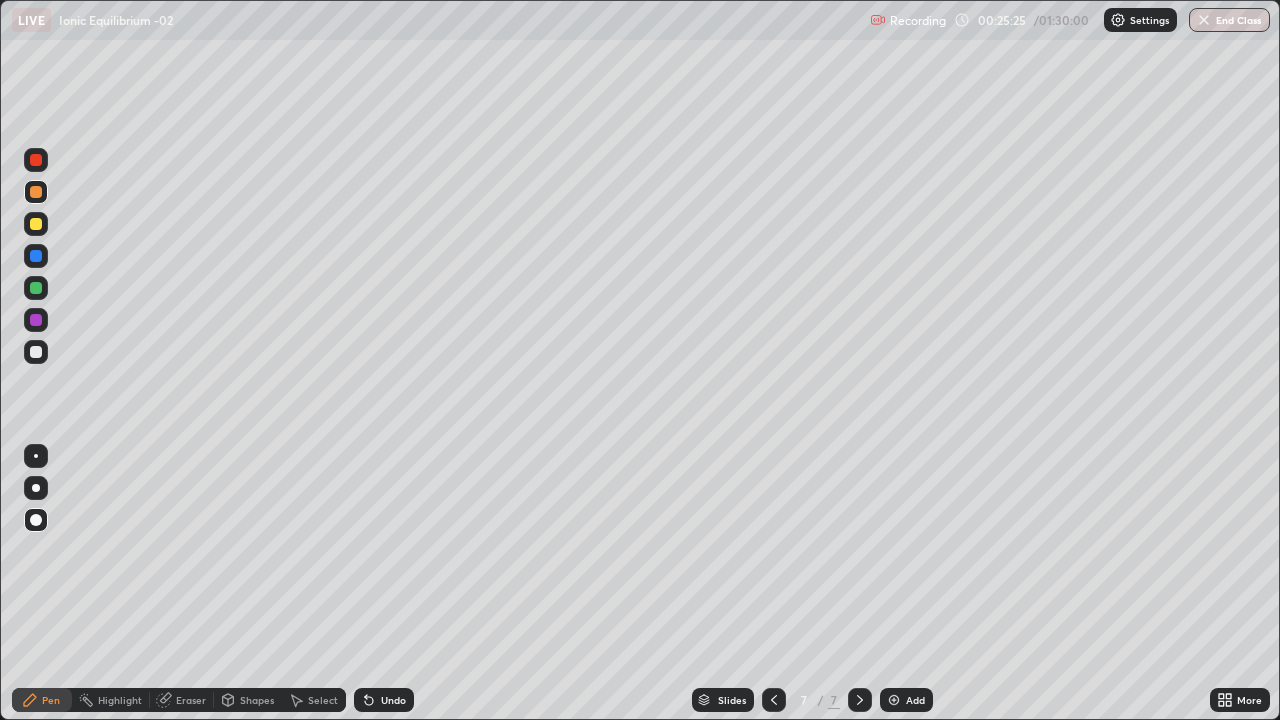 click 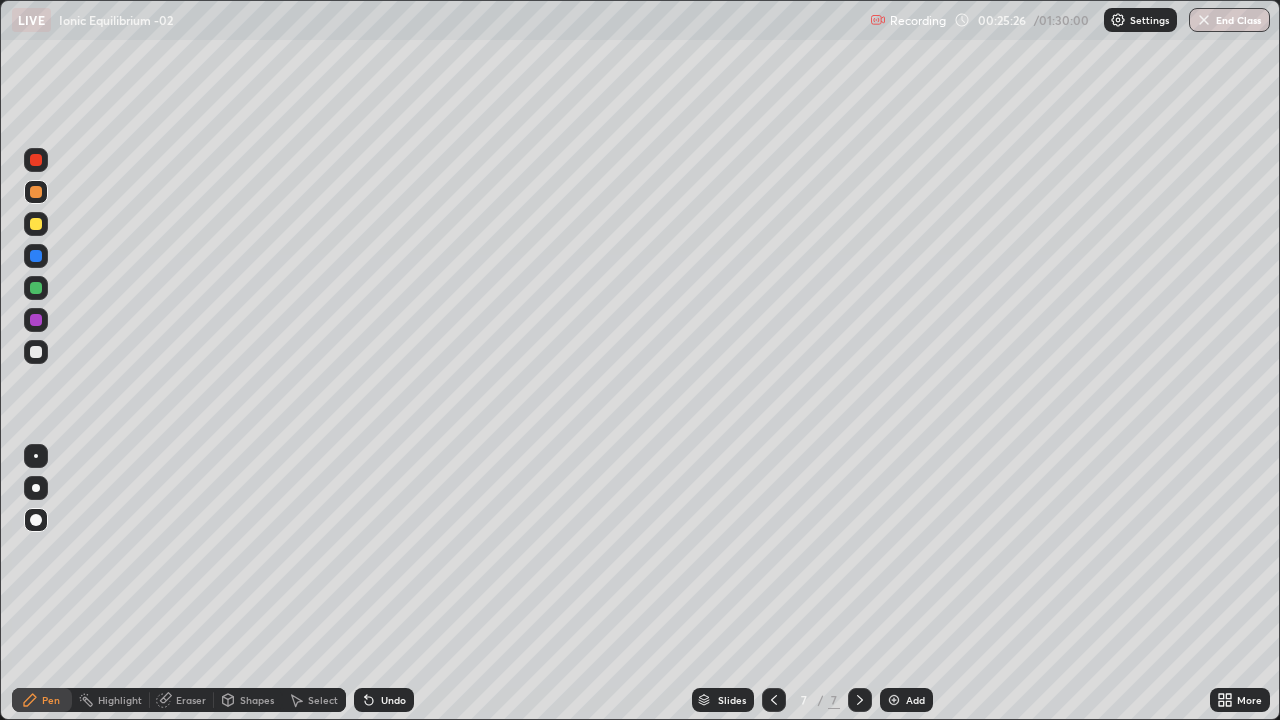 click 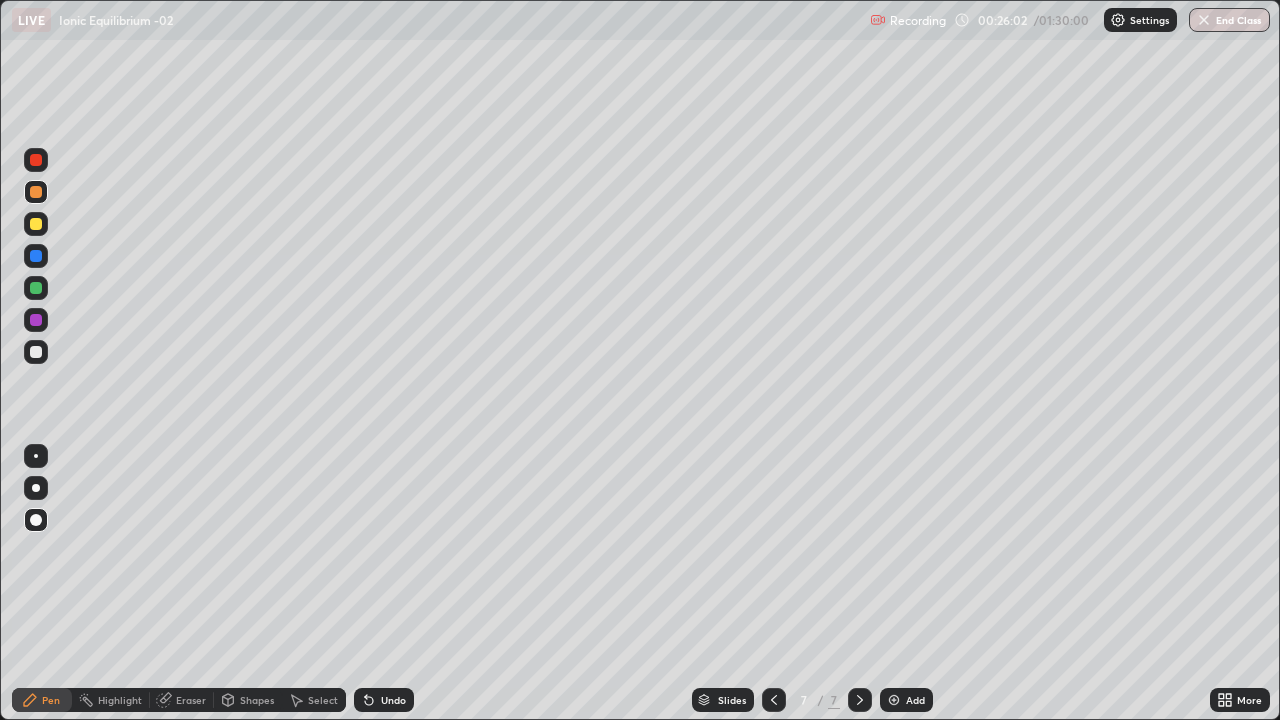 click 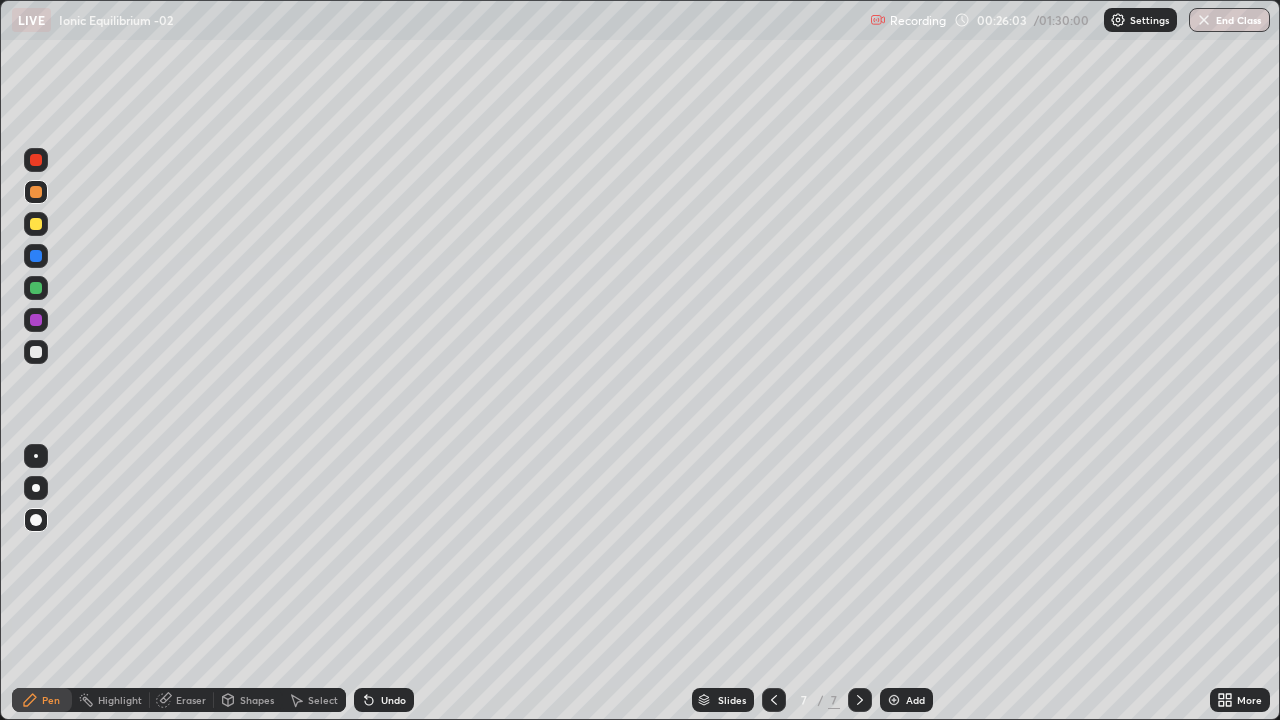 click 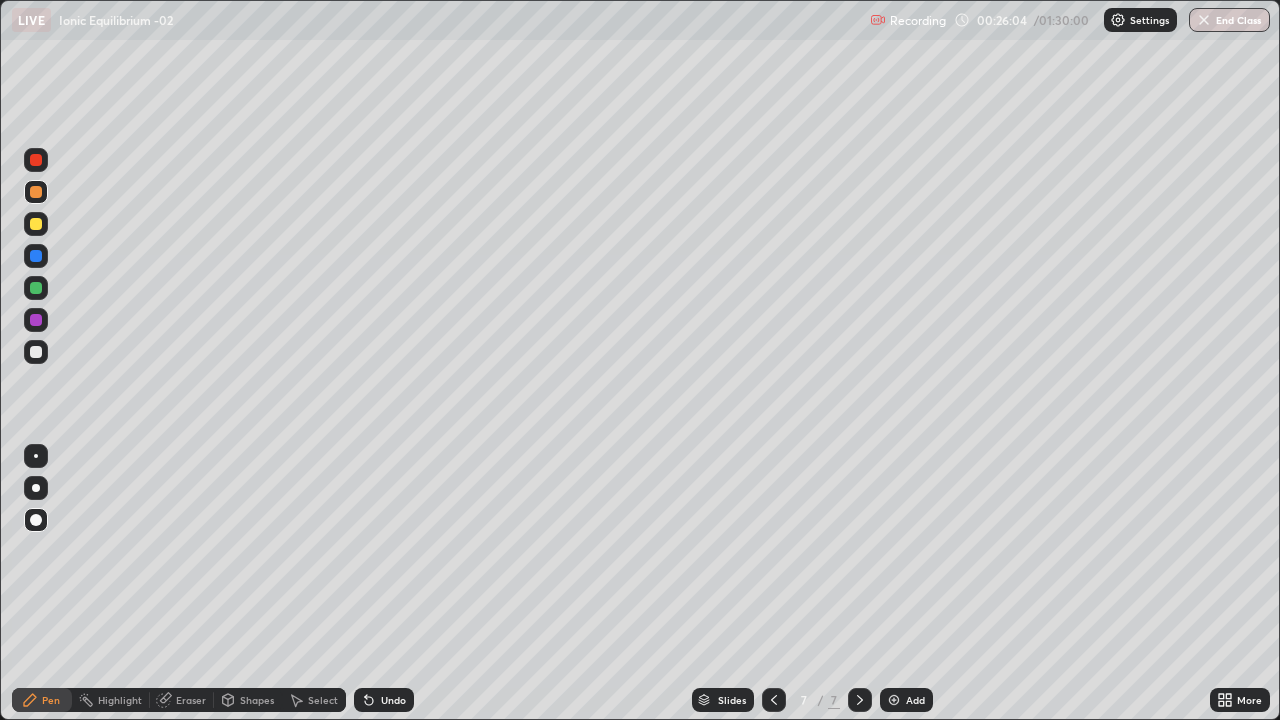 click 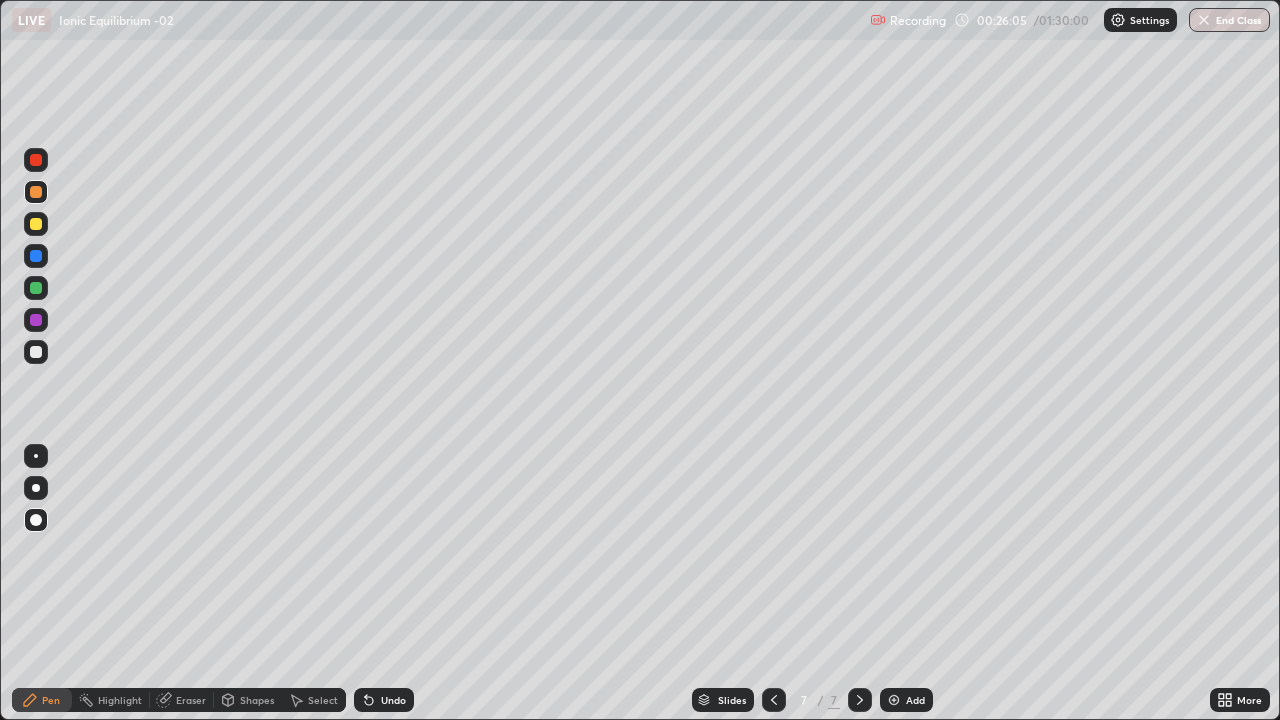 click on "Undo" at bounding box center (384, 700) 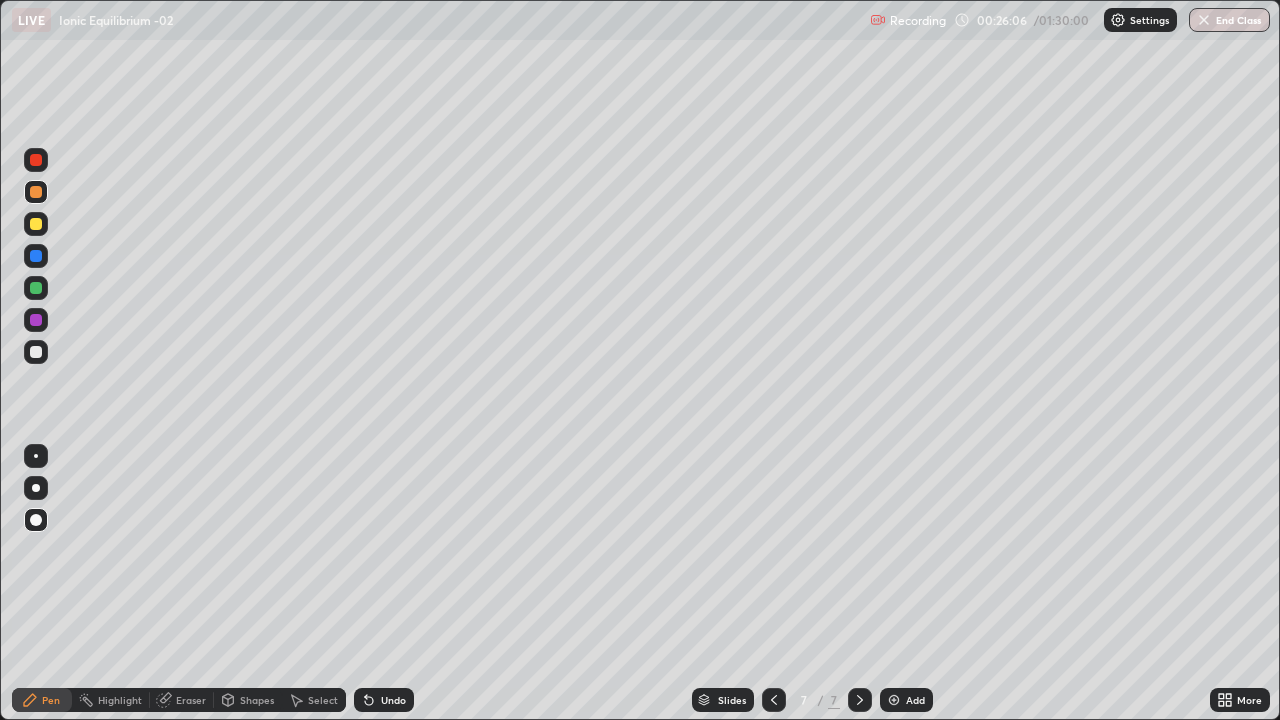 click on "Undo" at bounding box center (384, 700) 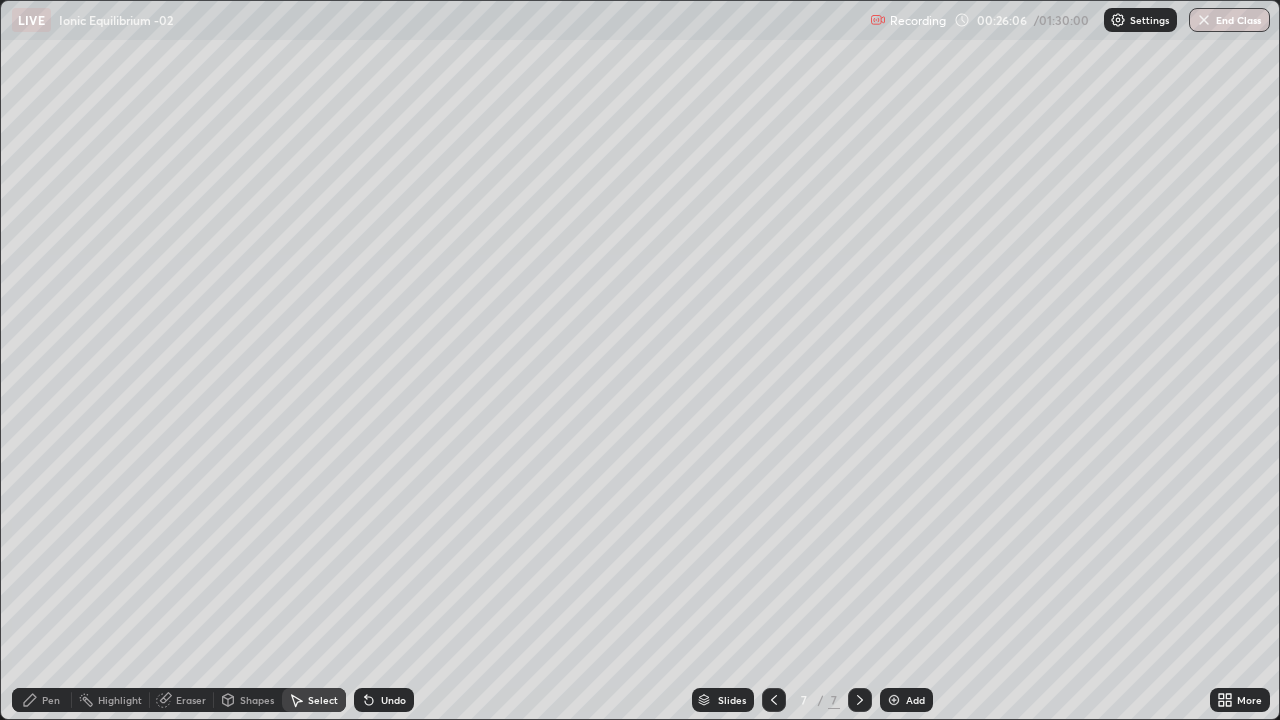 click on "Select" at bounding box center [314, 700] 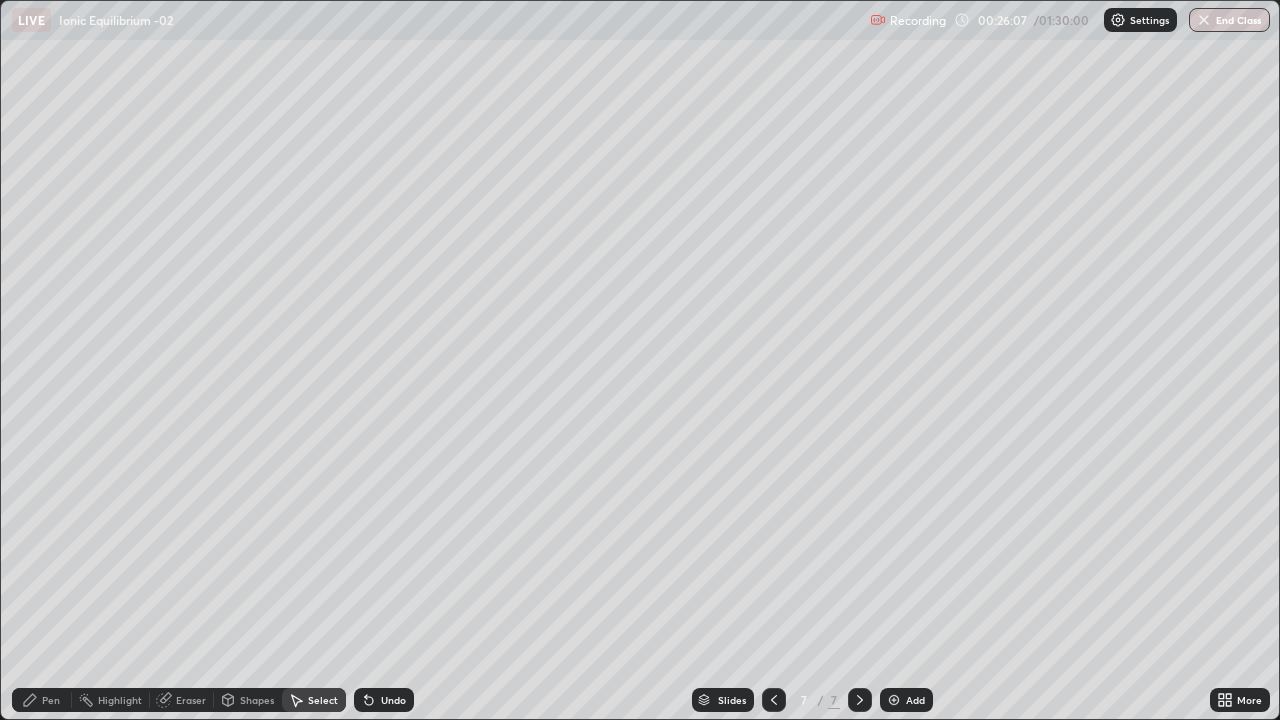 click 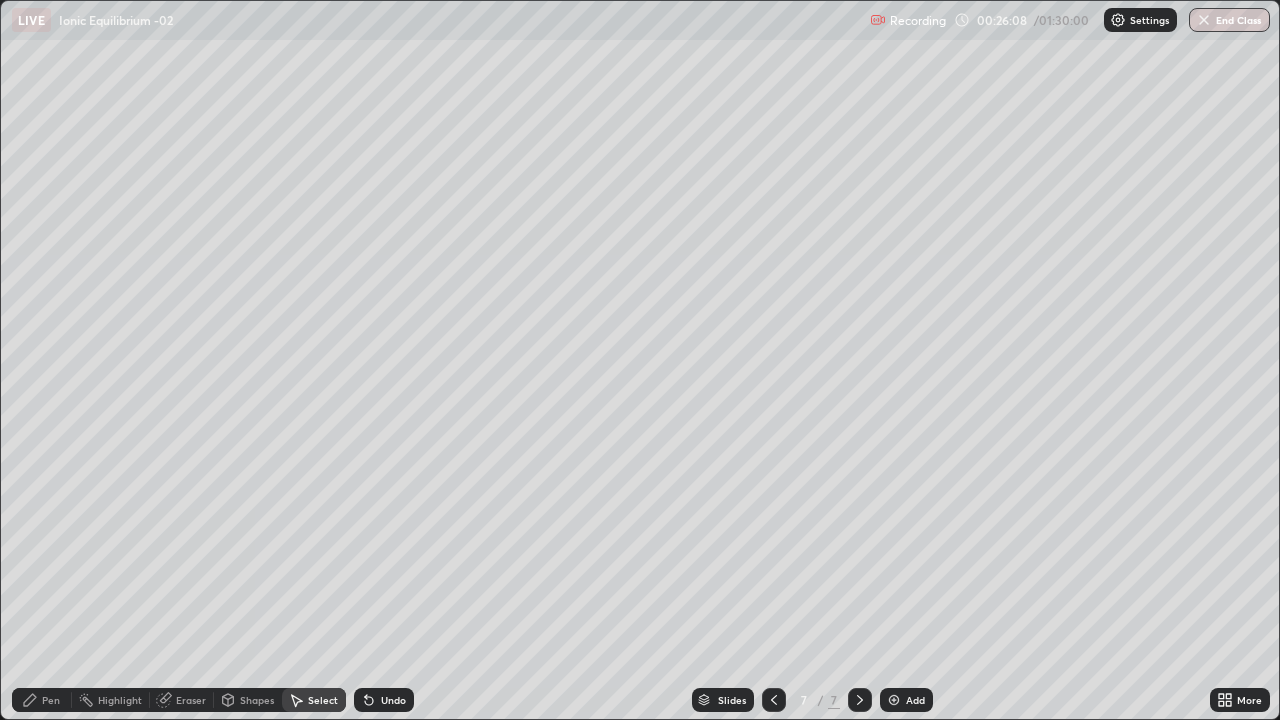 click 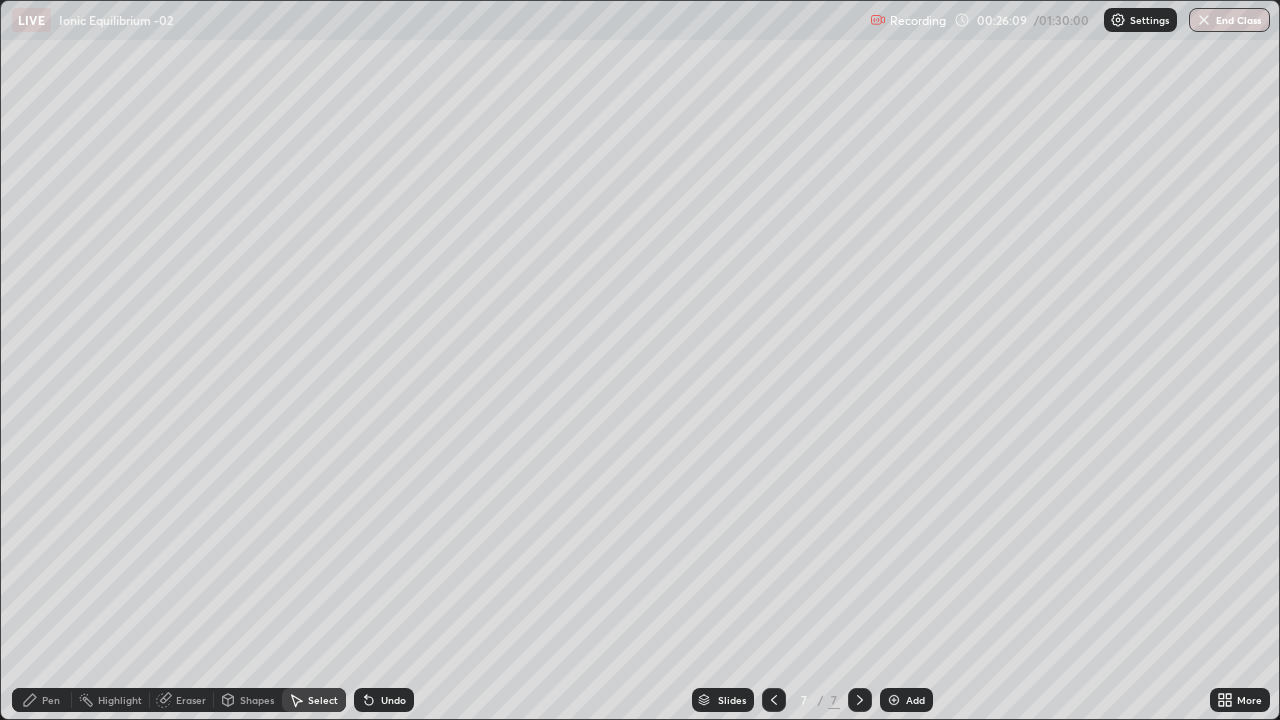 click on "Undo" at bounding box center (384, 700) 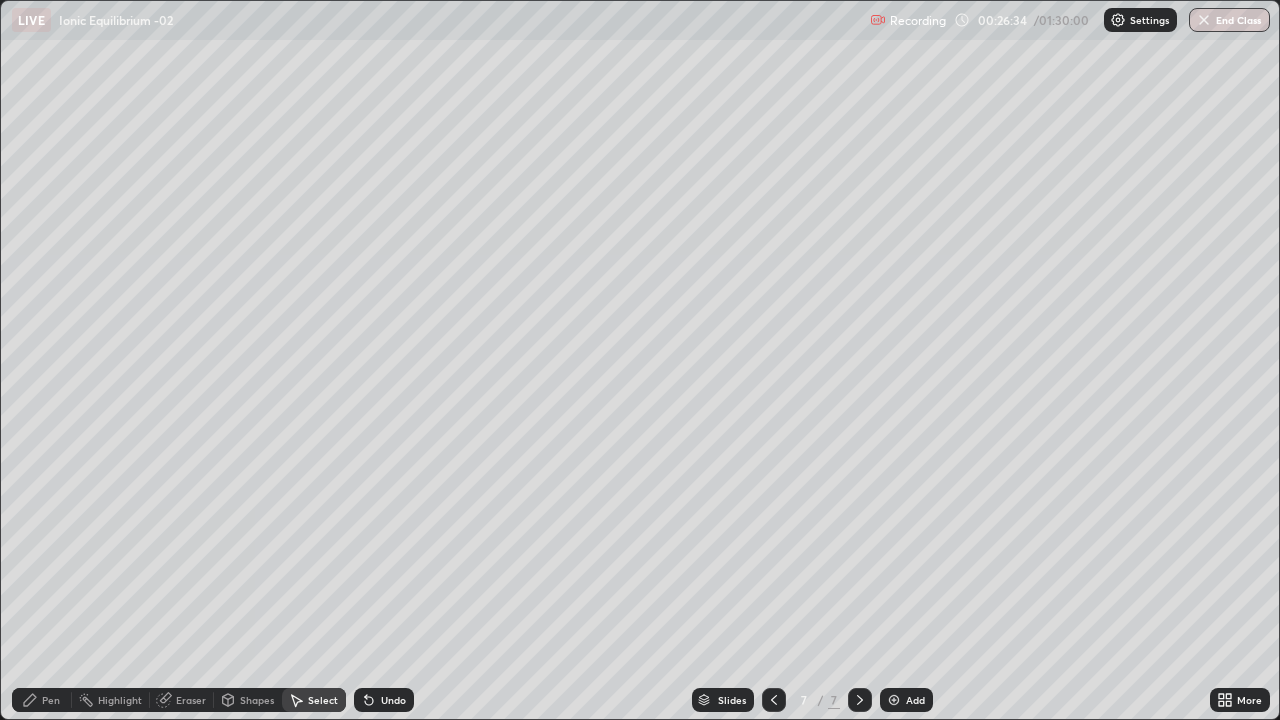 click on "Eraser" at bounding box center [191, 700] 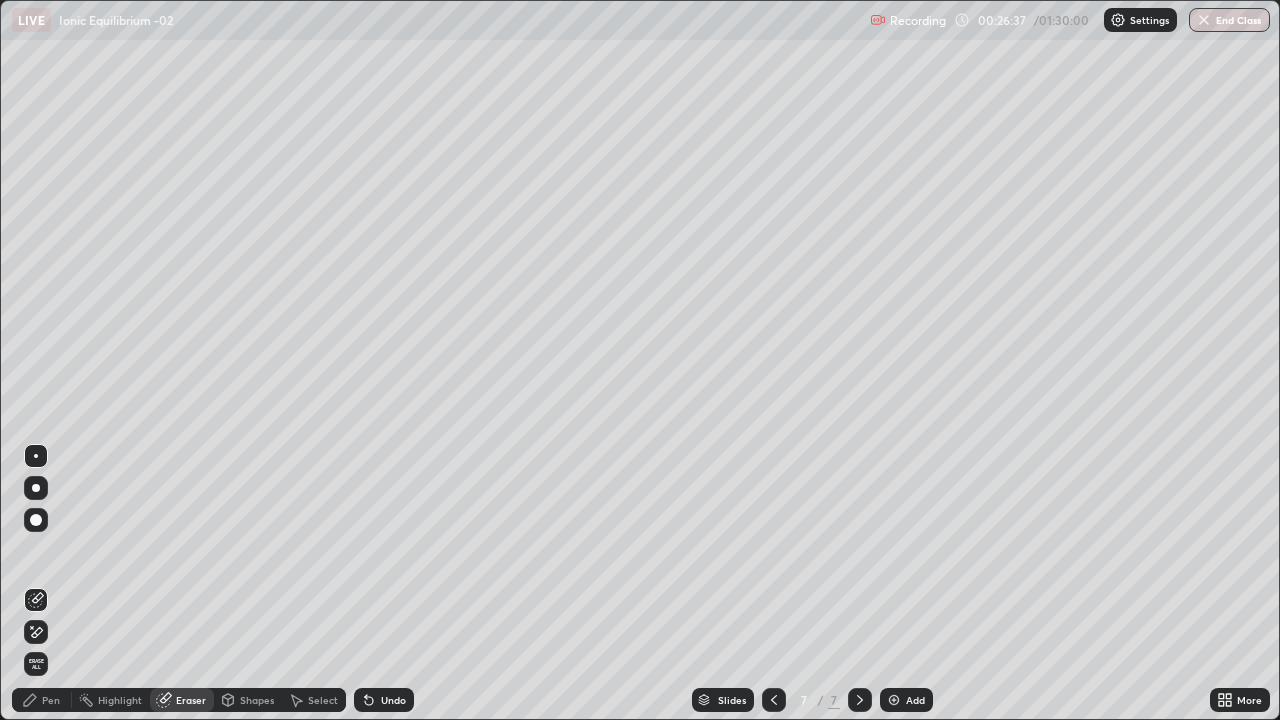 click on "Pen" at bounding box center [51, 700] 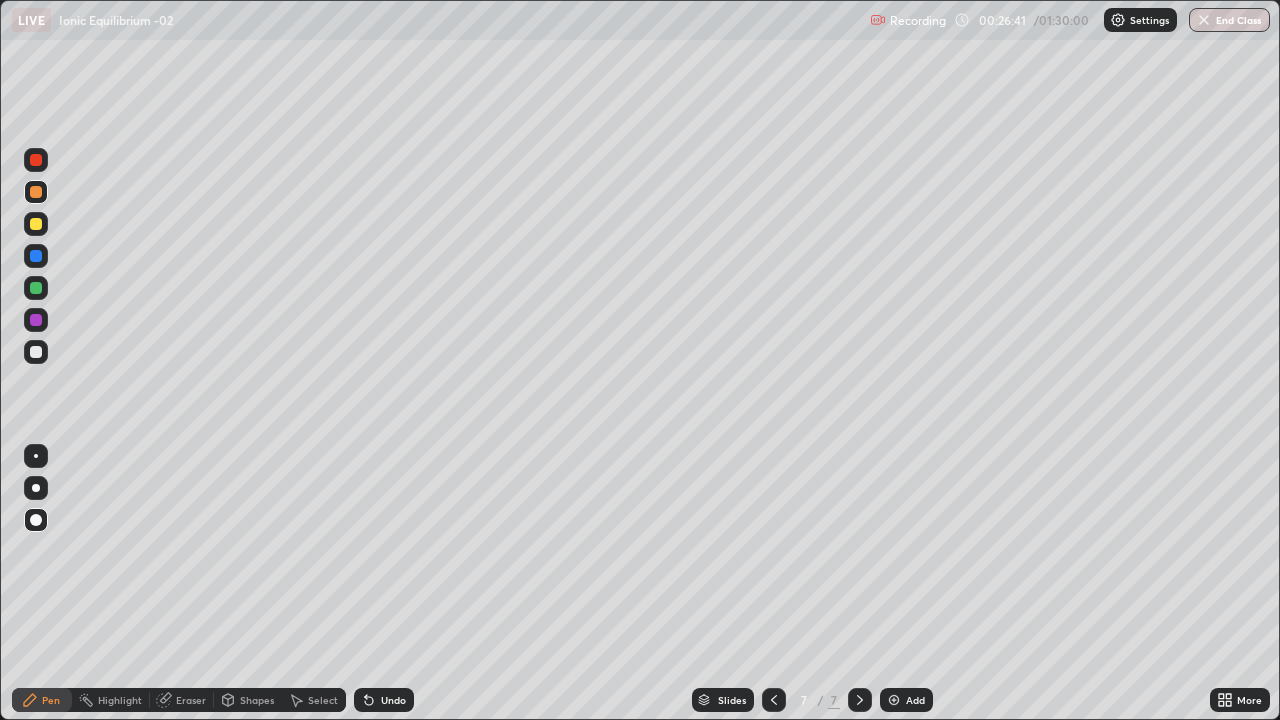 click at bounding box center [36, 224] 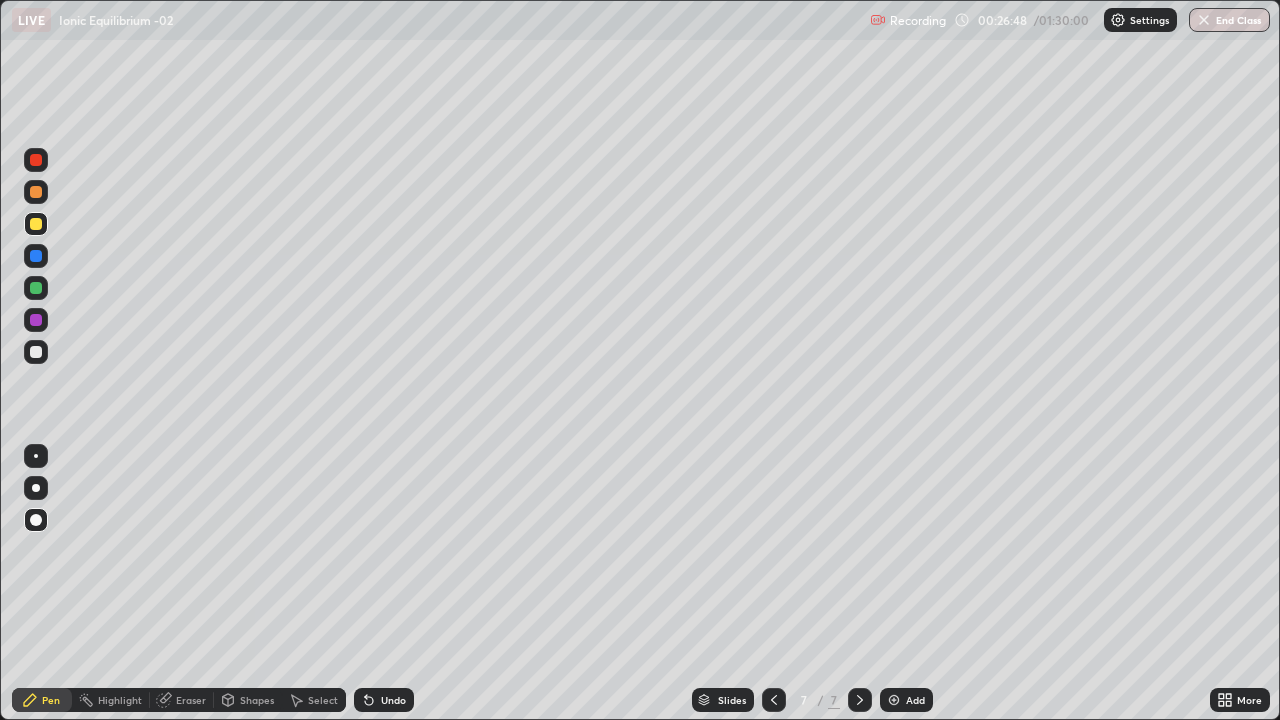 click at bounding box center [36, 224] 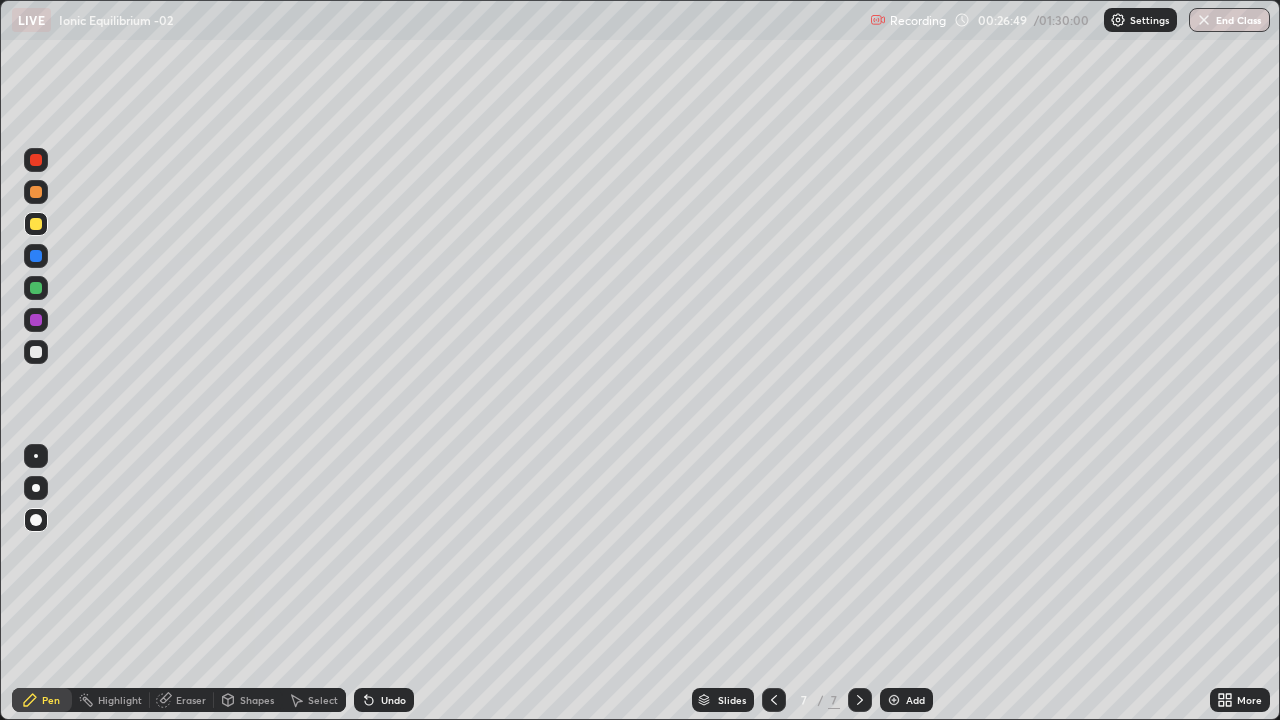 click at bounding box center [36, 352] 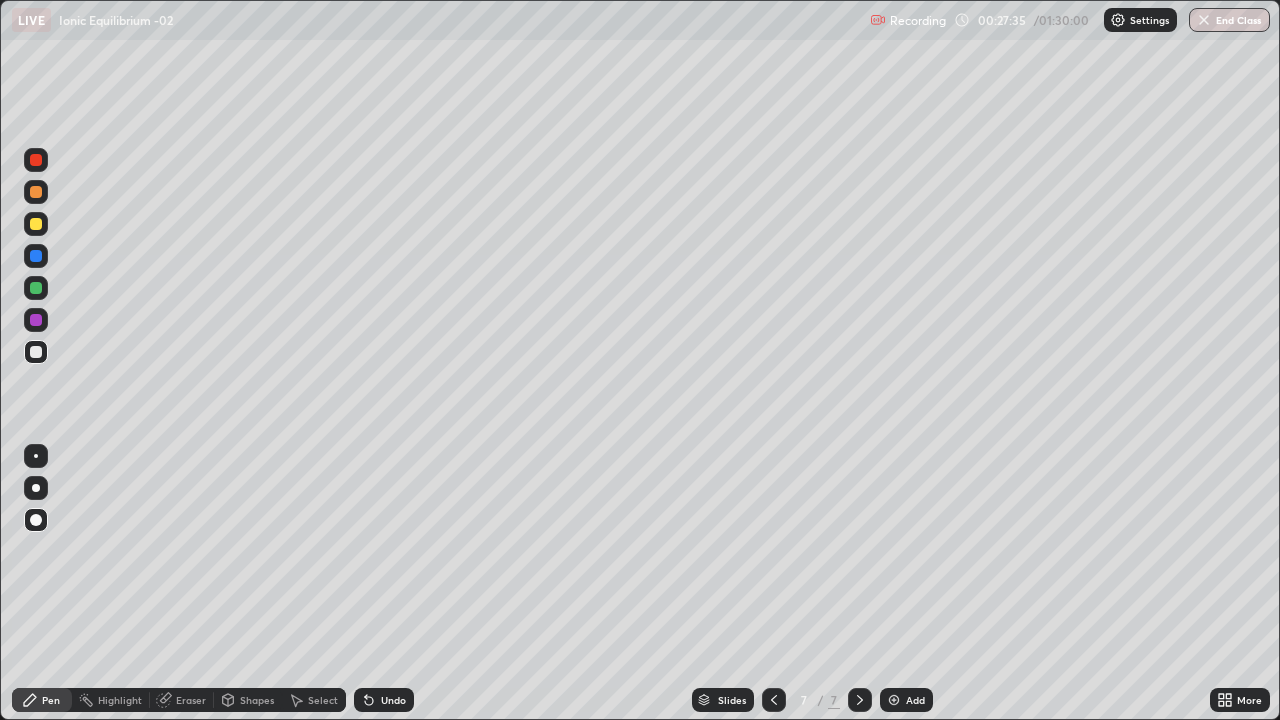 click on "Undo" at bounding box center (384, 700) 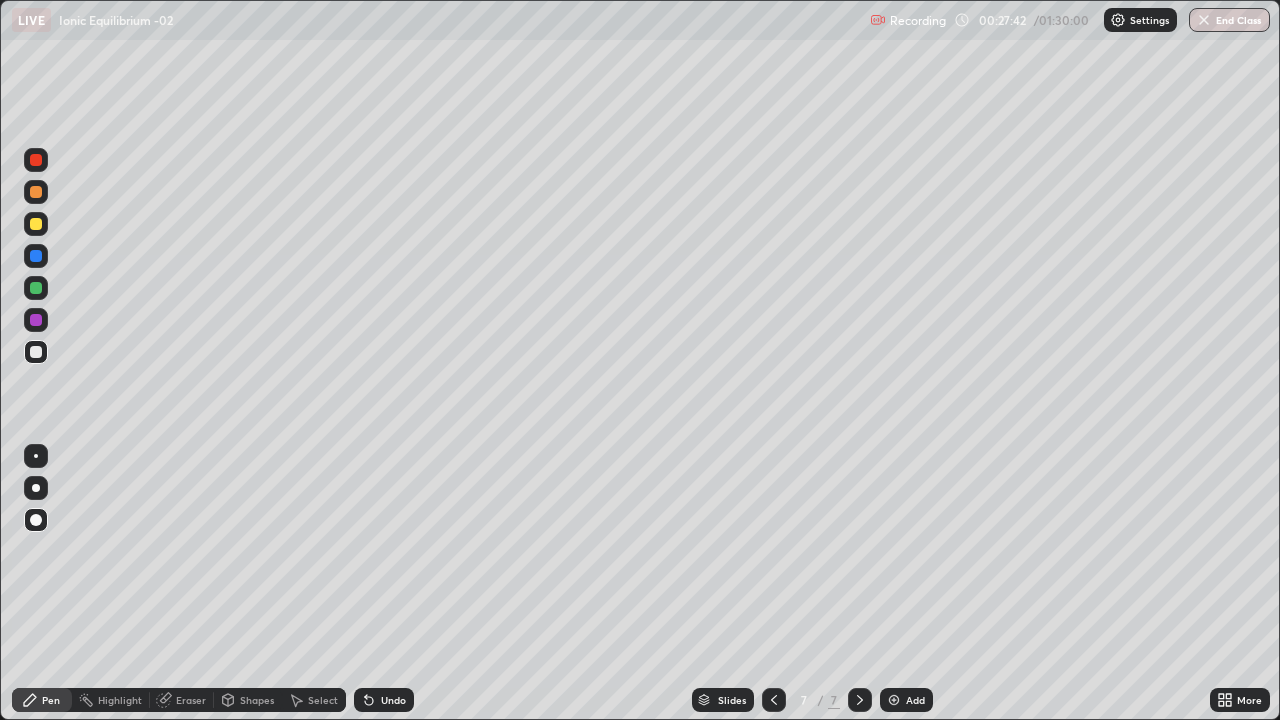 click at bounding box center (36, 224) 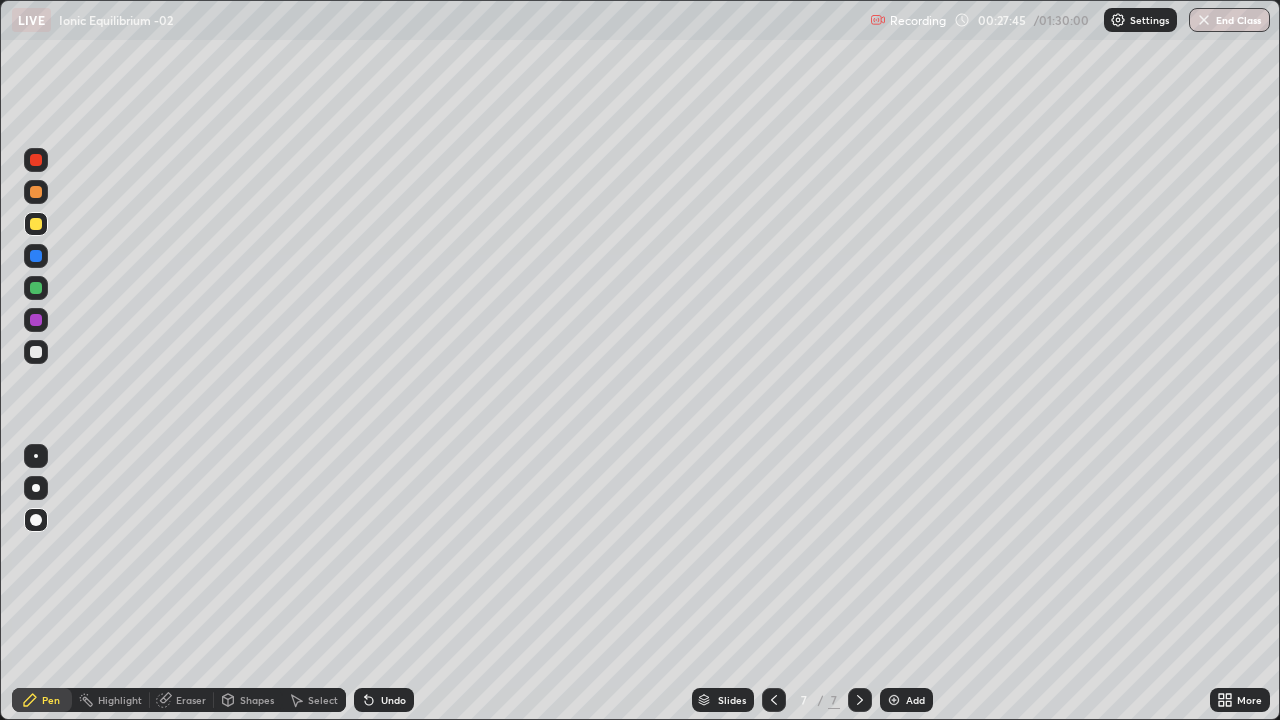 click at bounding box center [36, 352] 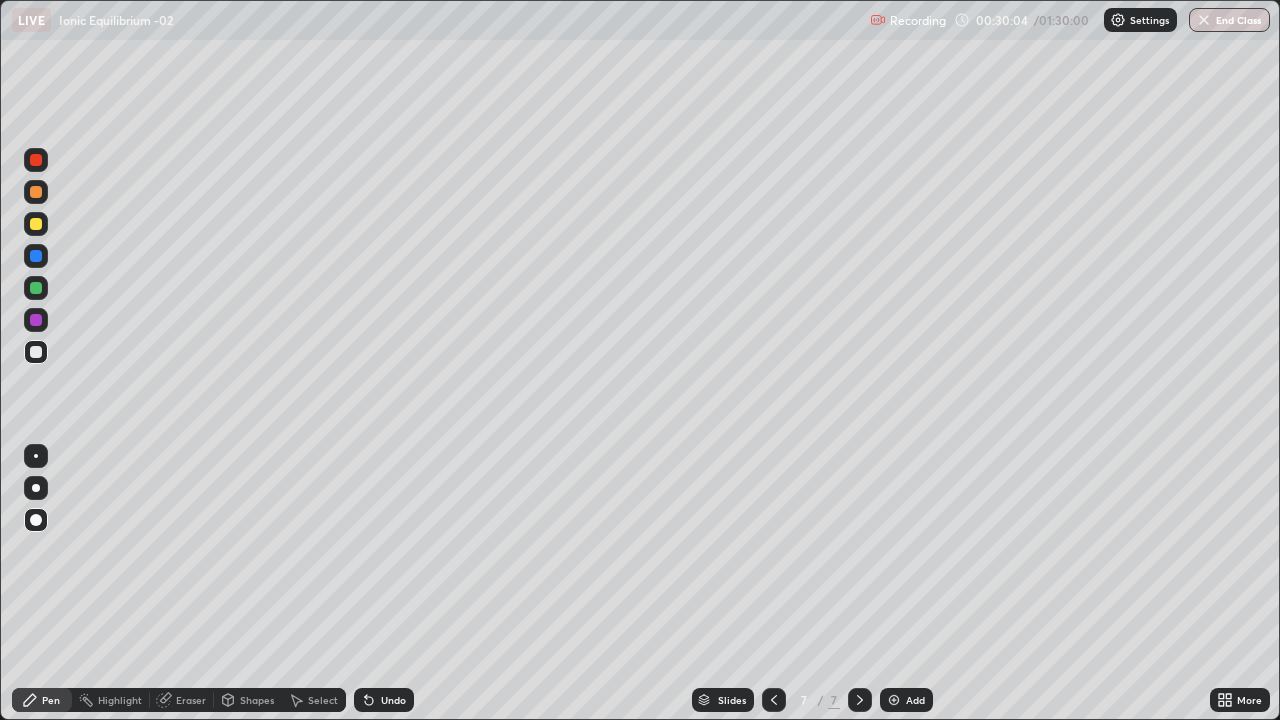 click 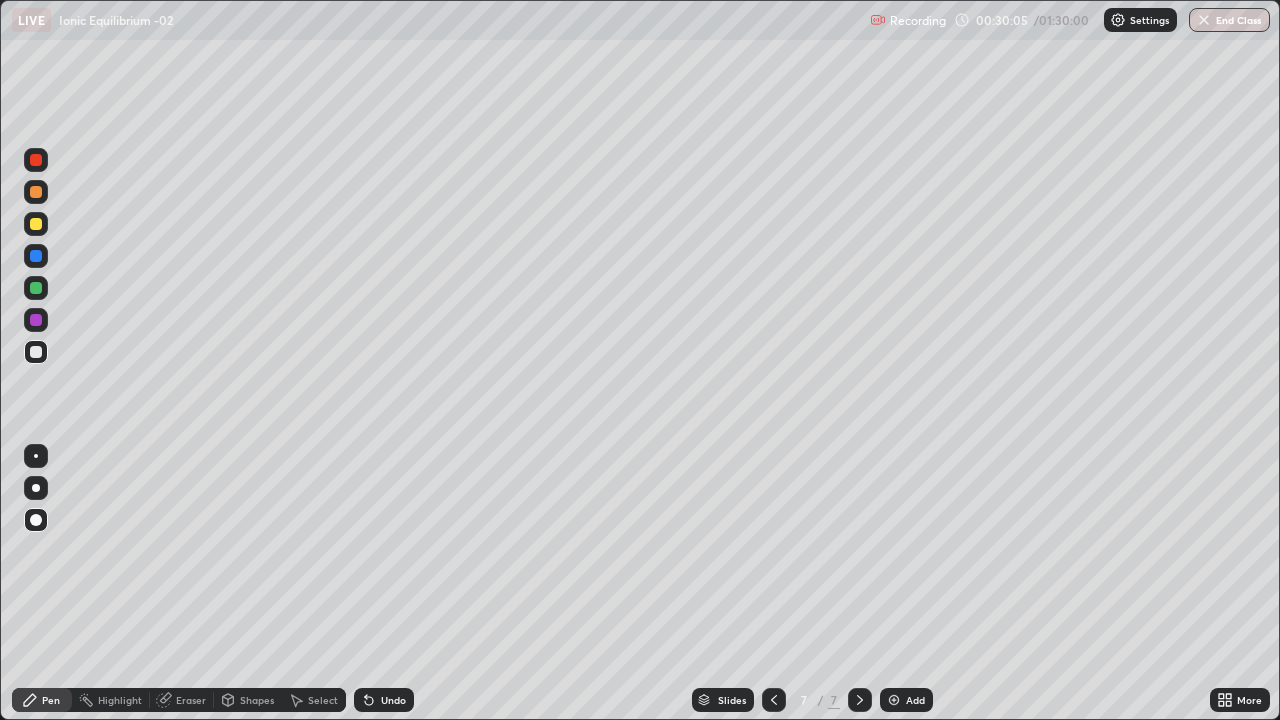 click 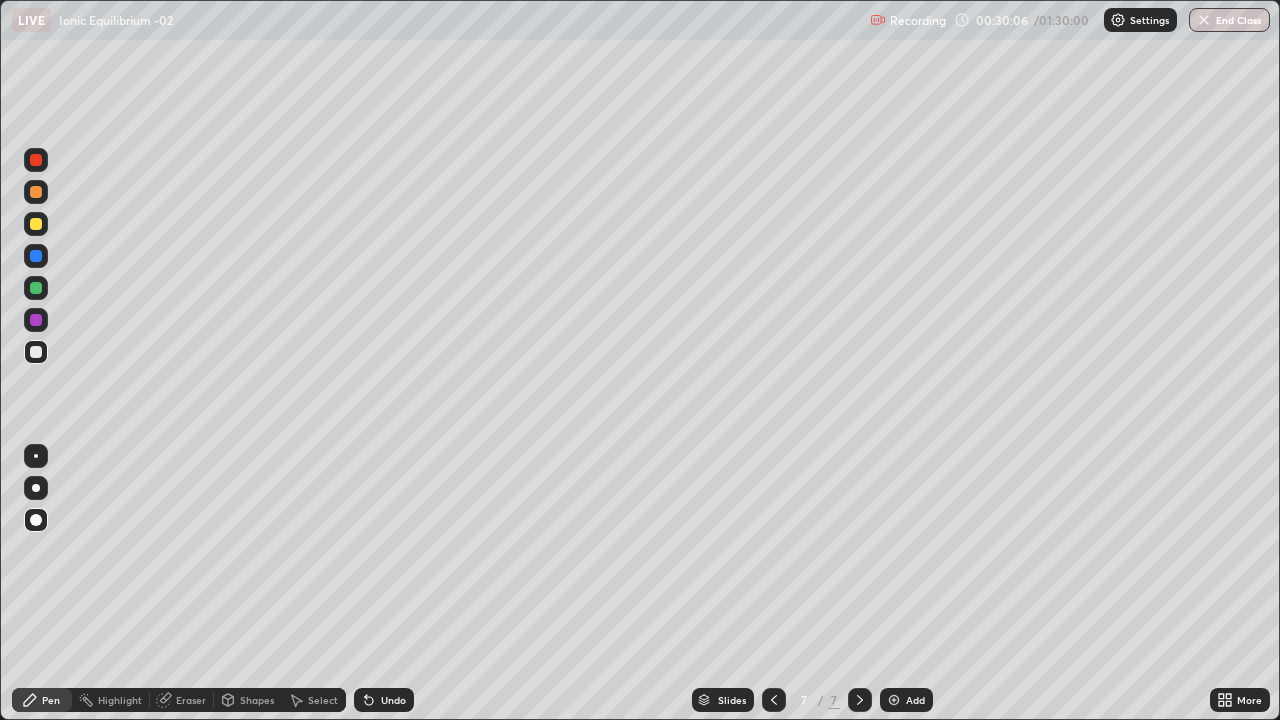 click 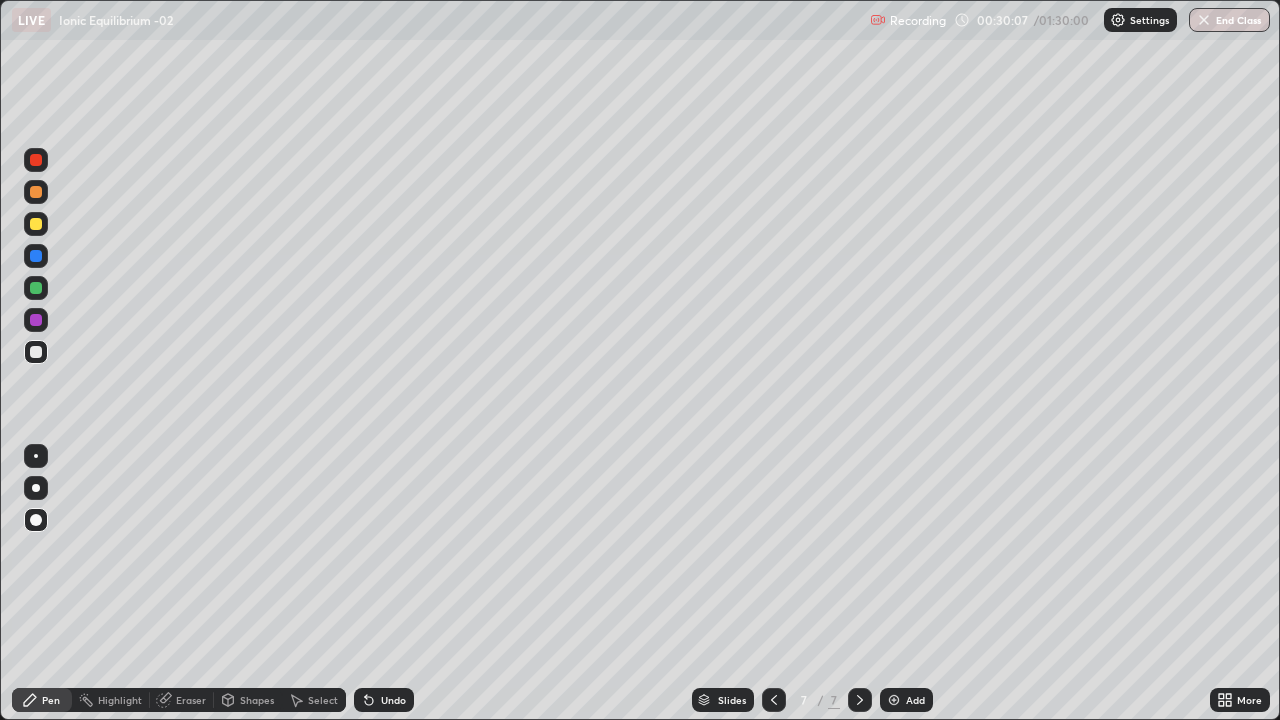 click on "Undo" at bounding box center [384, 700] 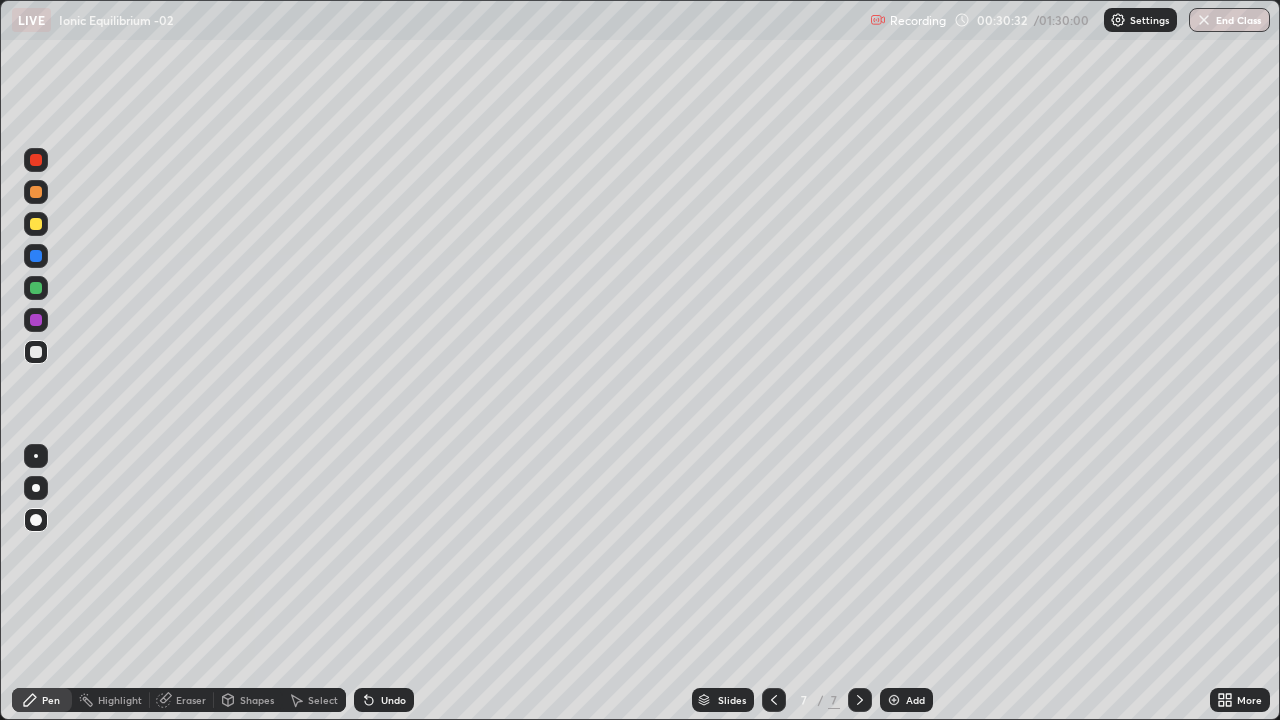 click 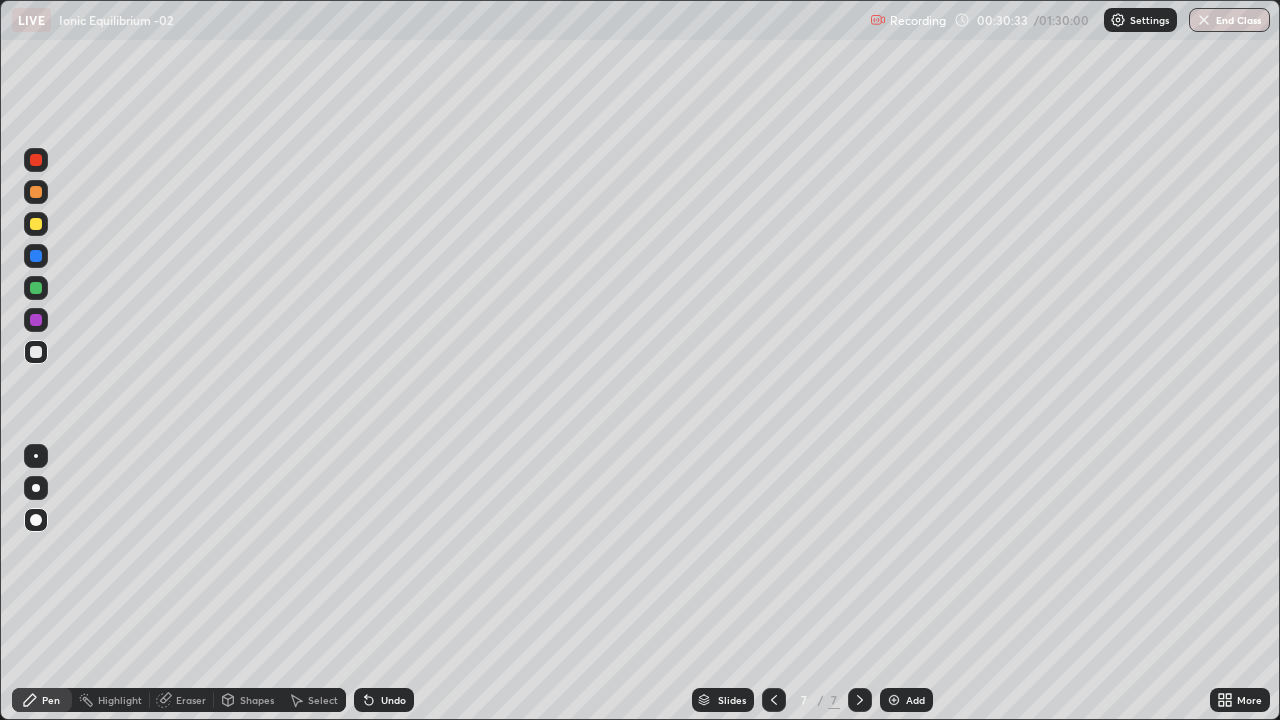 click 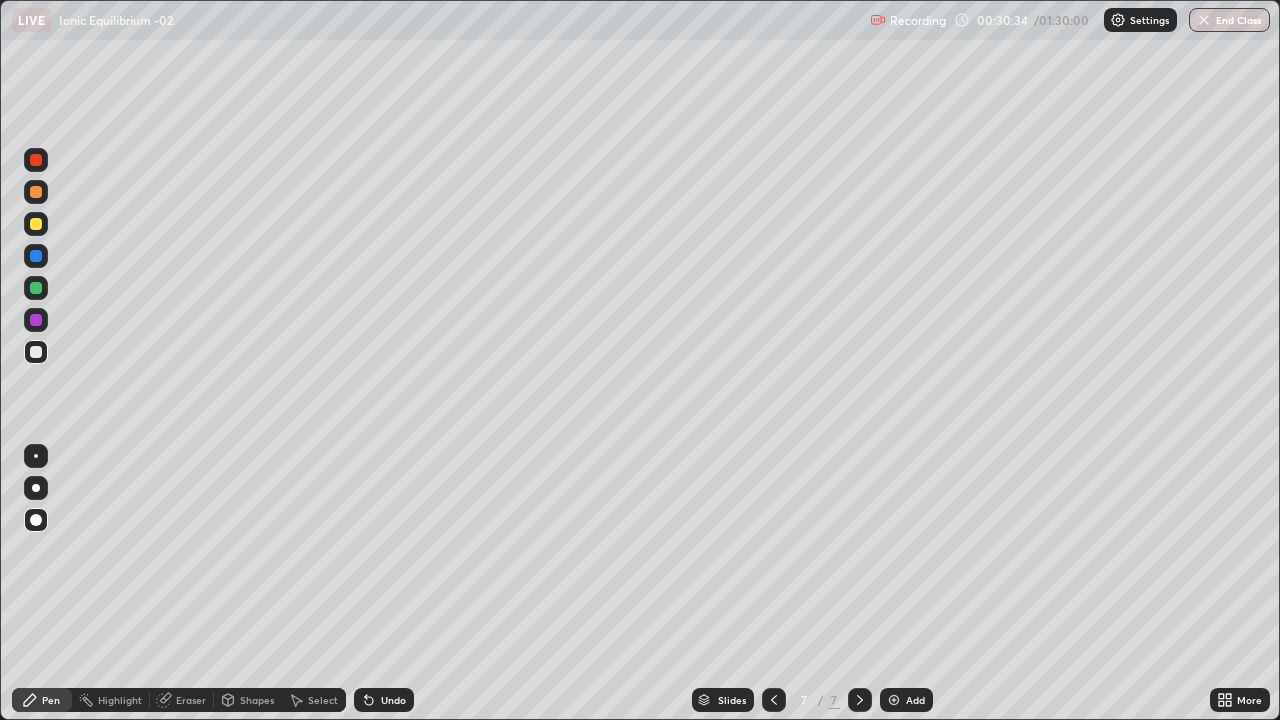 click 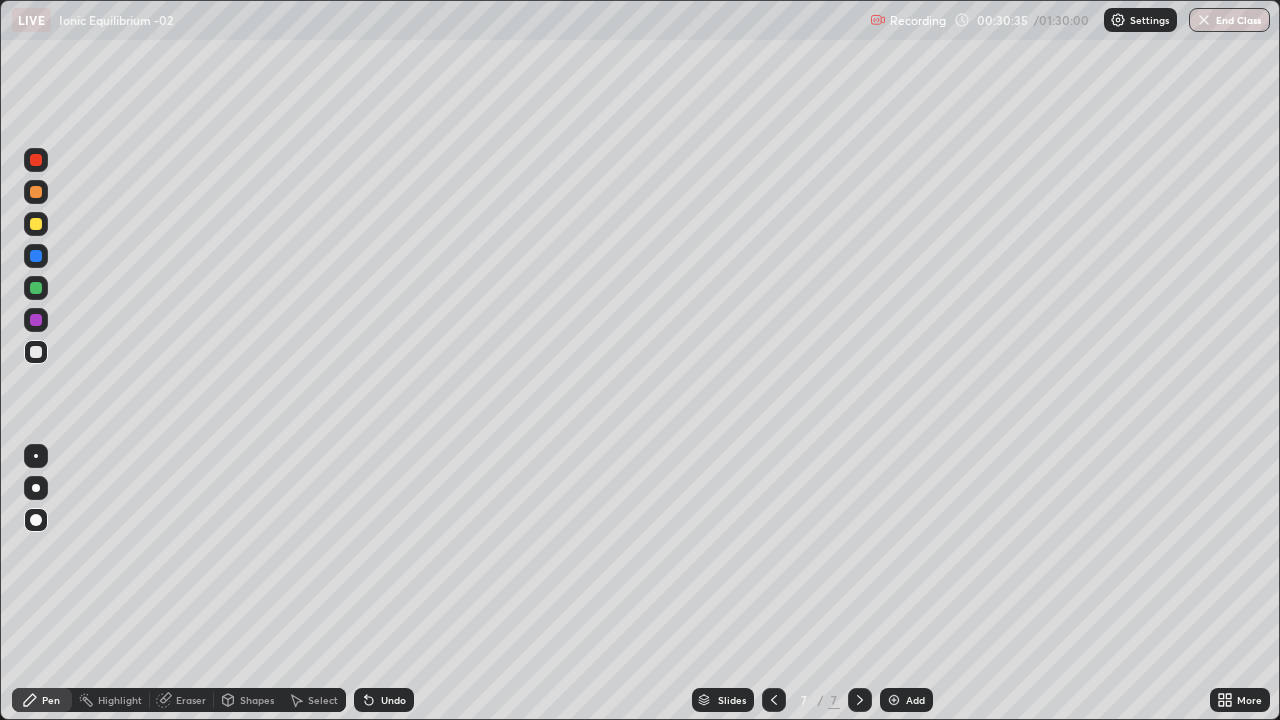 click 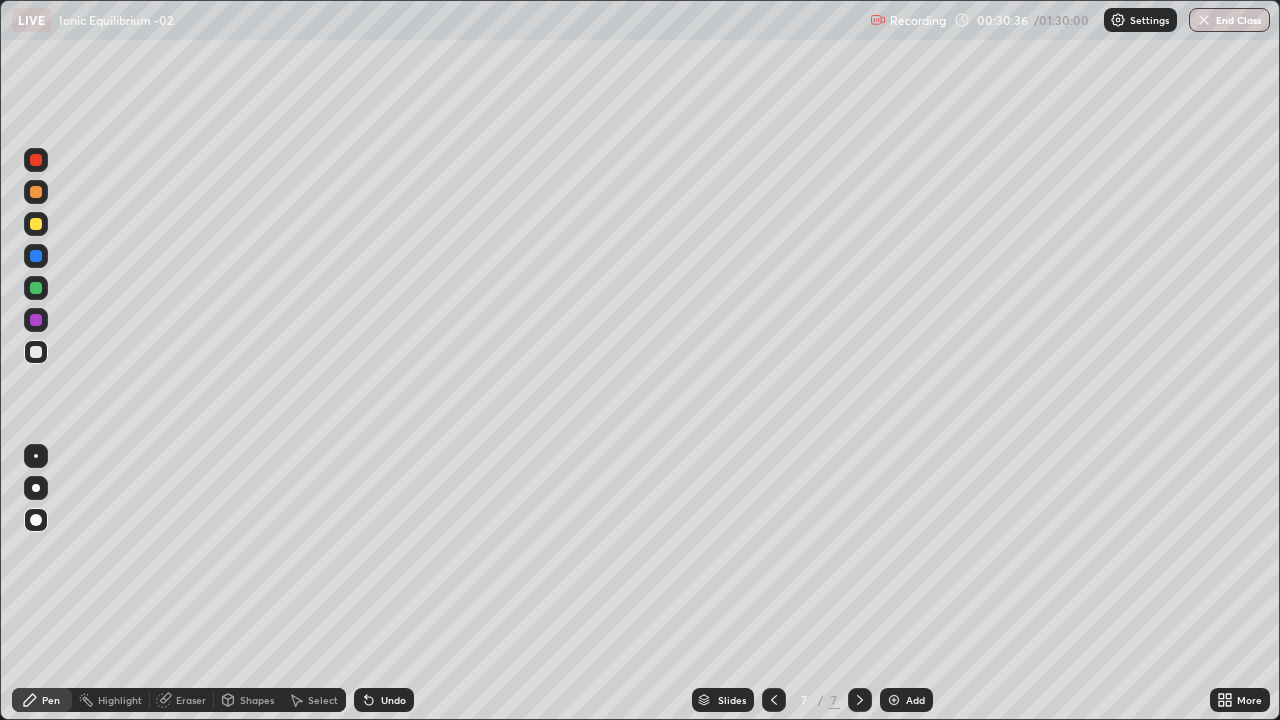 click on "Undo" at bounding box center [384, 700] 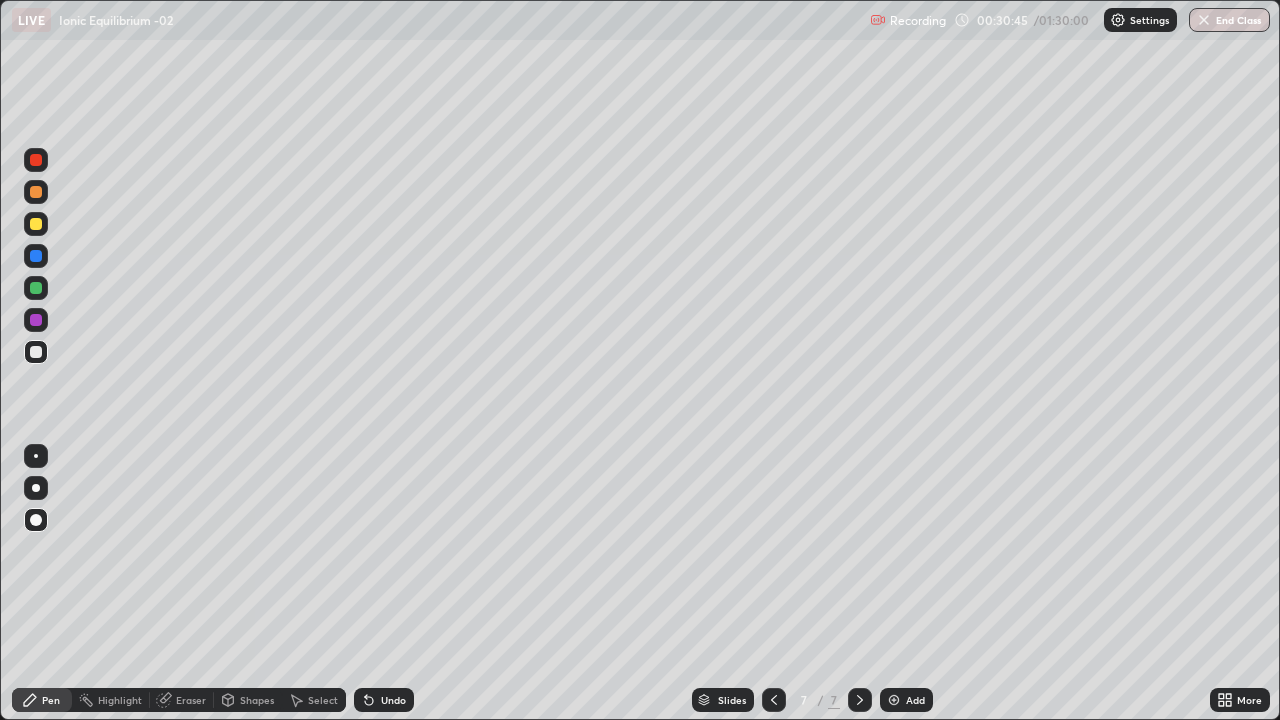 click at bounding box center (36, 224) 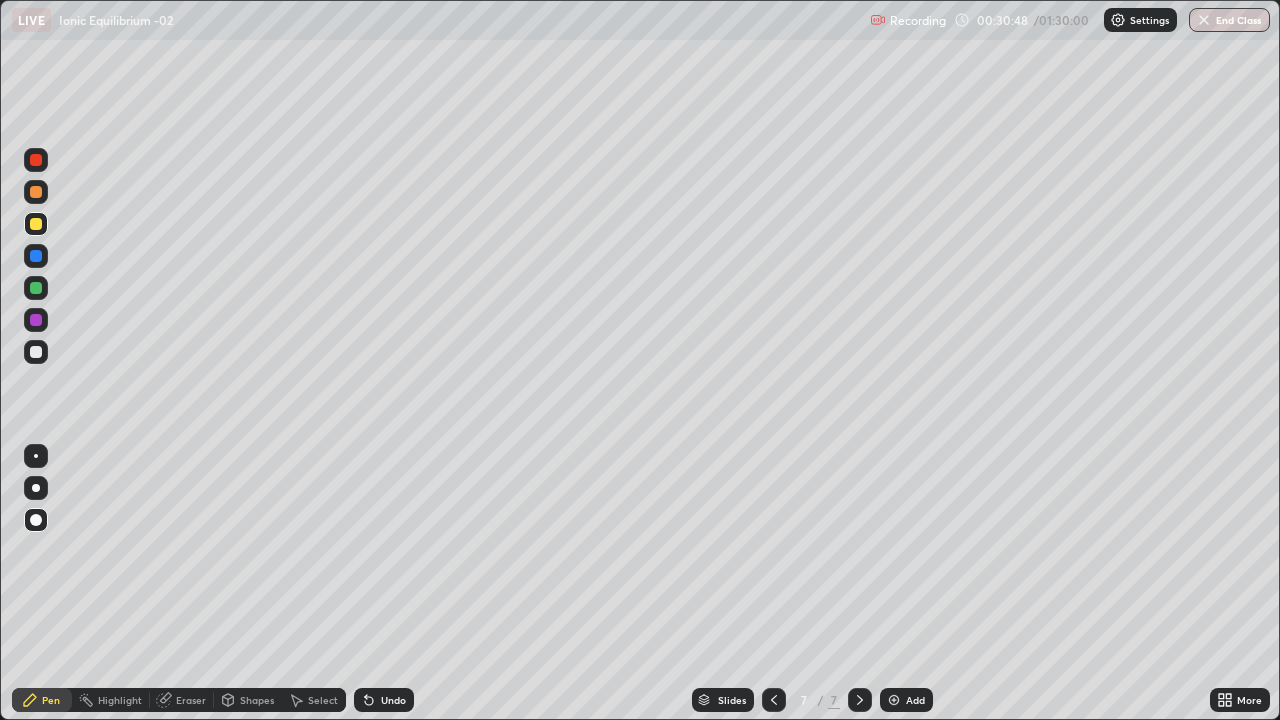 click on "Eraser" at bounding box center [191, 700] 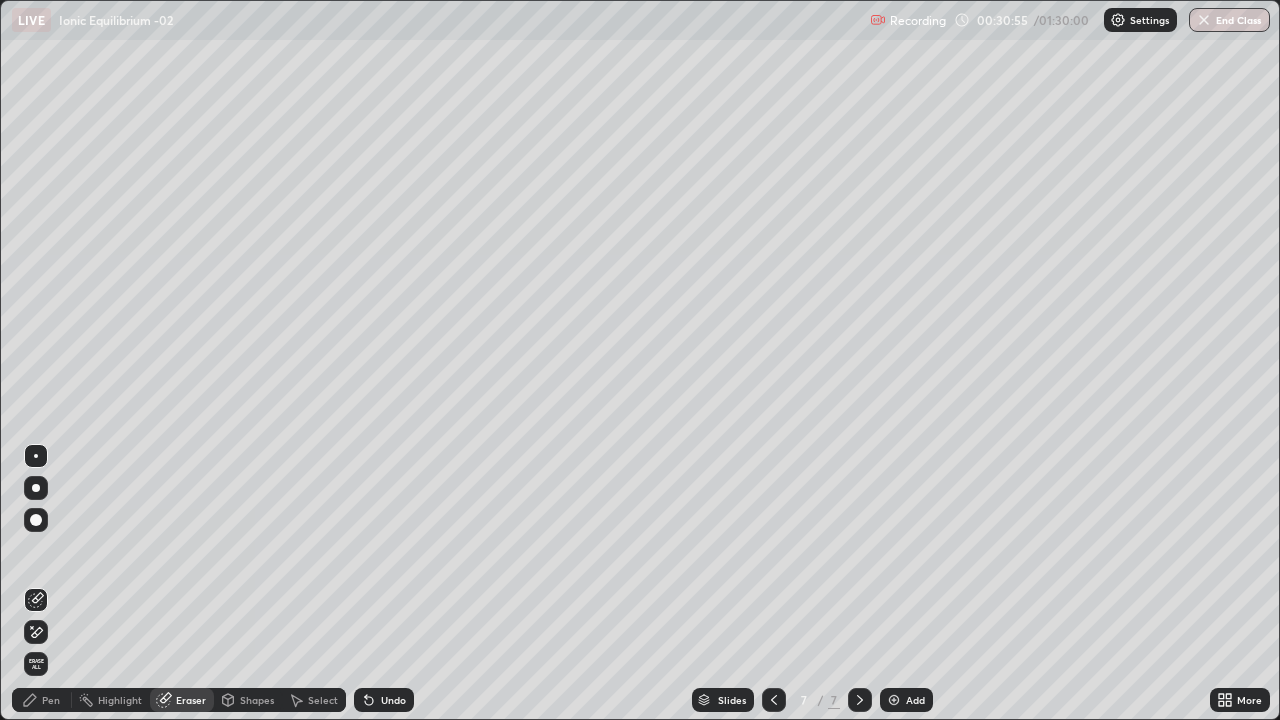click on "Pen" at bounding box center [51, 700] 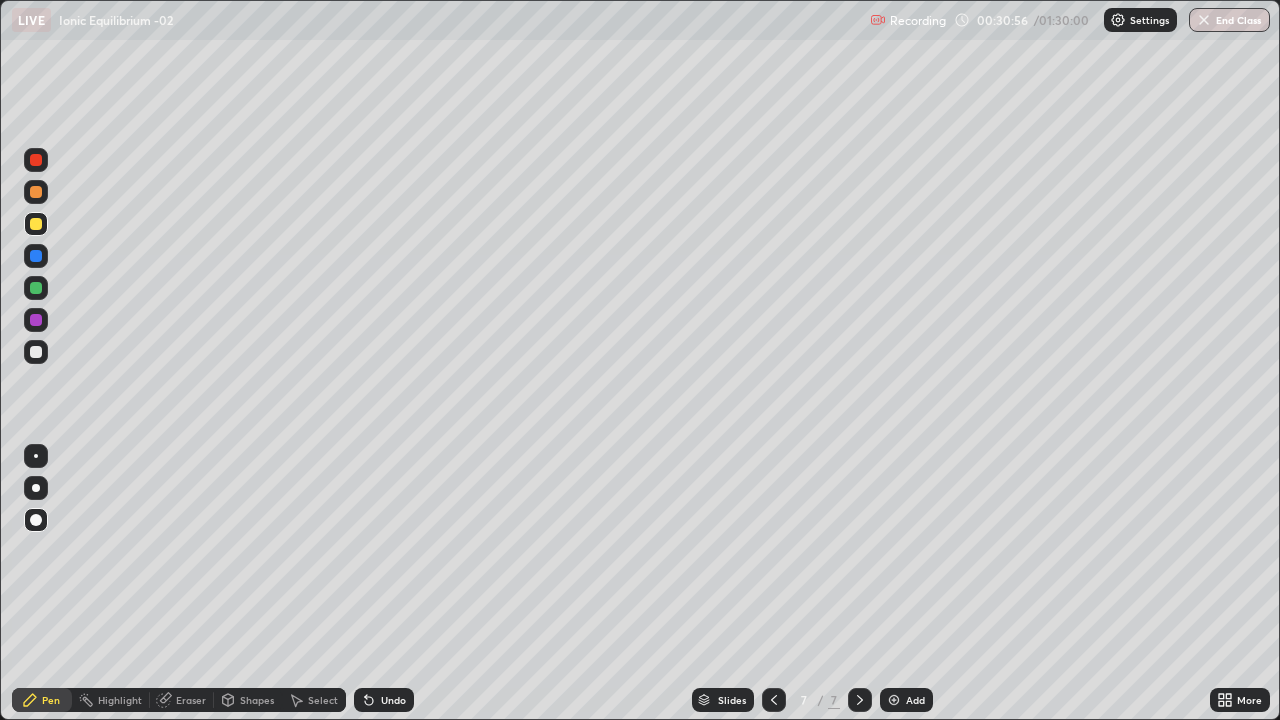 click at bounding box center (36, 224) 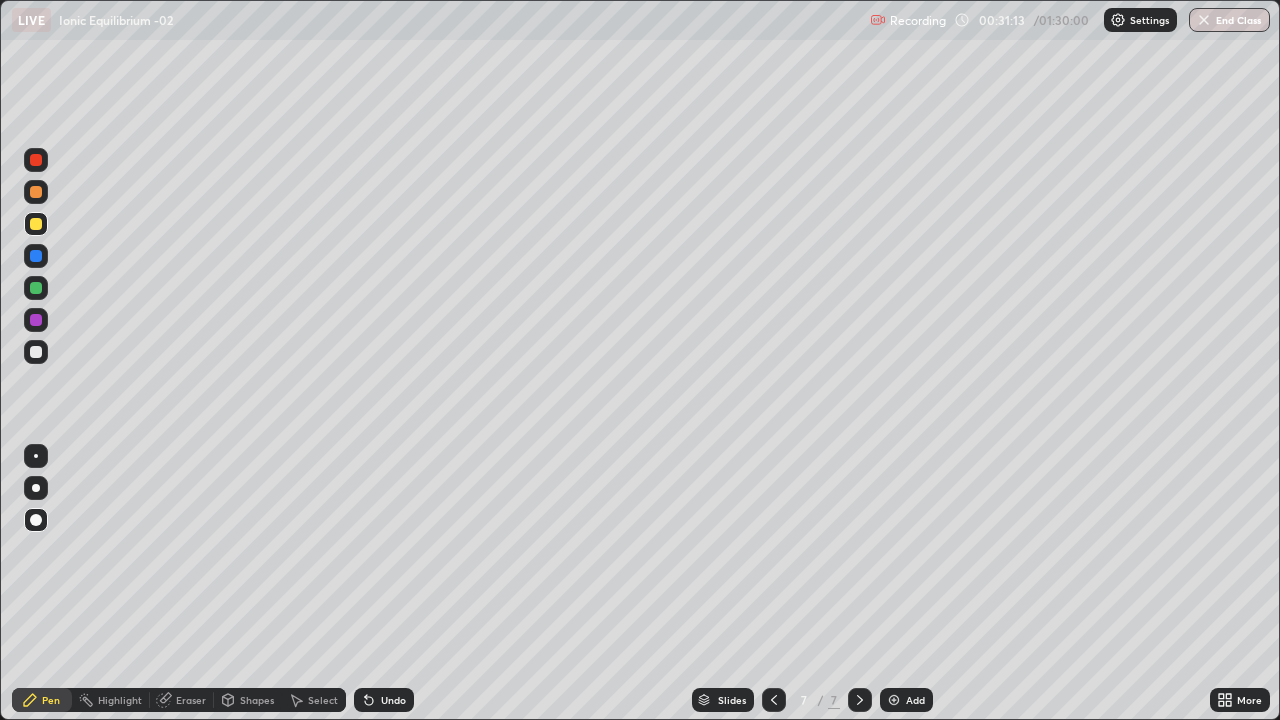 click on "Eraser" at bounding box center [191, 700] 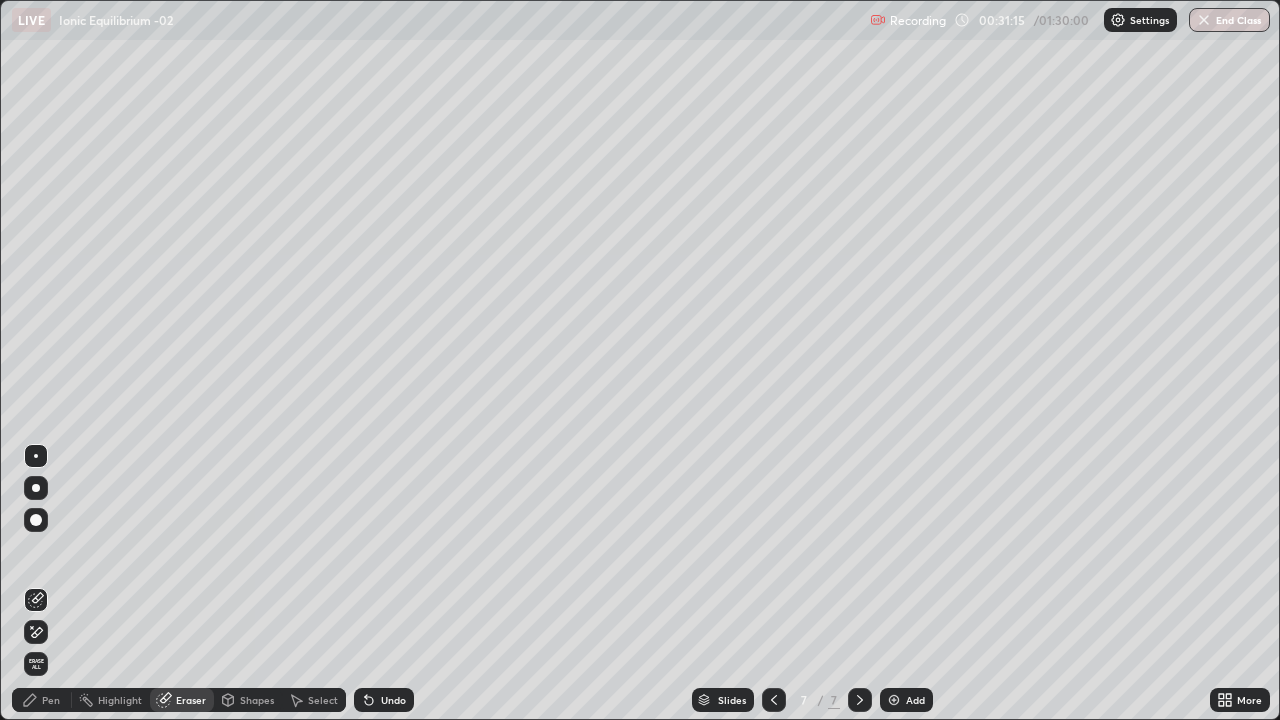 click on "Pen" at bounding box center (51, 700) 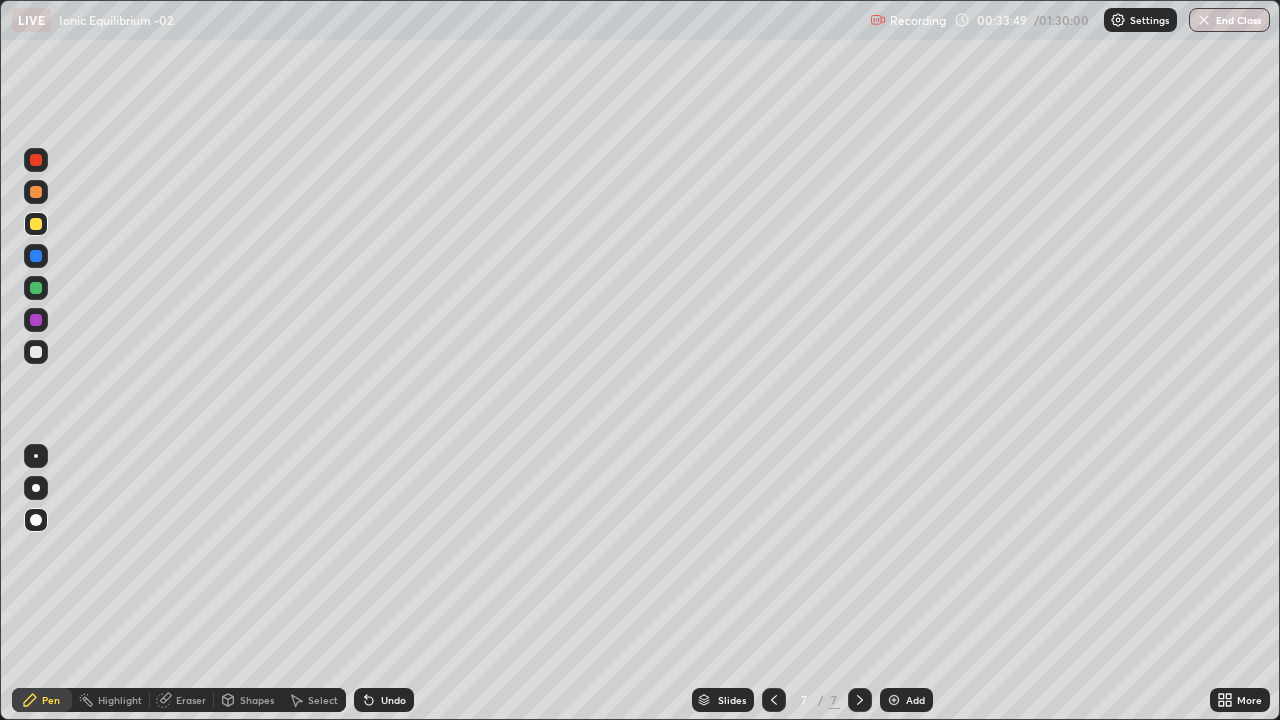 click at bounding box center [894, 700] 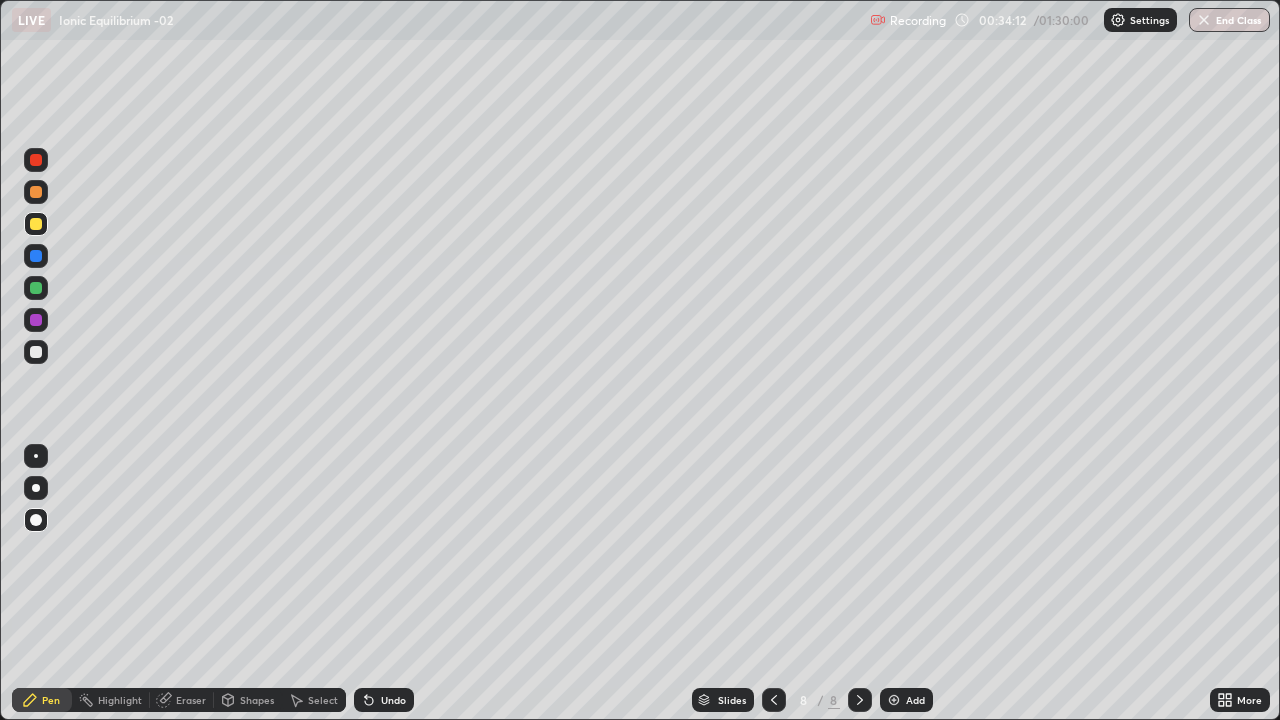 click at bounding box center [36, 192] 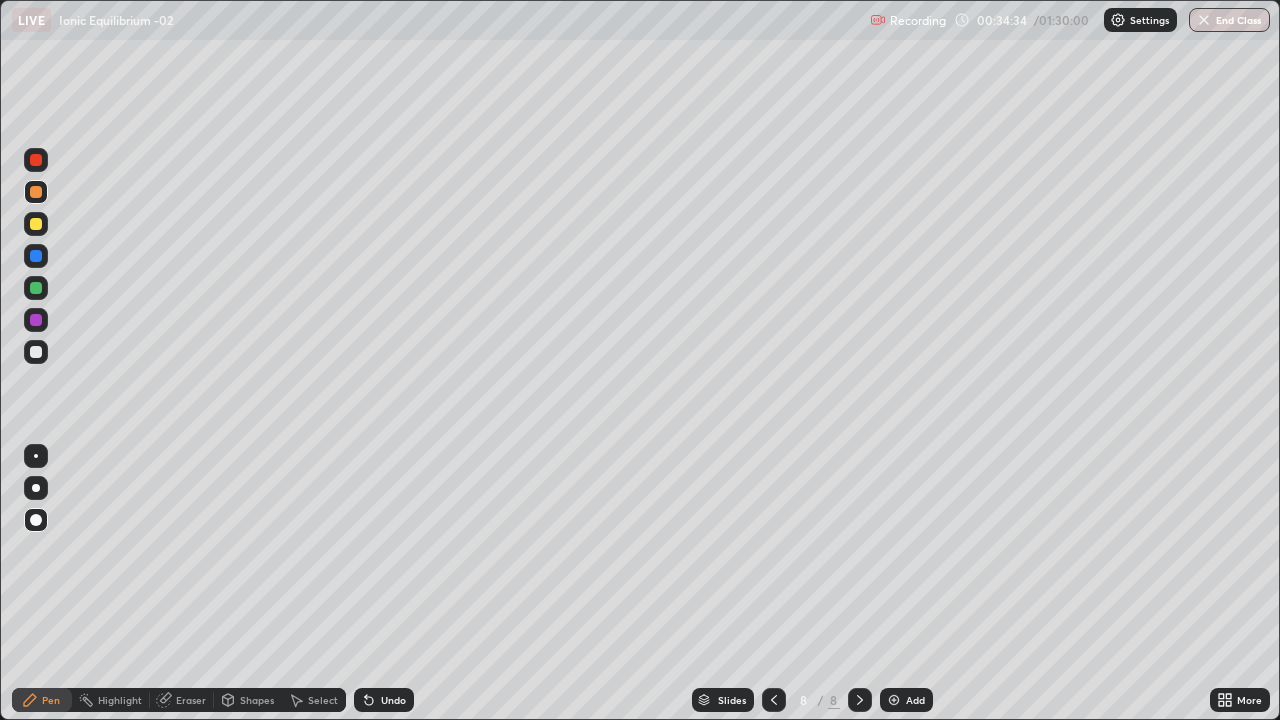 click at bounding box center (36, 224) 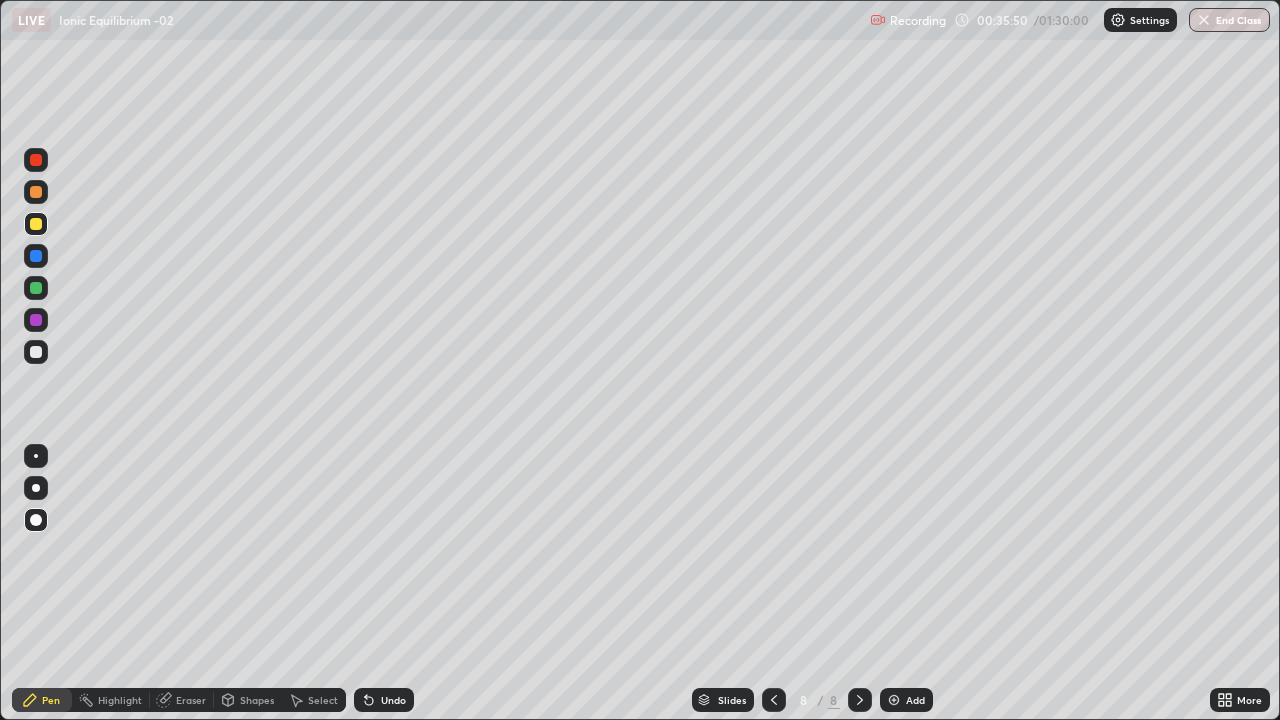 click 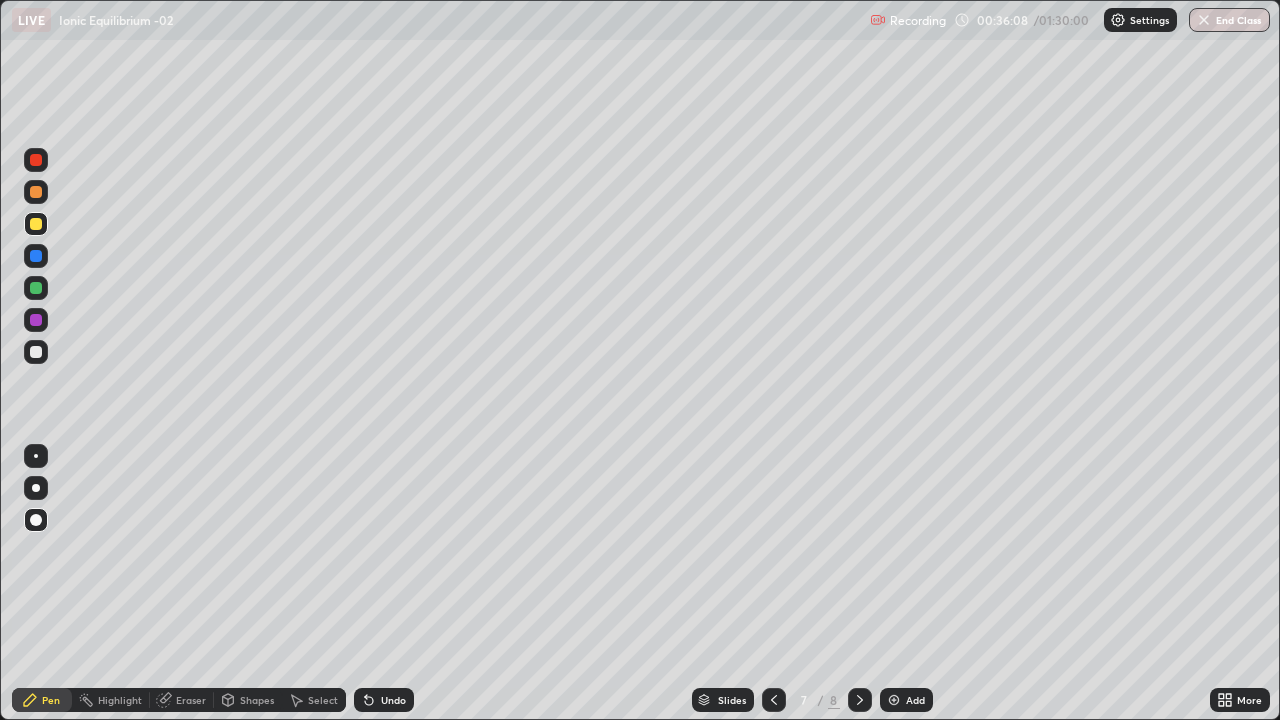 click 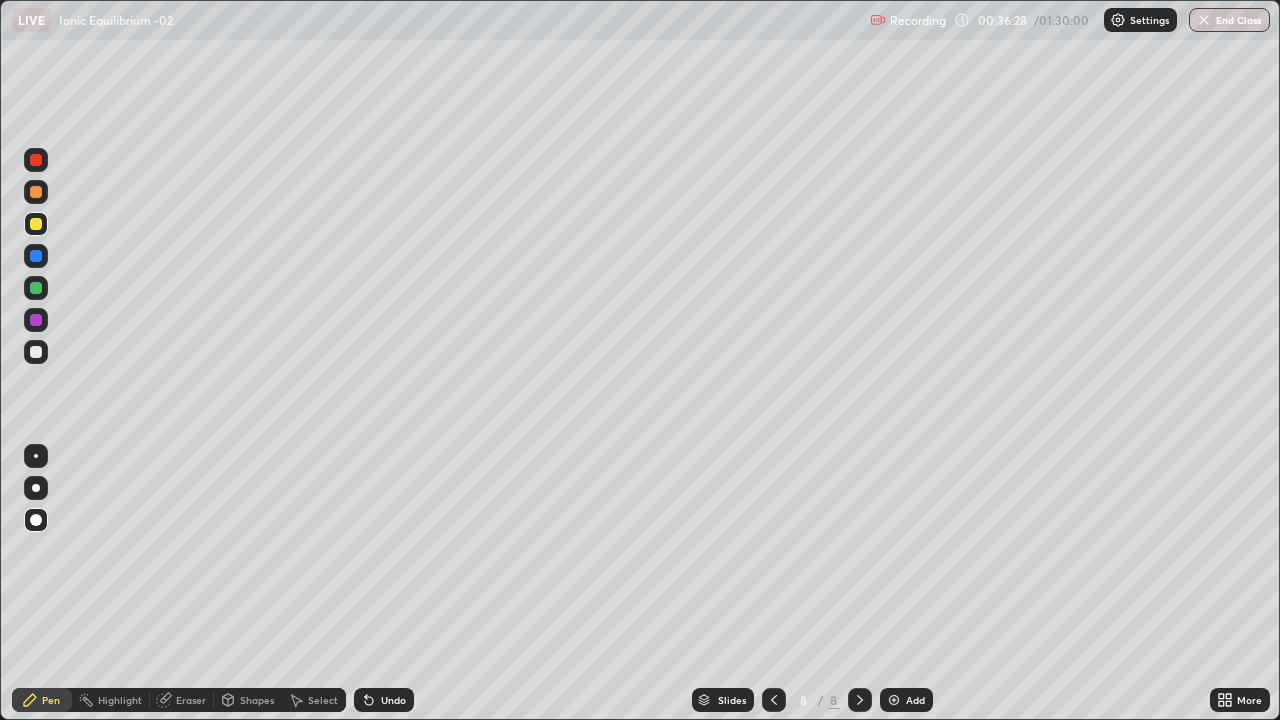 click at bounding box center [36, 192] 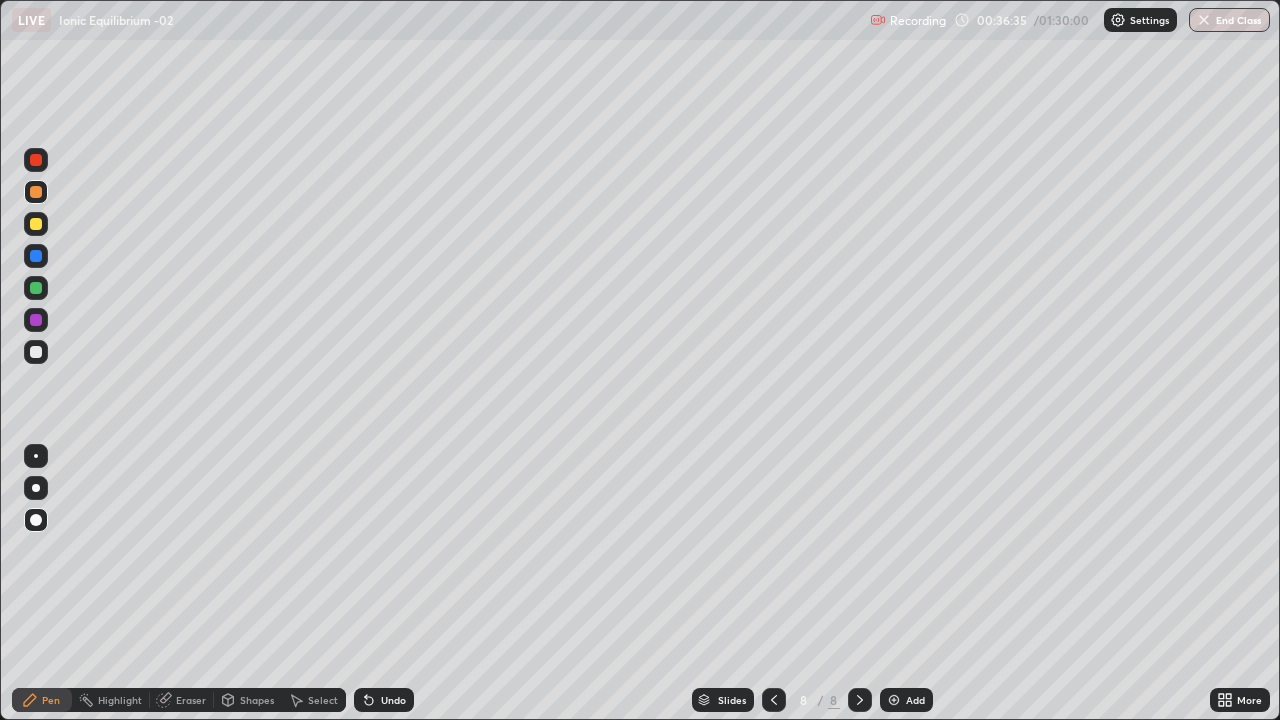 click 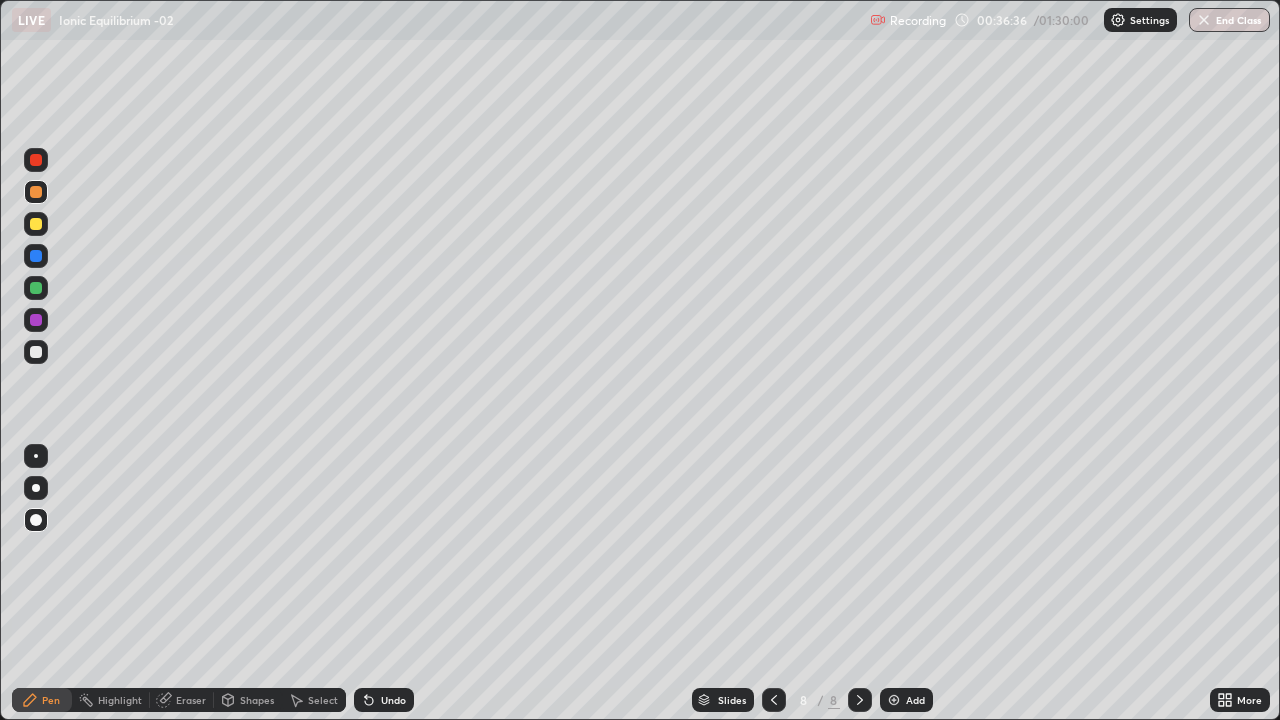 click 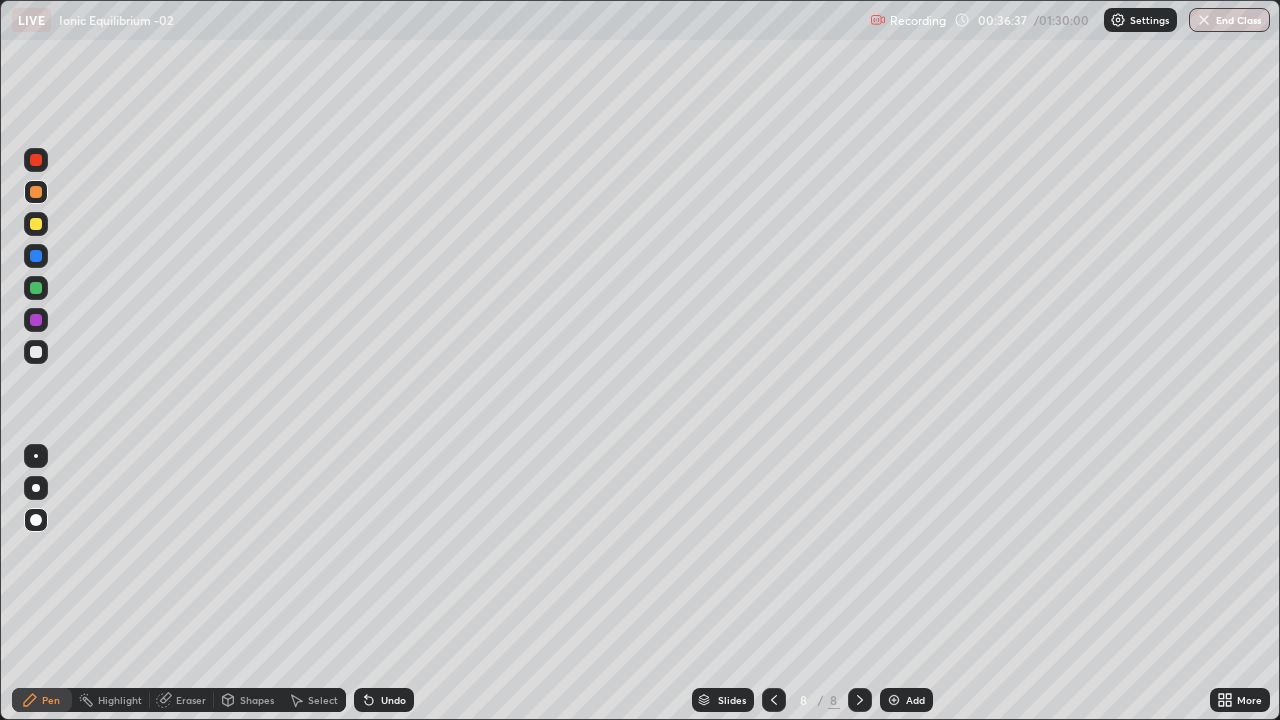 click 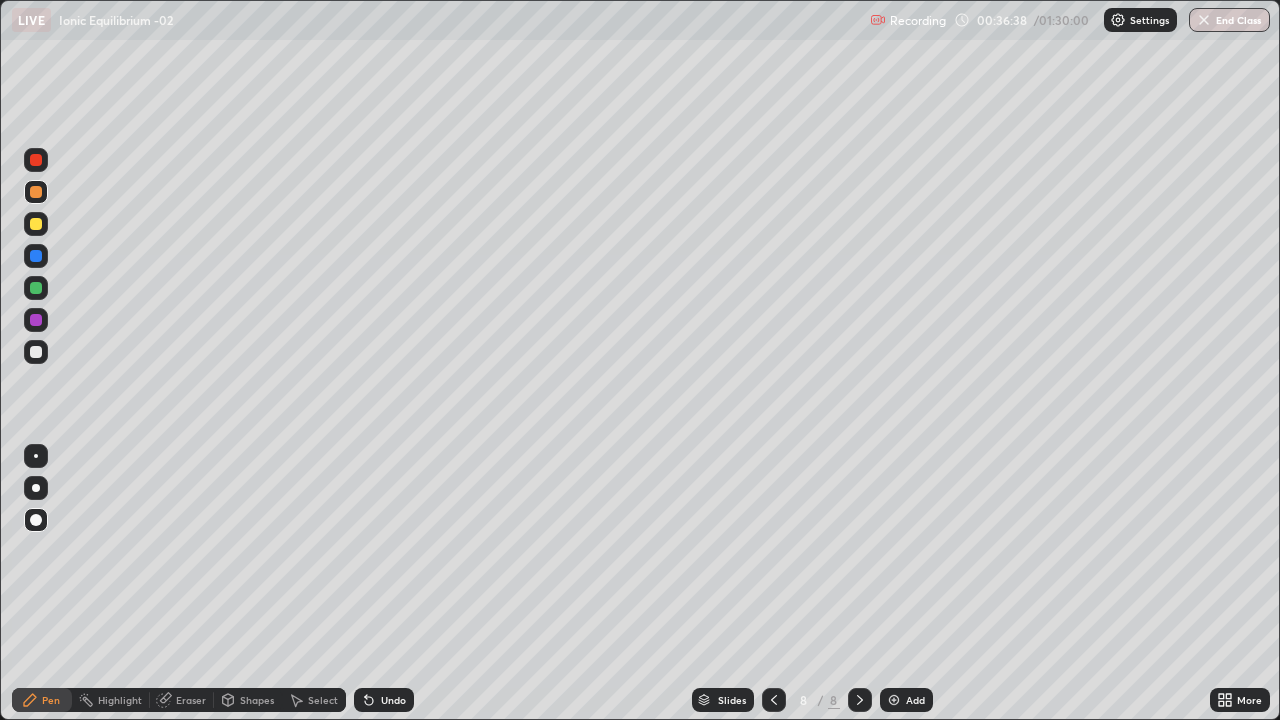 click at bounding box center (894, 700) 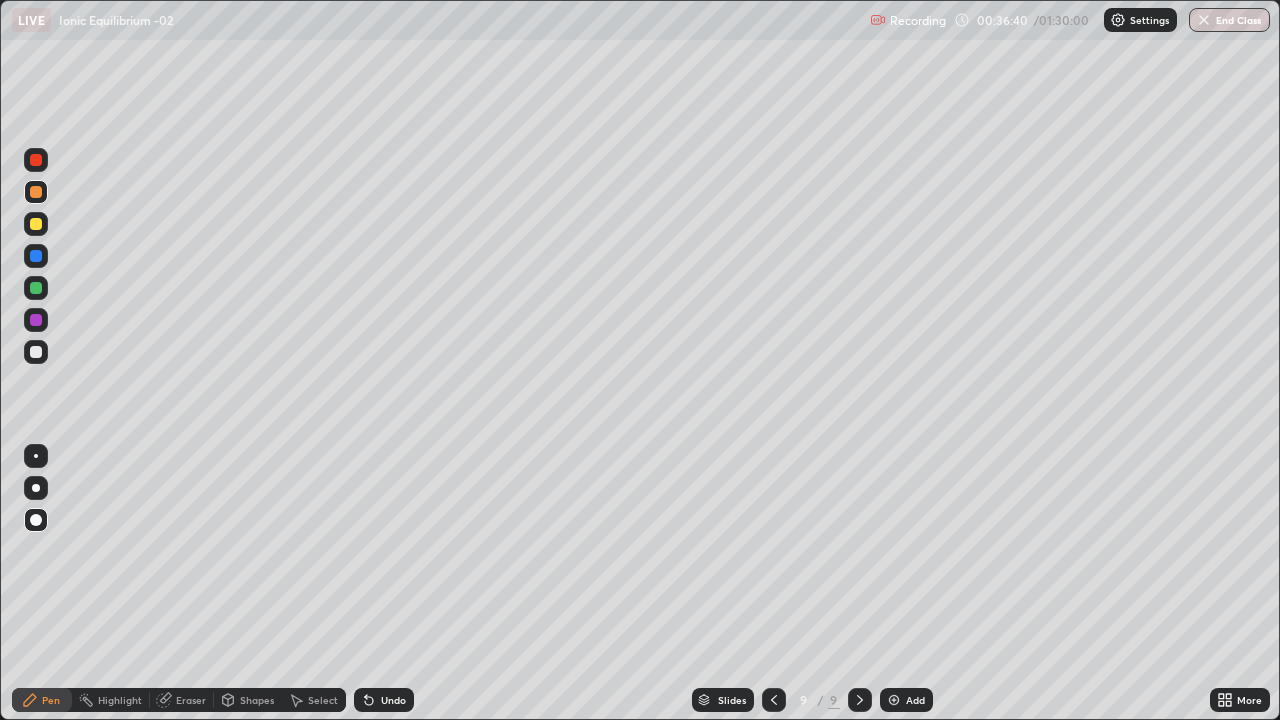 click at bounding box center [36, 224] 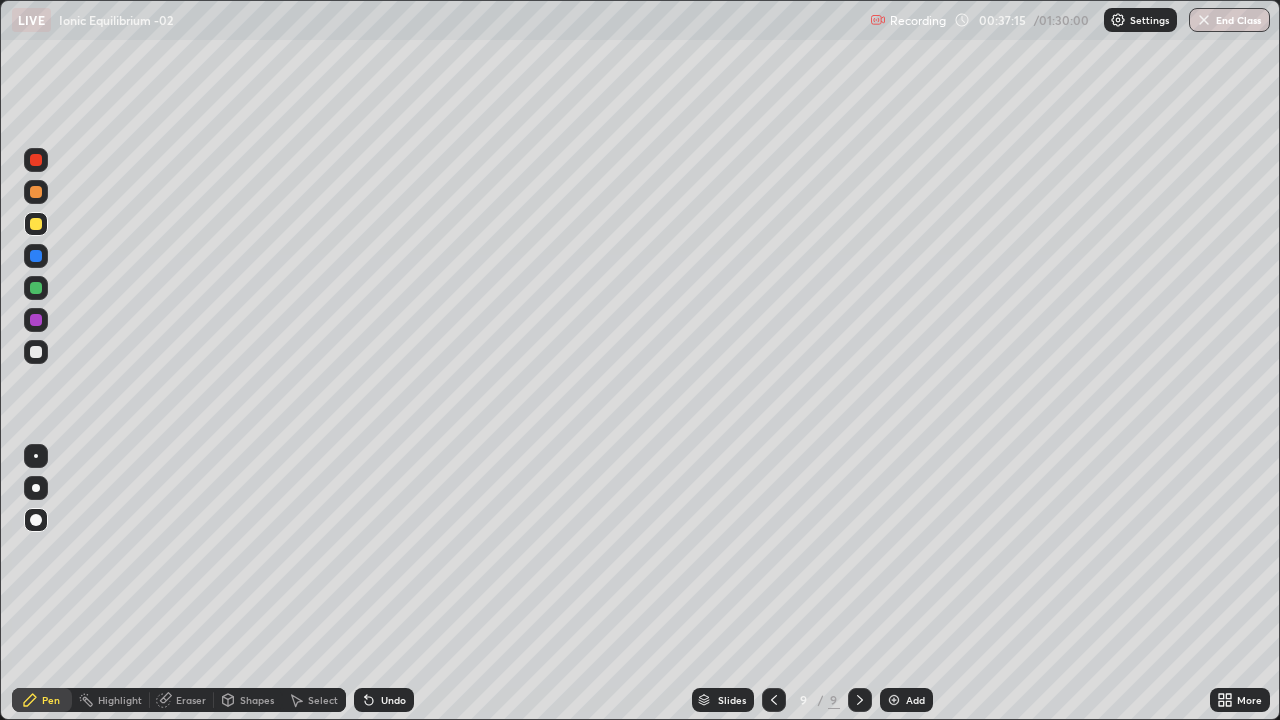 click 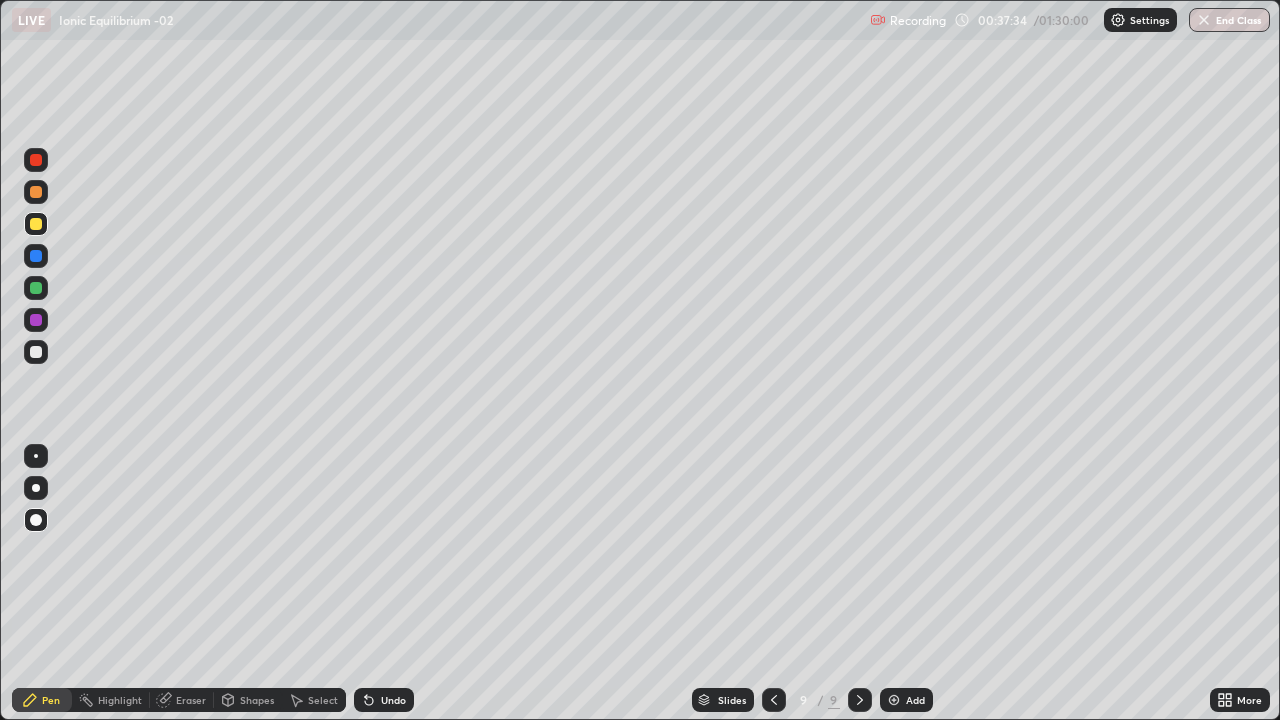 click at bounding box center (36, 192) 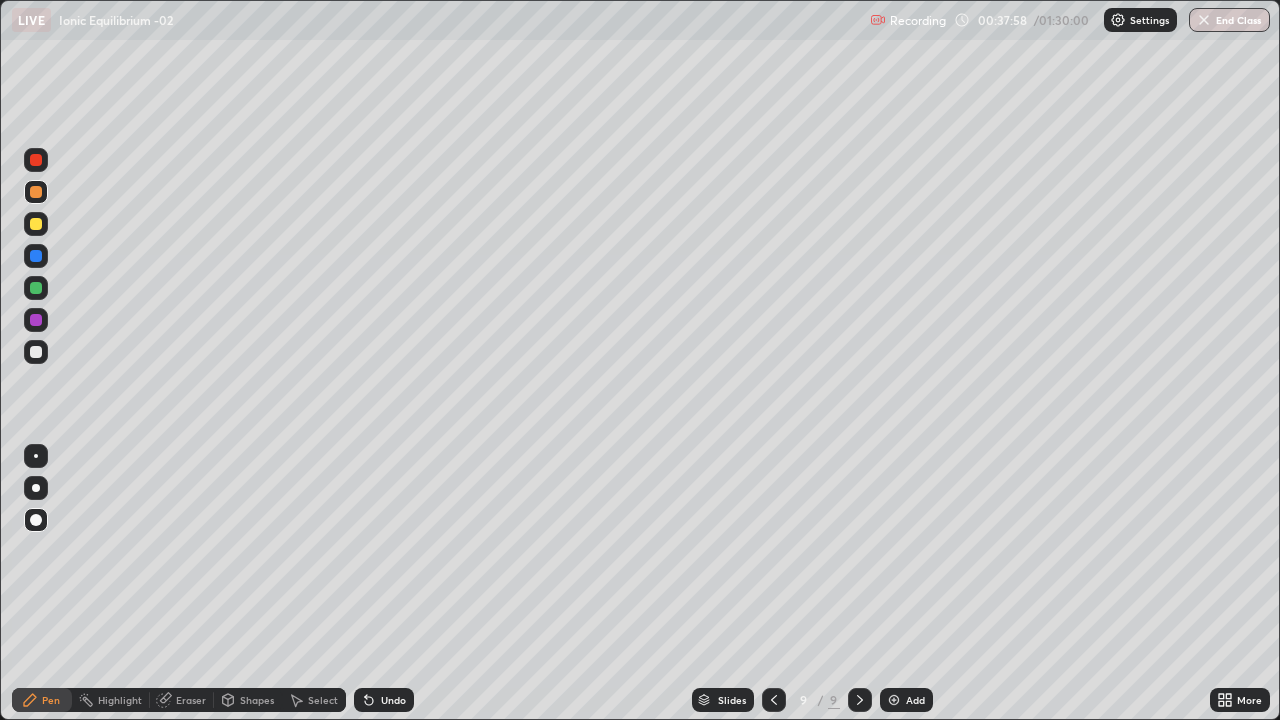 click at bounding box center (36, 352) 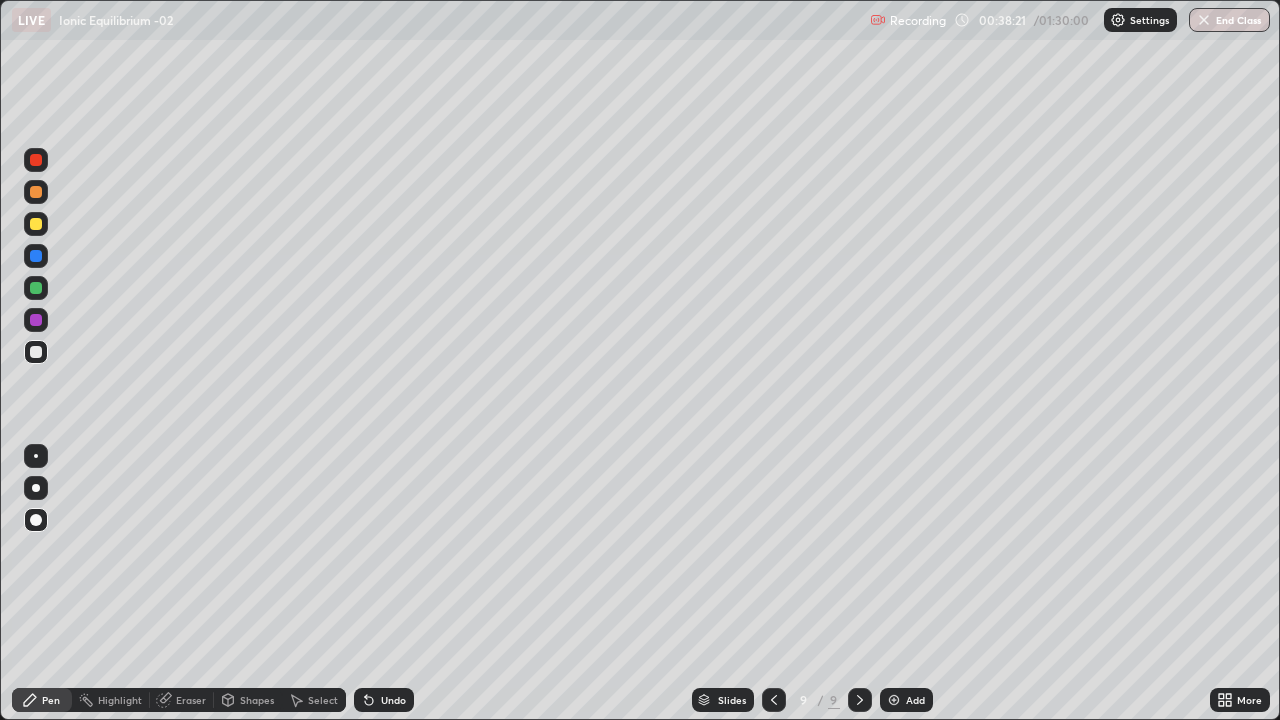 click 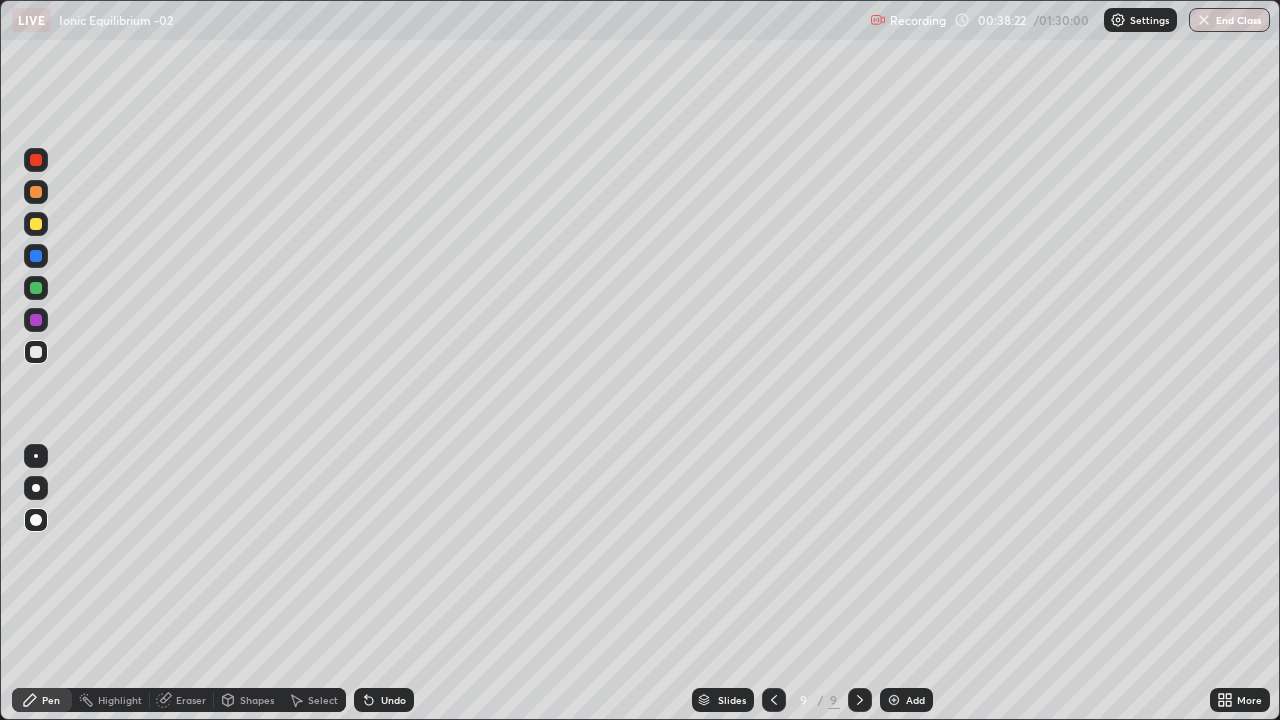 click 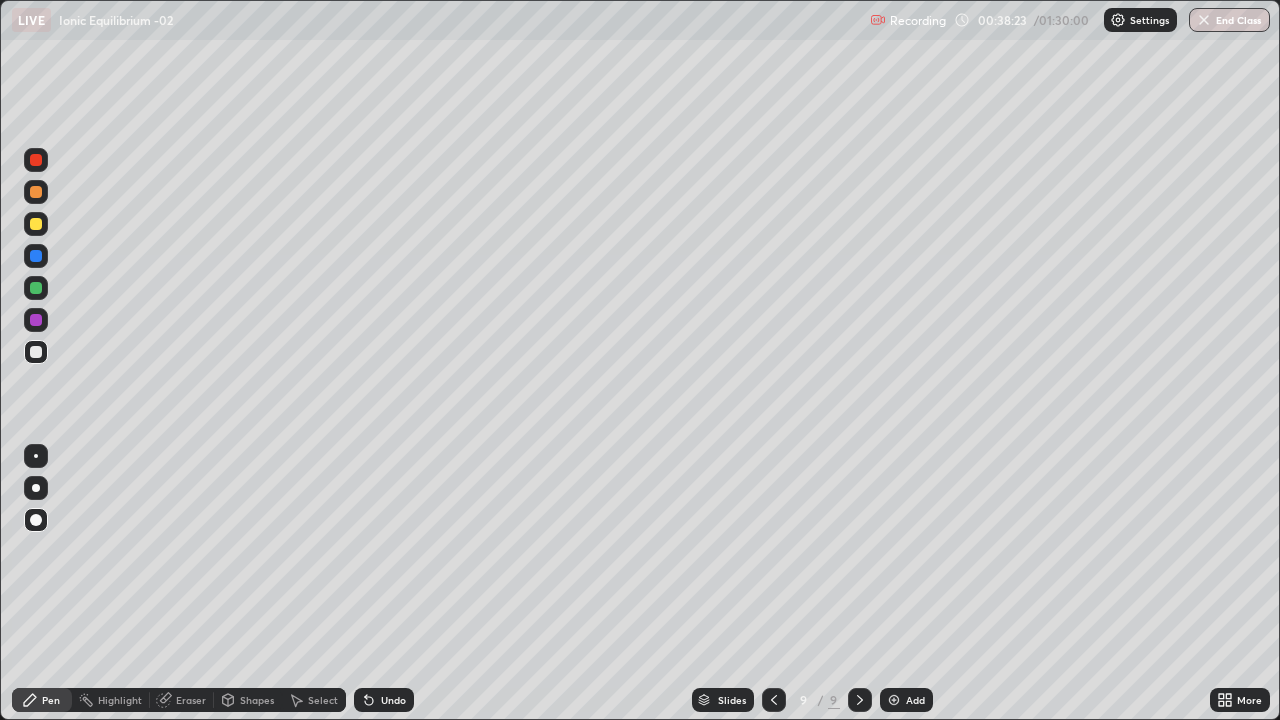 click 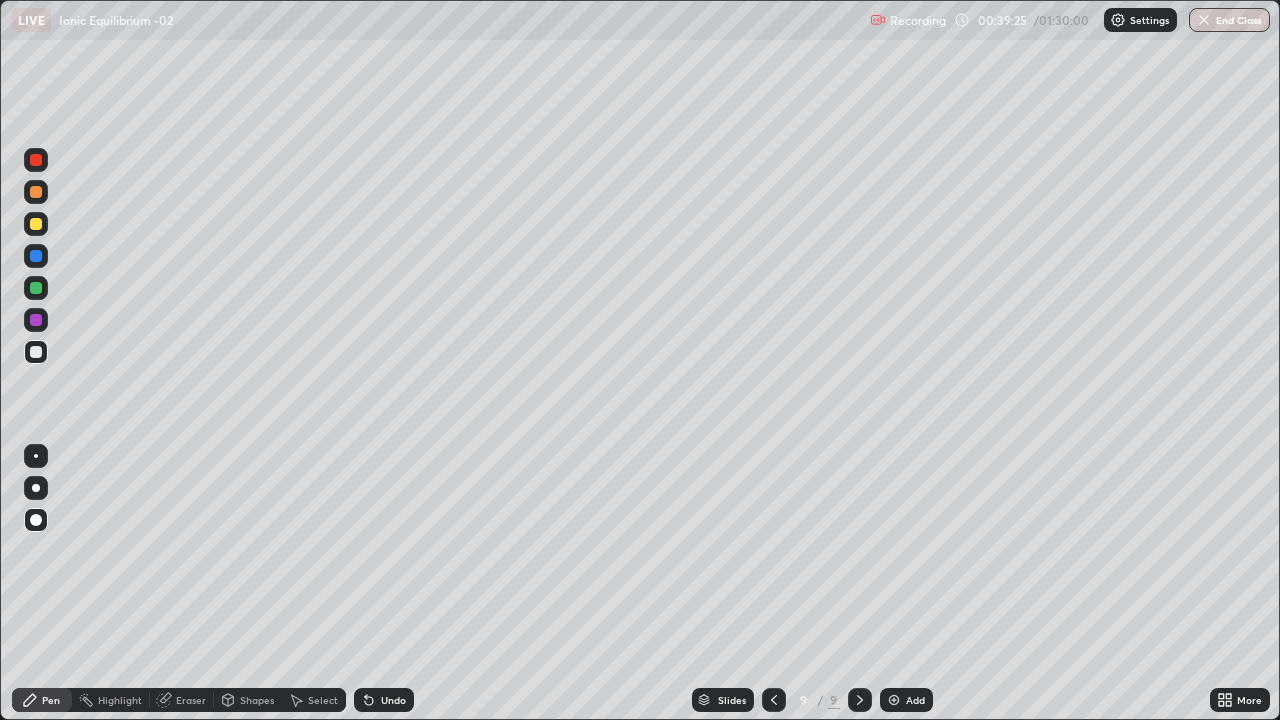 click 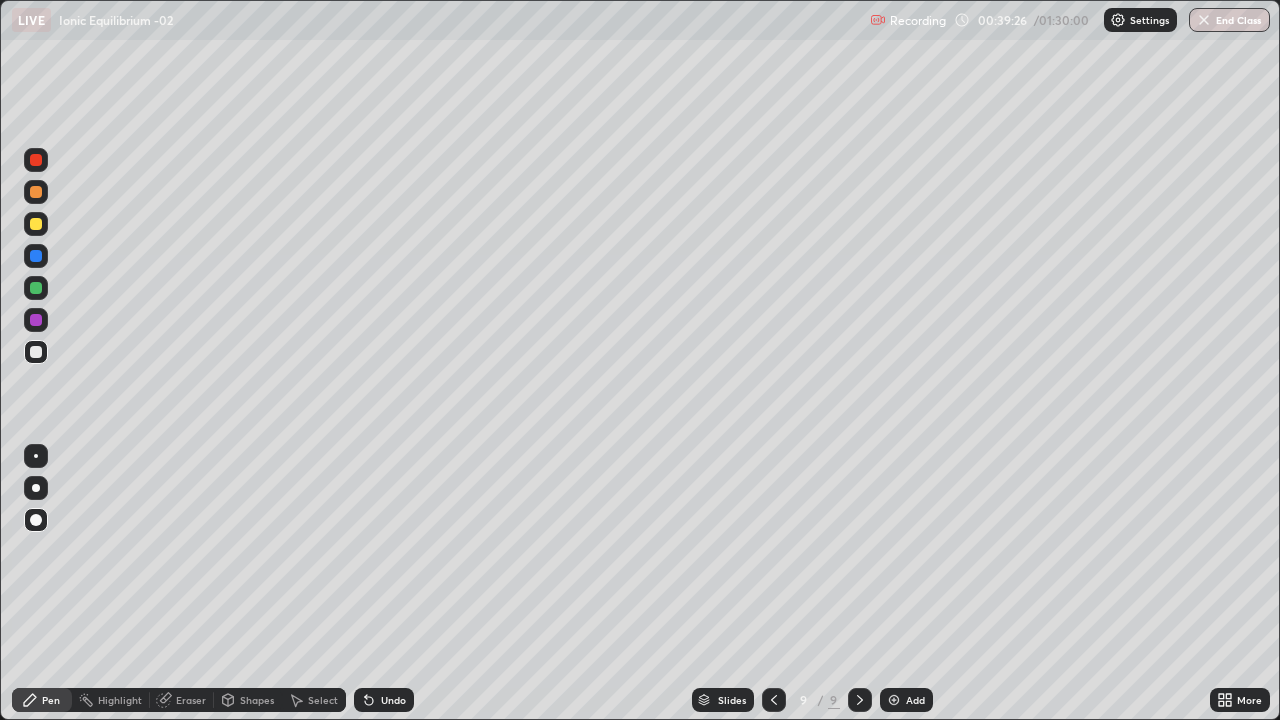 click 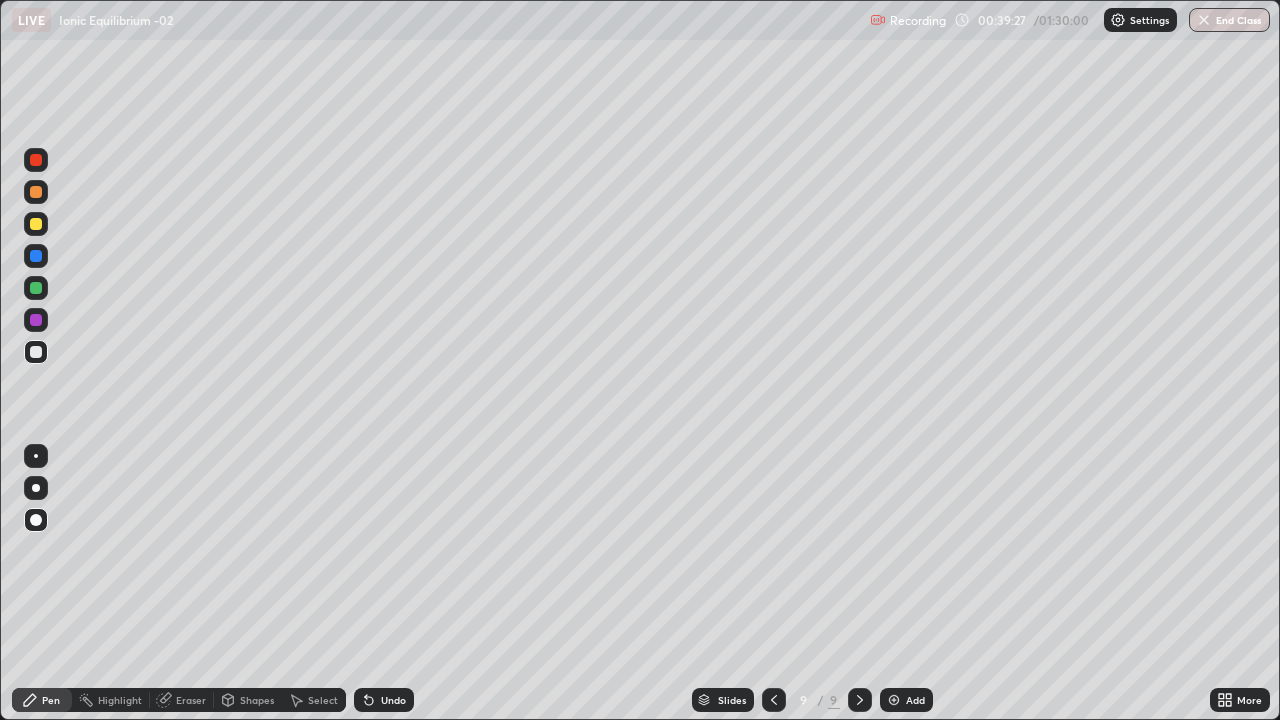 click 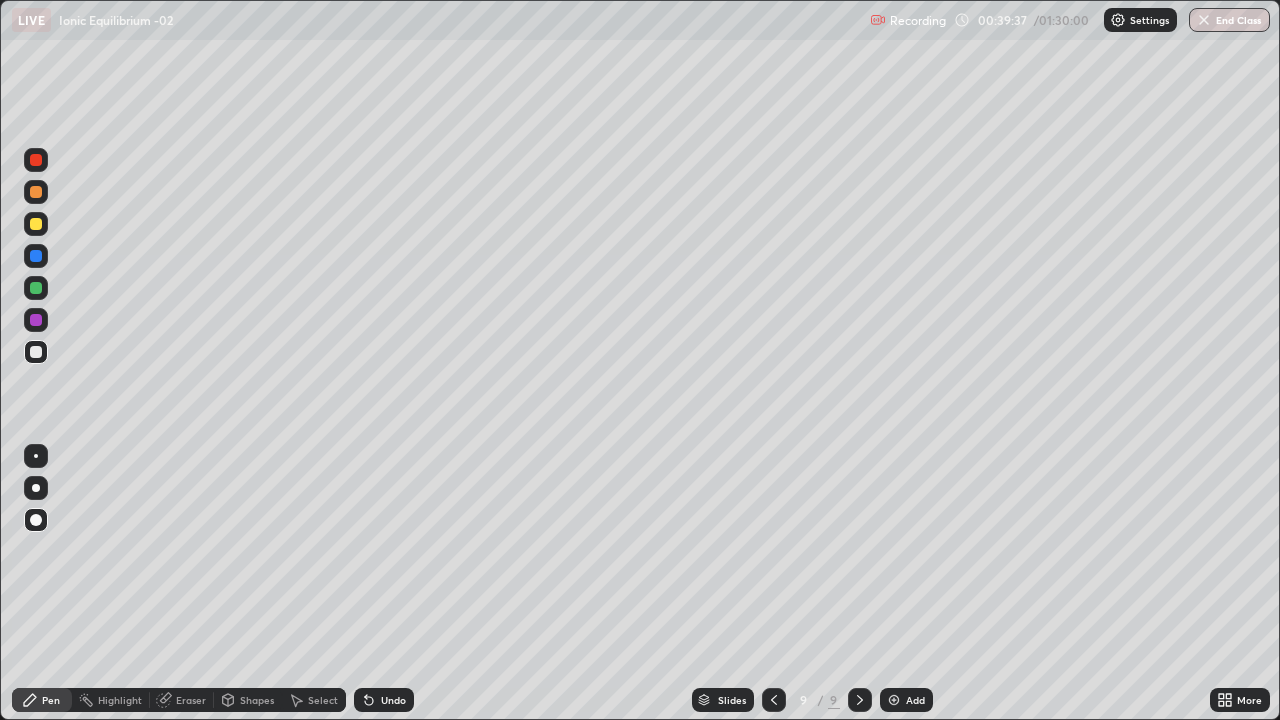 click 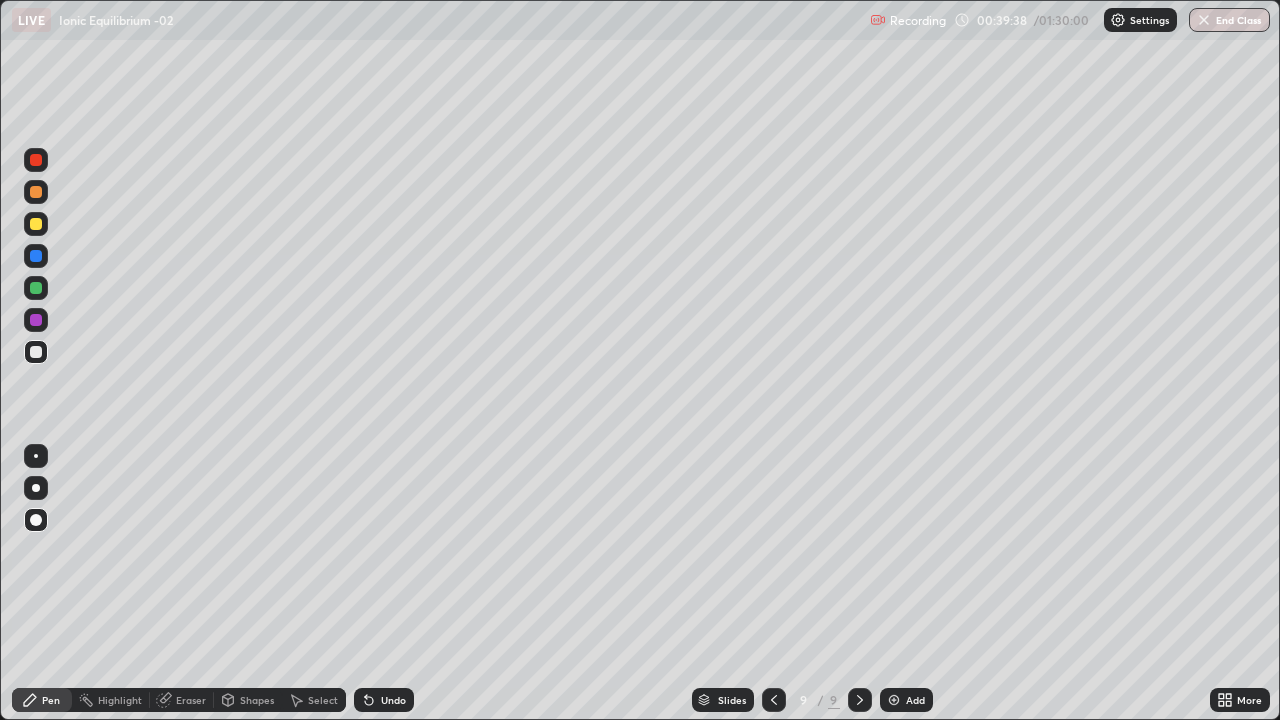click 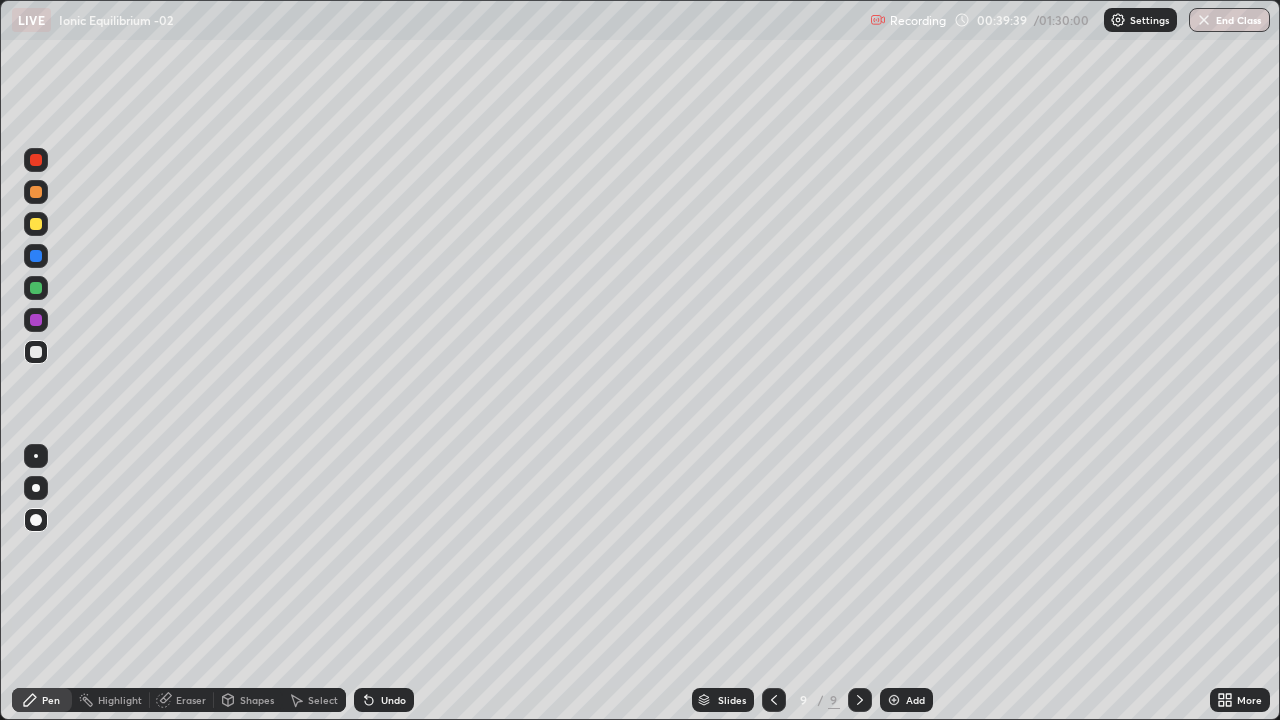 click 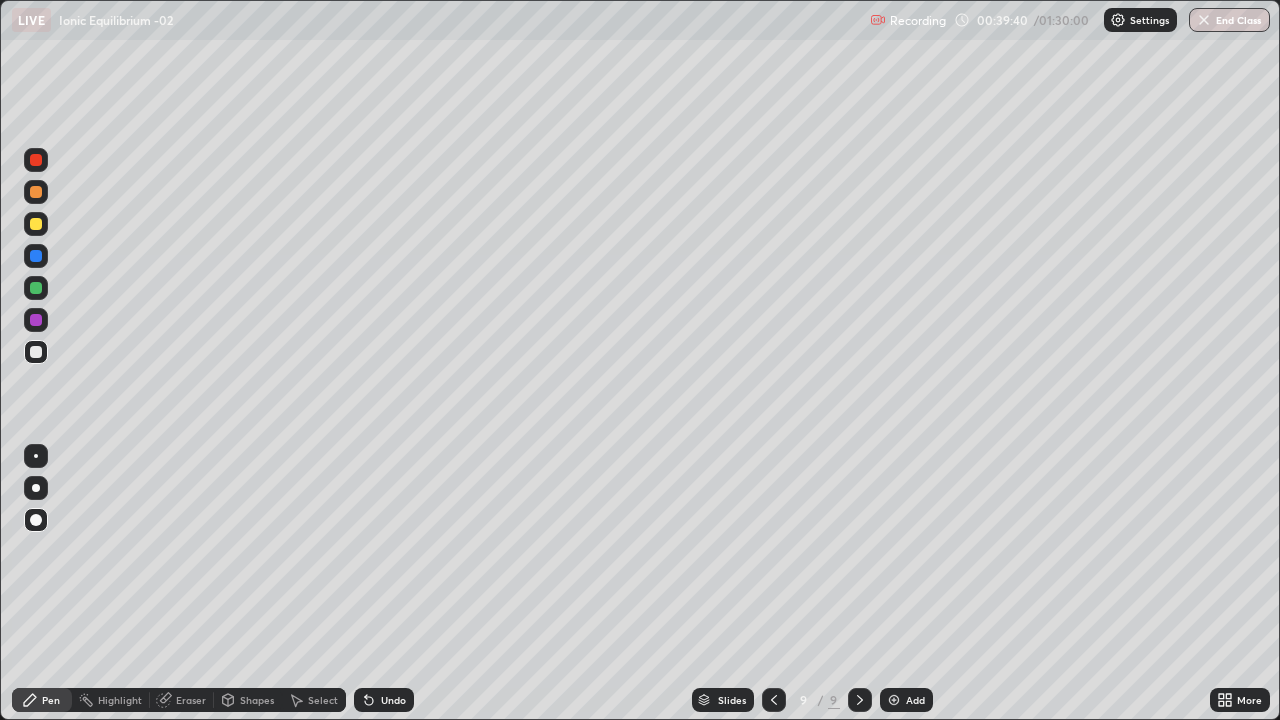 click on "Undo" at bounding box center (384, 700) 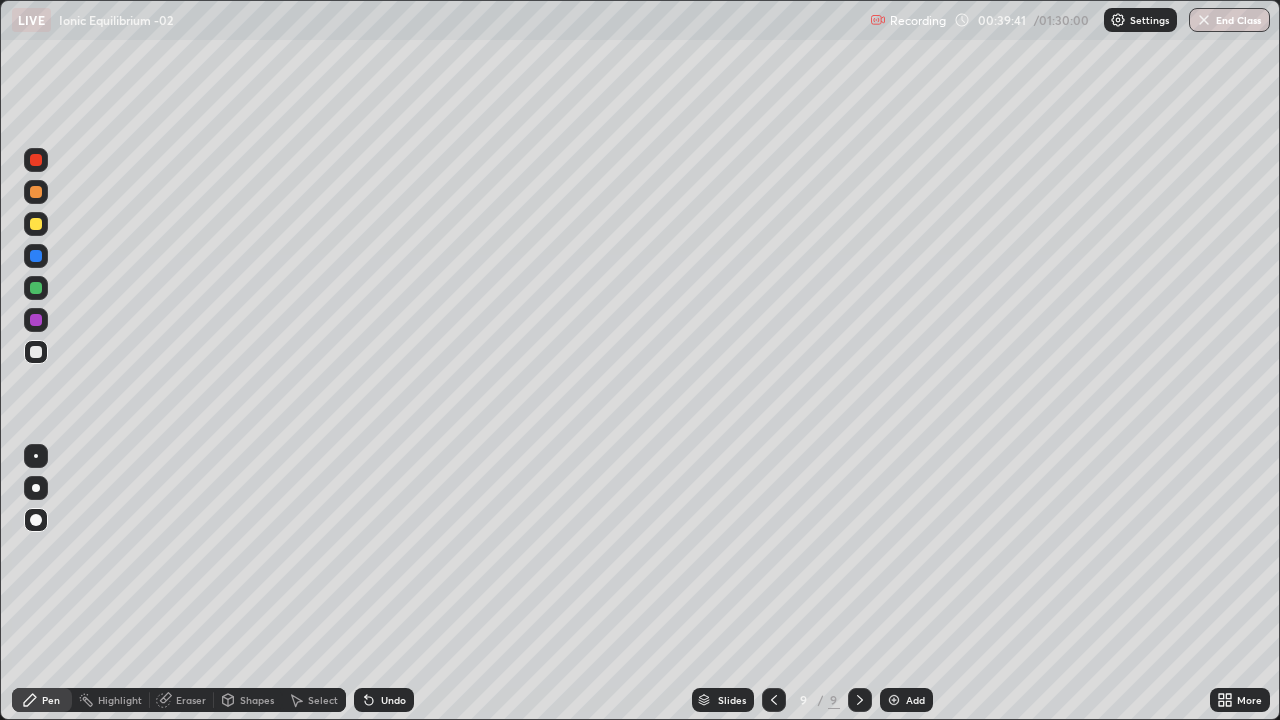 click on "Undo" at bounding box center [384, 700] 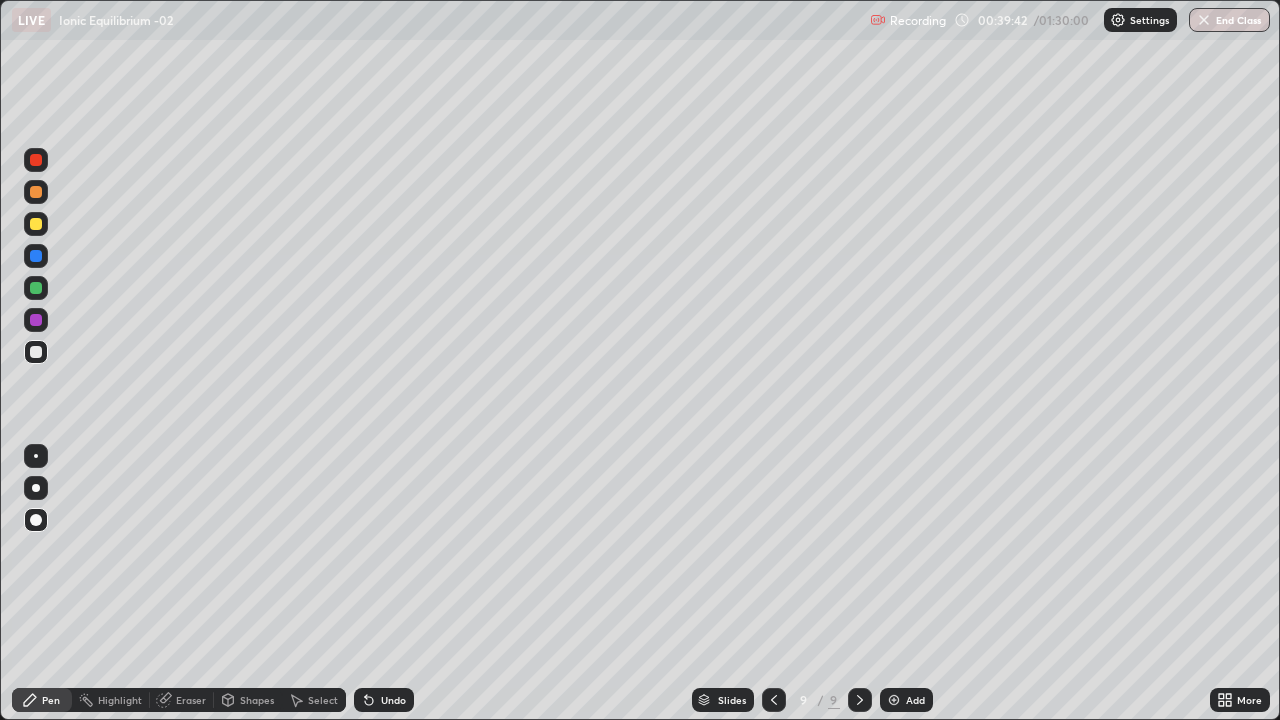 click on "Undo" at bounding box center [384, 700] 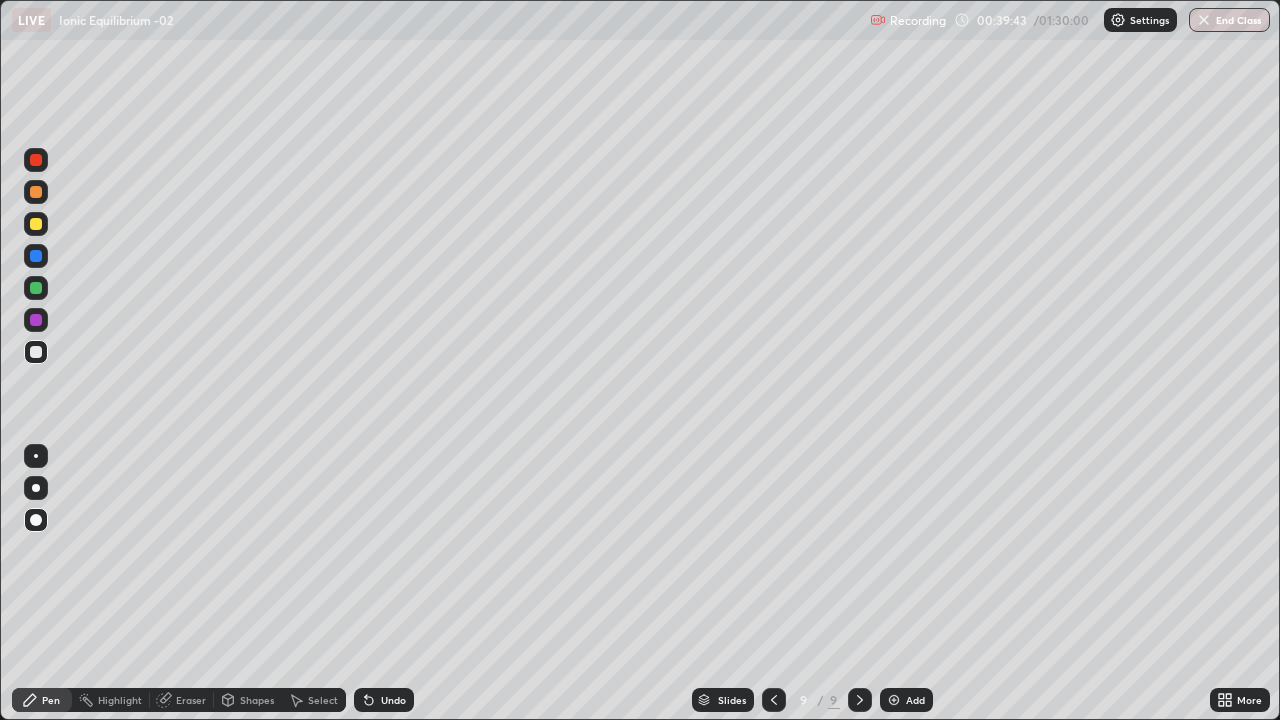 click on "Undo" at bounding box center [384, 700] 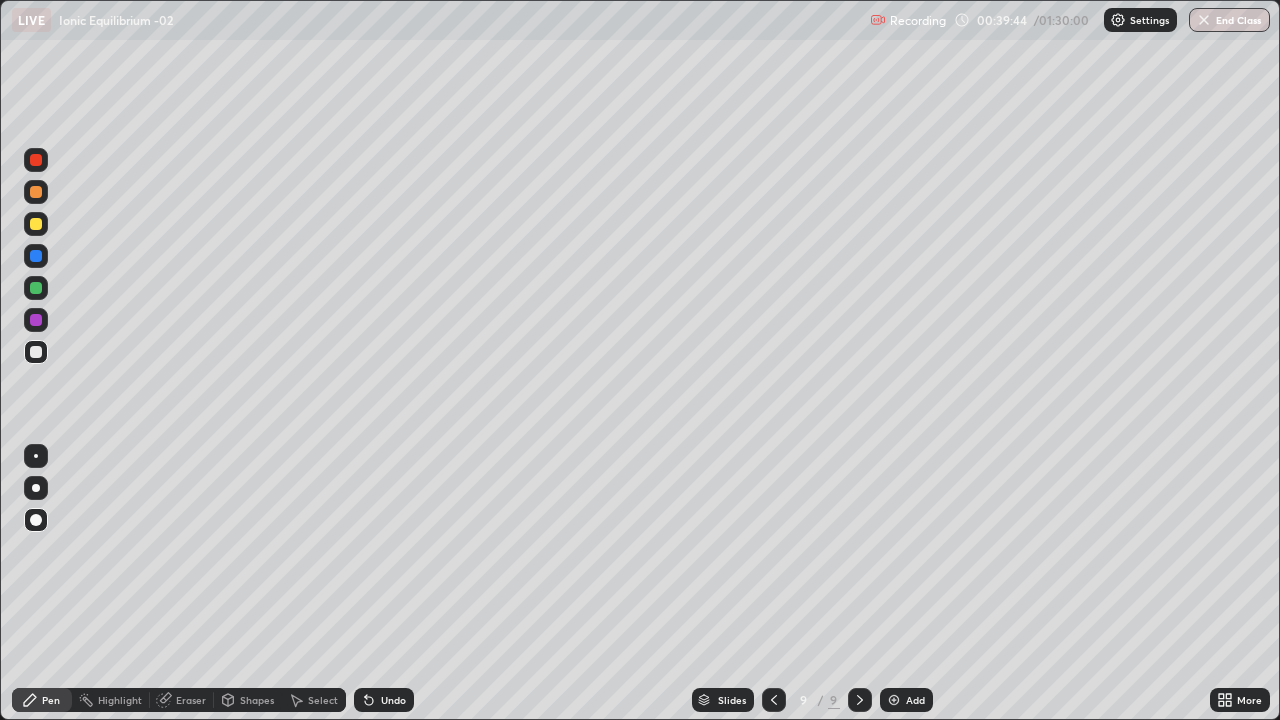 click on "Undo" at bounding box center [380, 700] 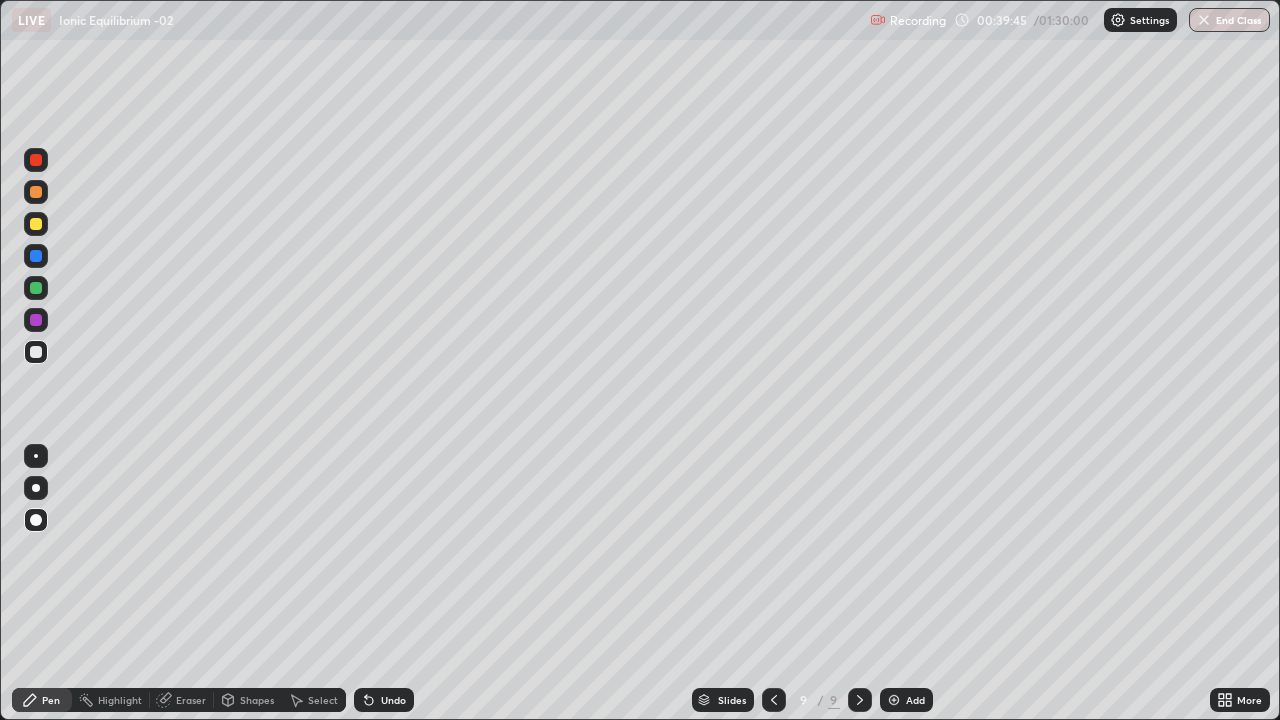 click on "Undo" at bounding box center (380, 700) 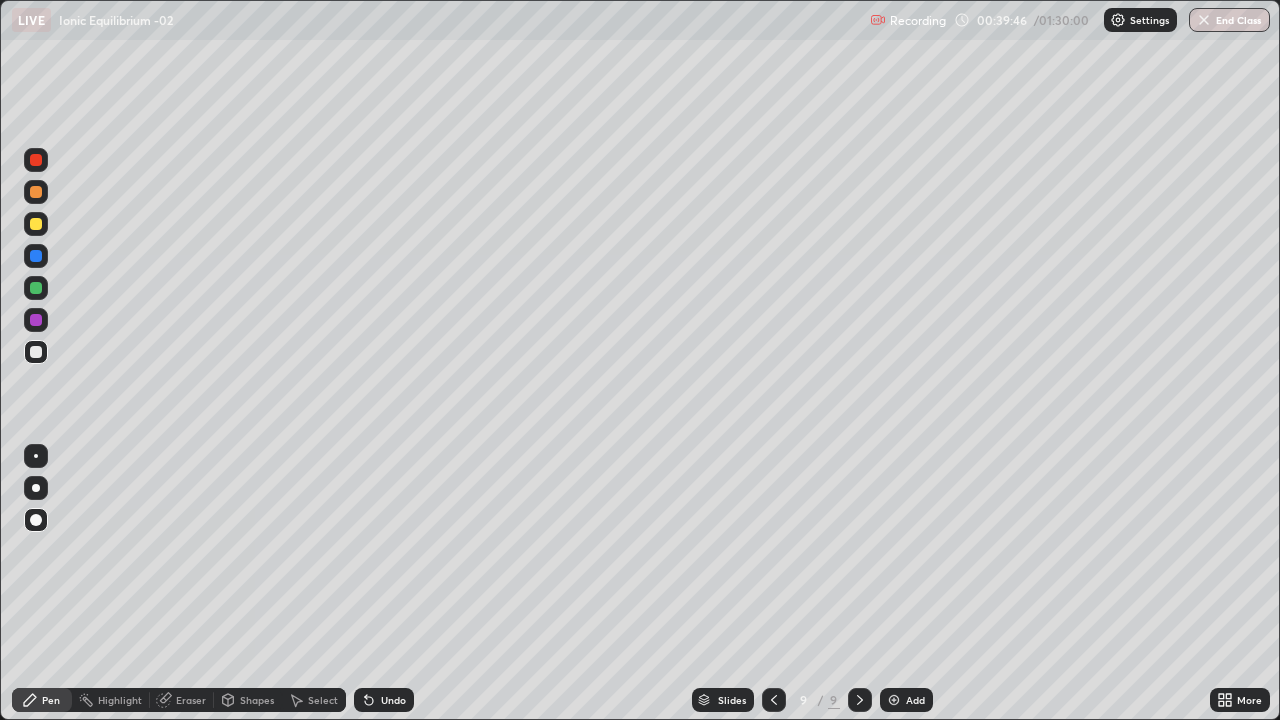 click 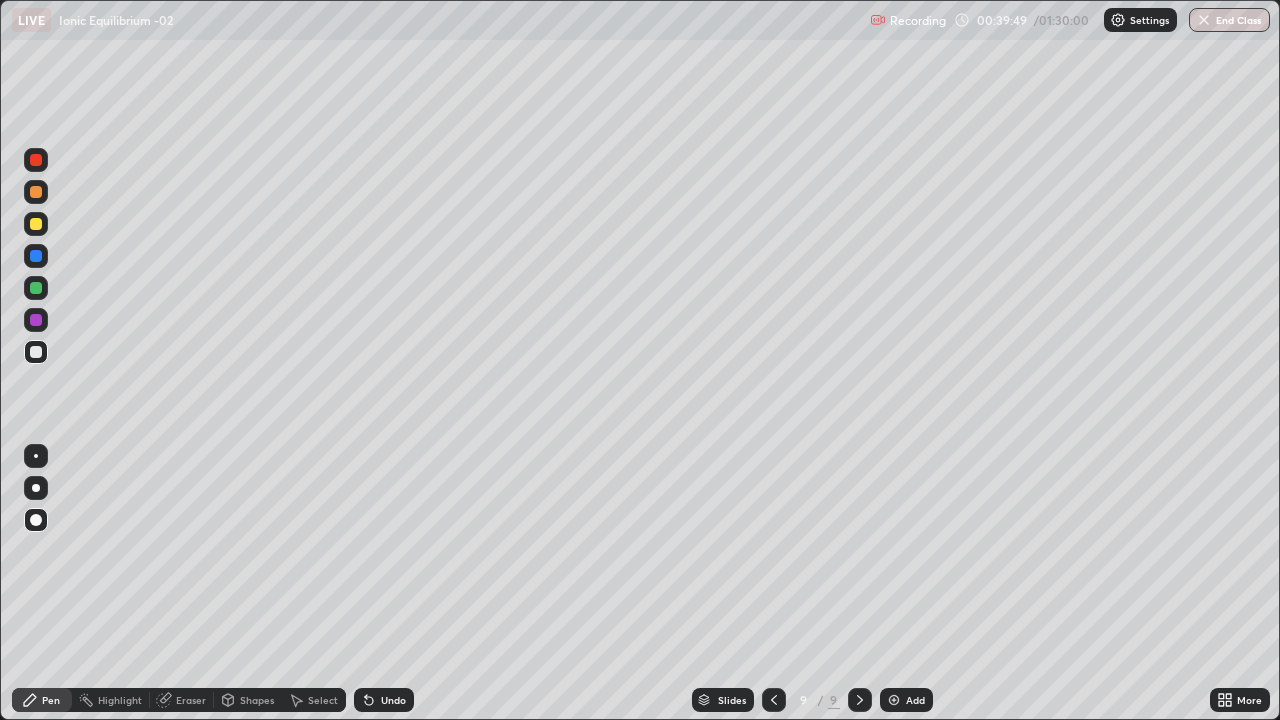 click 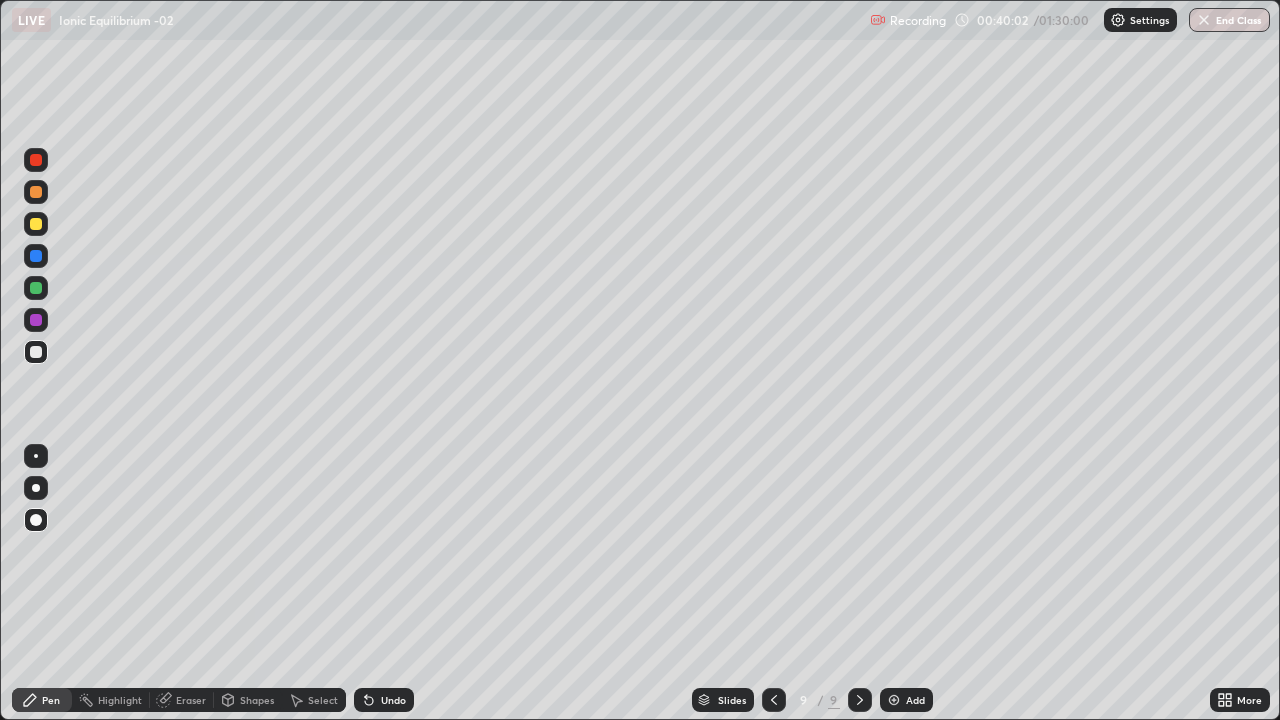 click 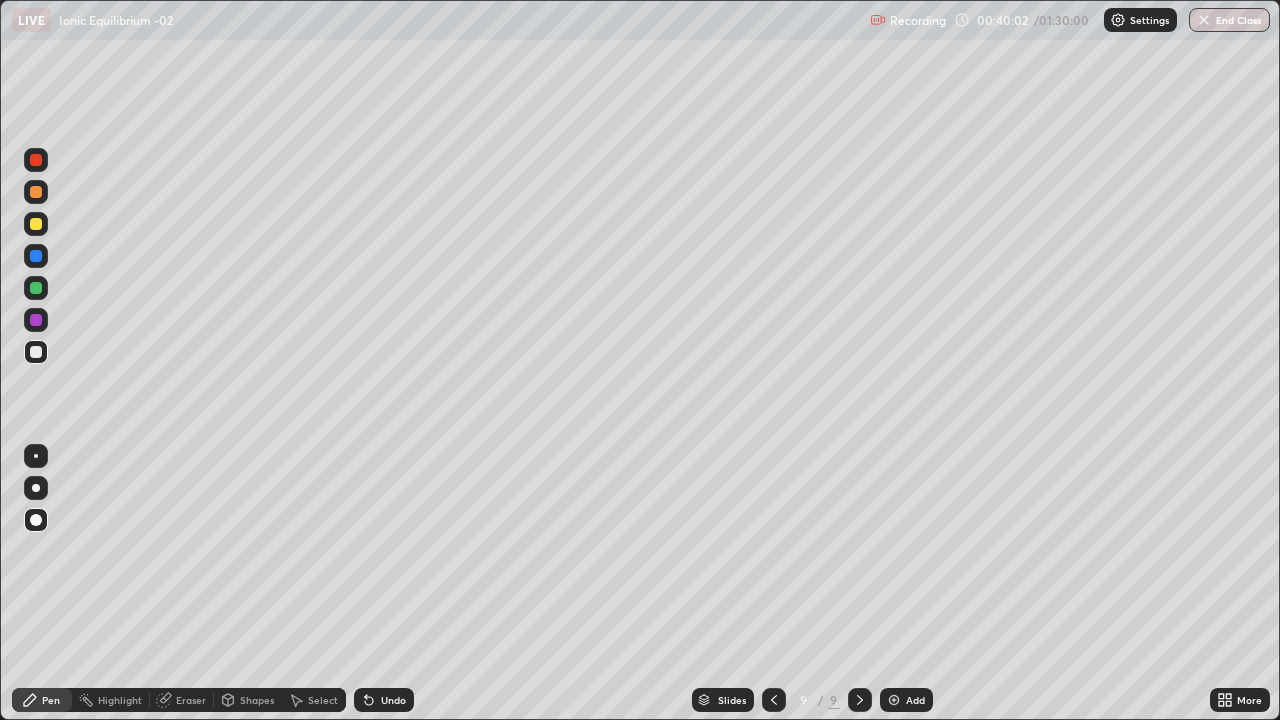 click 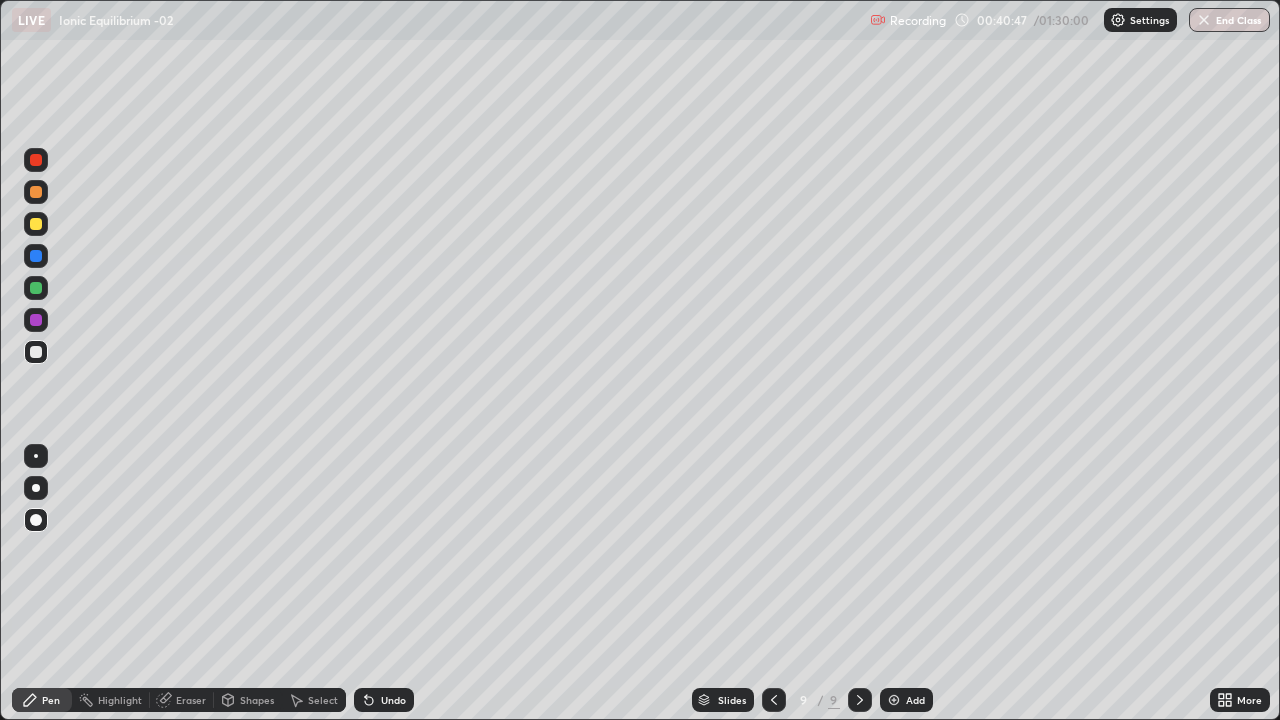 click at bounding box center [894, 700] 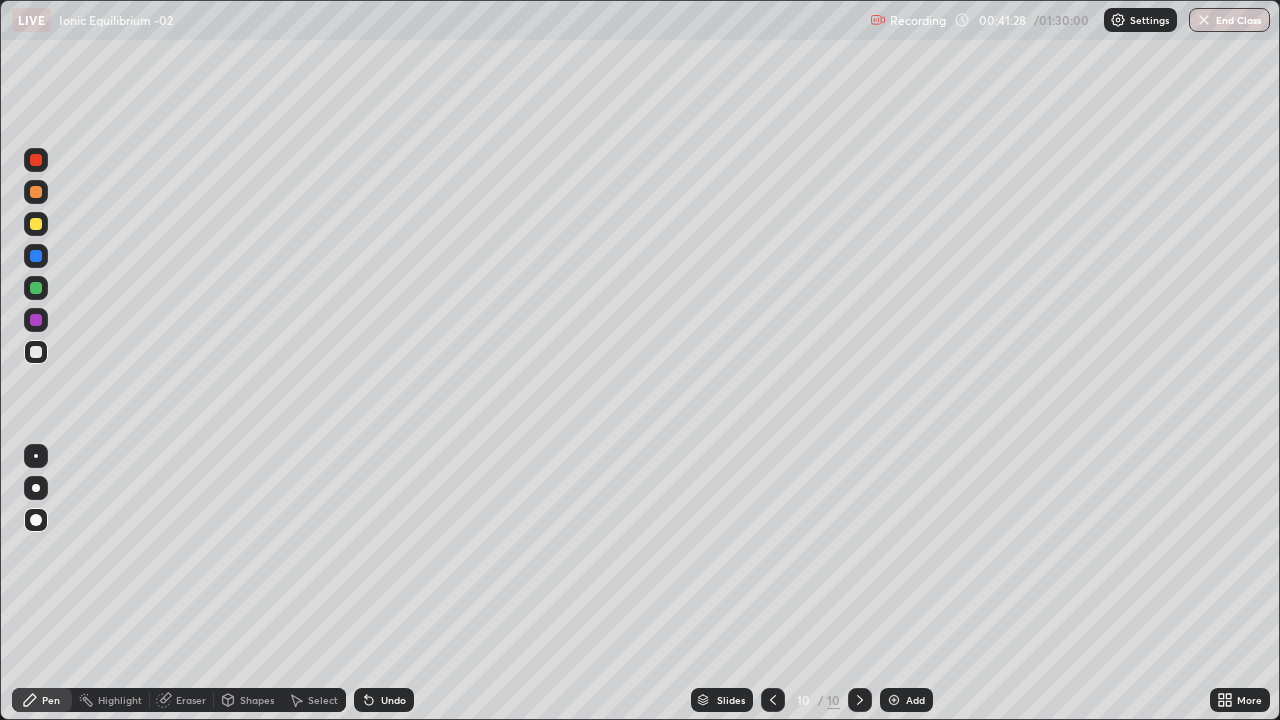 click at bounding box center [36, 224] 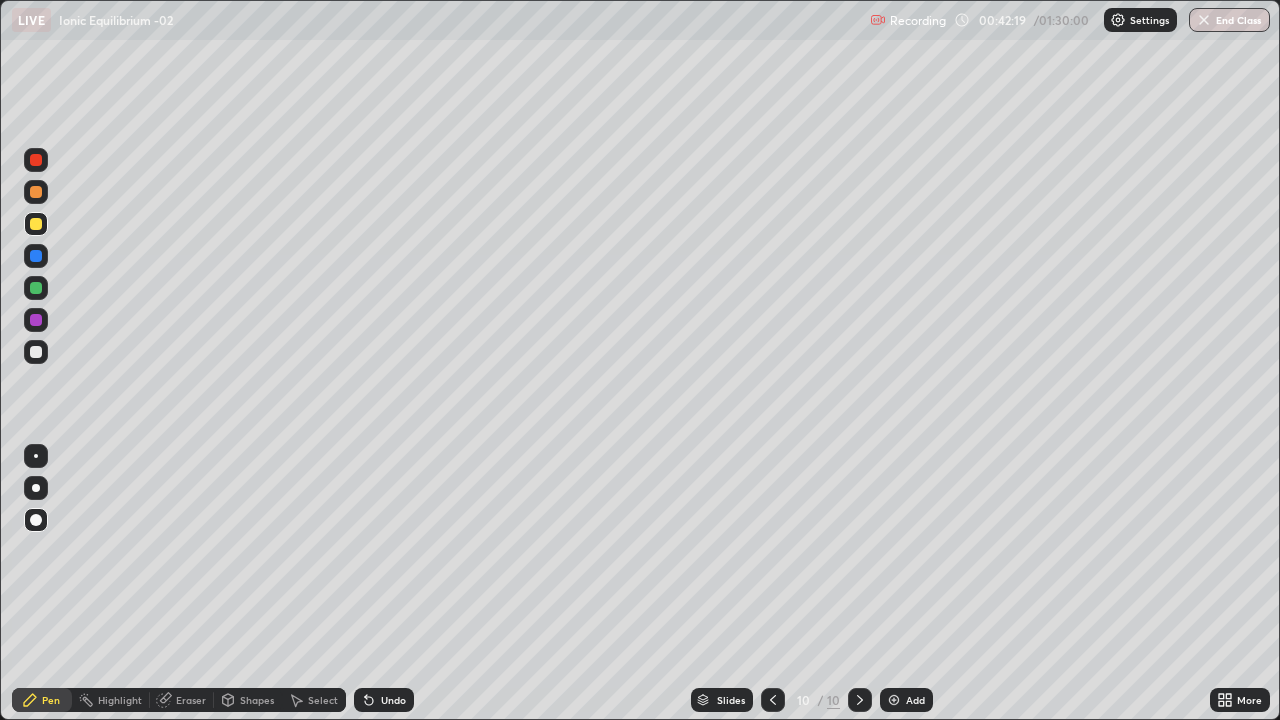 click on "Undo" at bounding box center [384, 700] 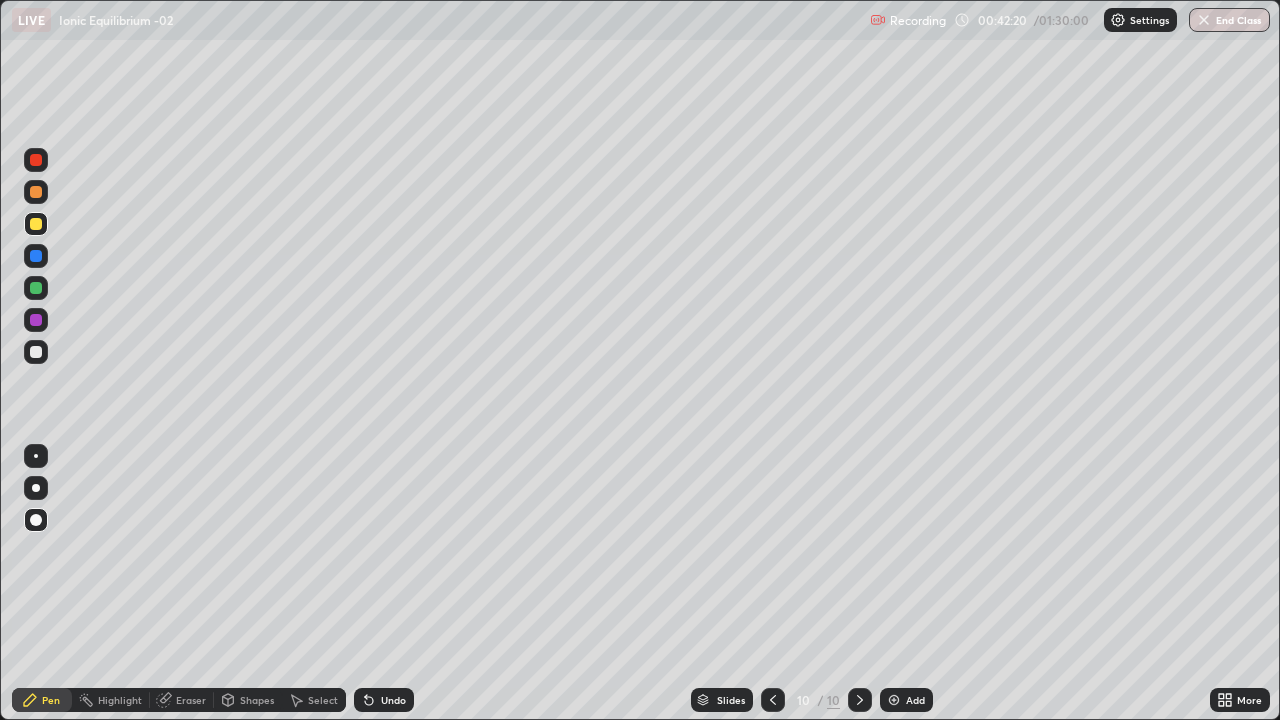 click 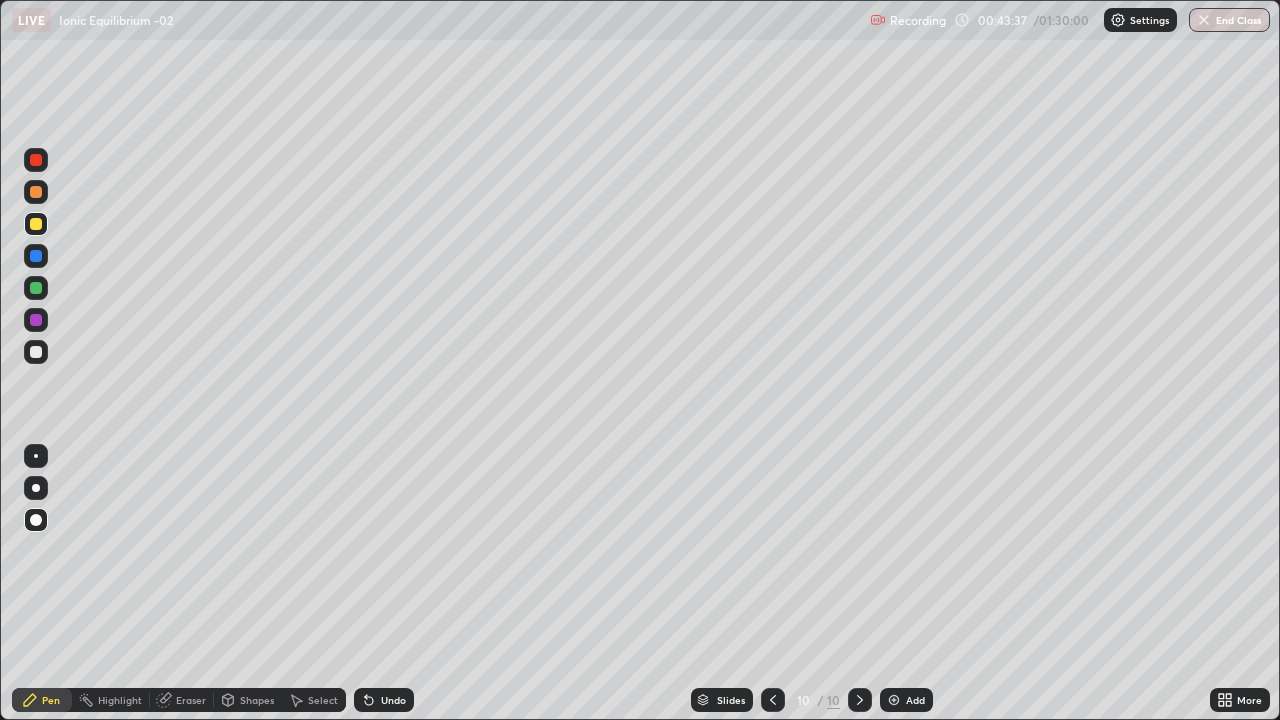 click at bounding box center [36, 192] 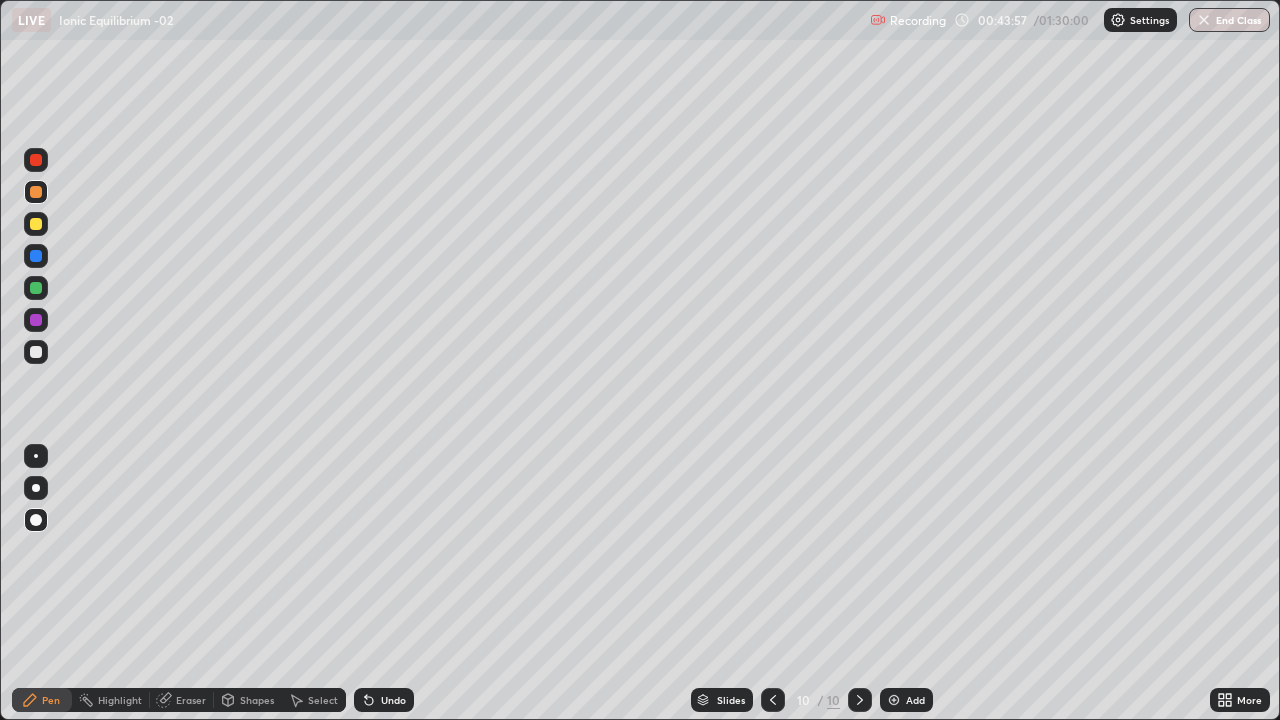 click 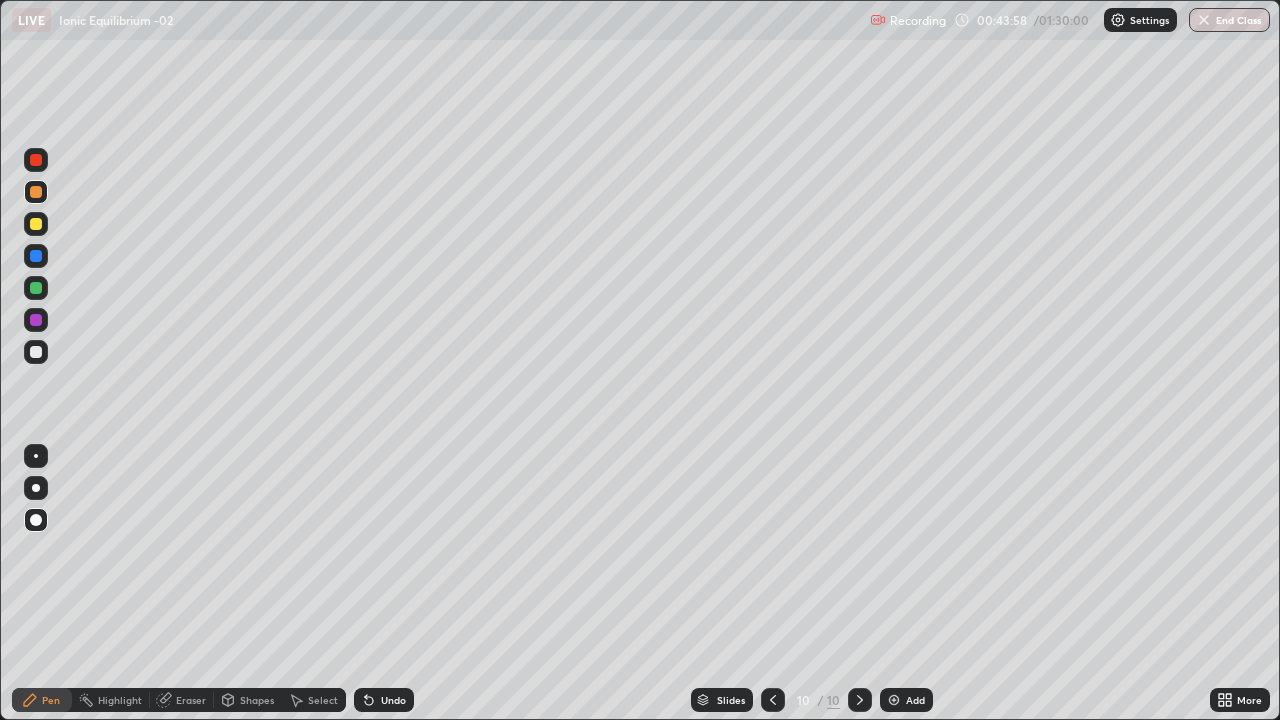 click on "Undo" at bounding box center [384, 700] 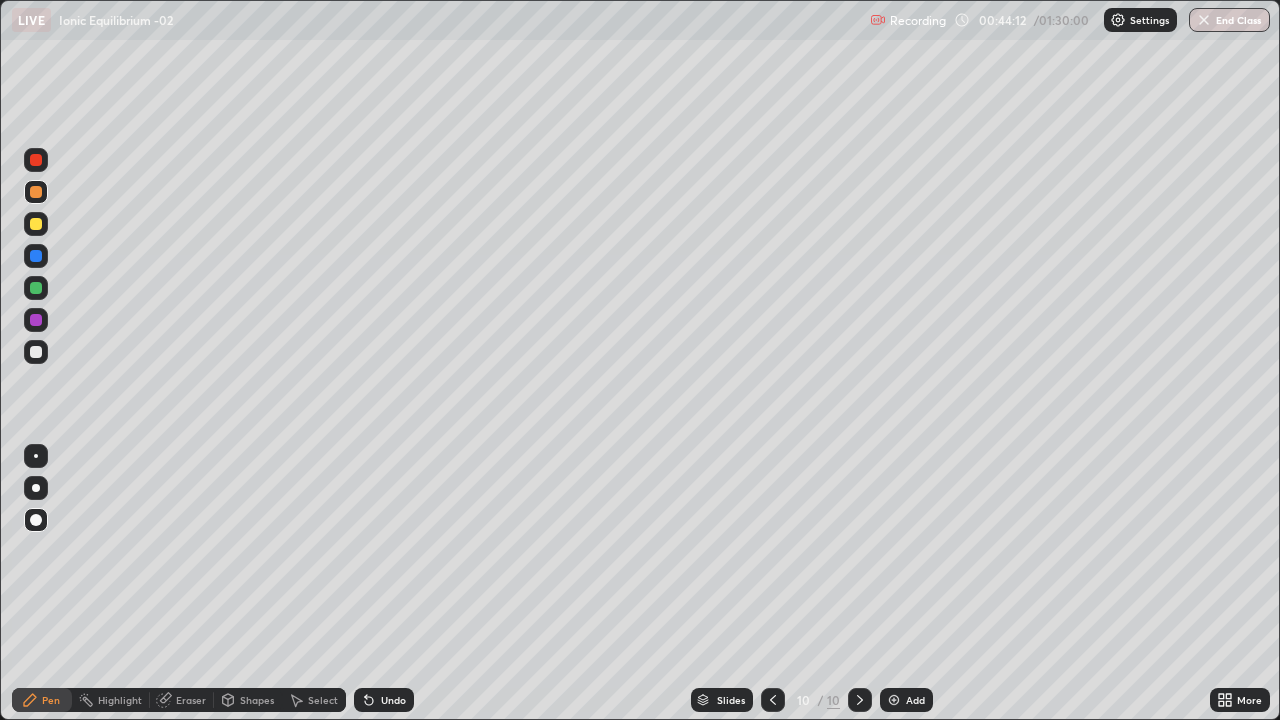 click 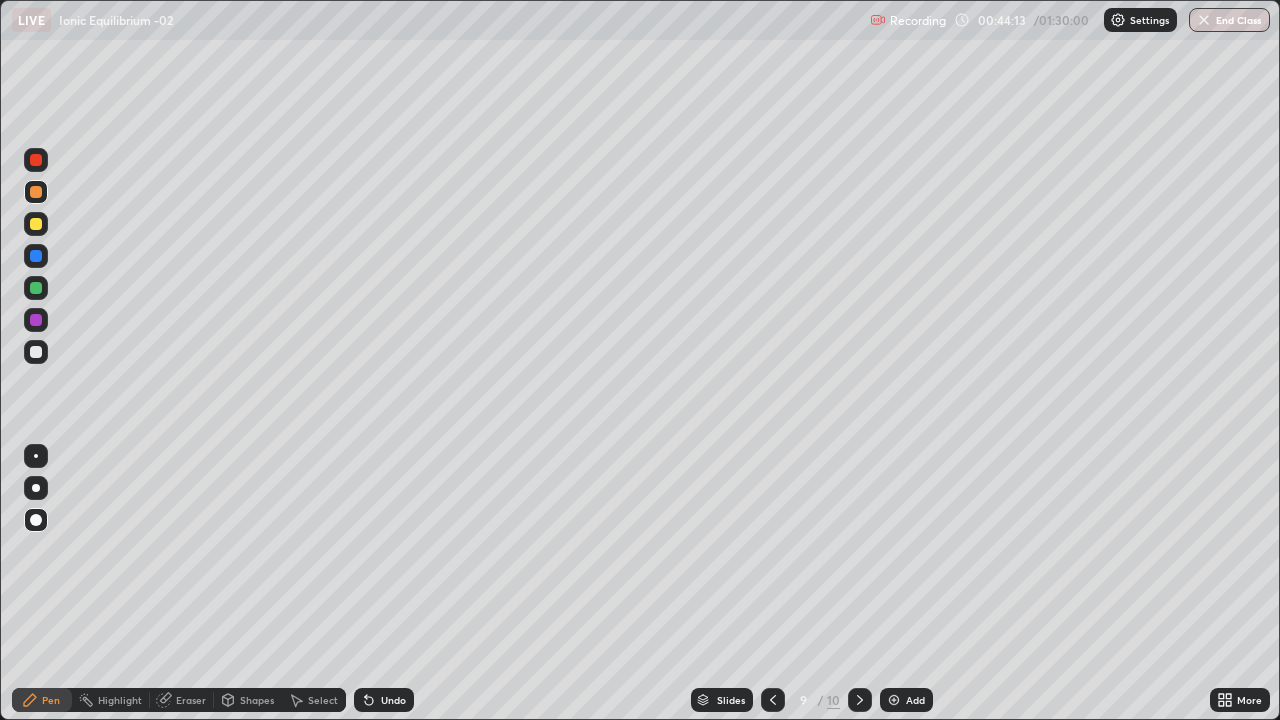 click at bounding box center [773, 700] 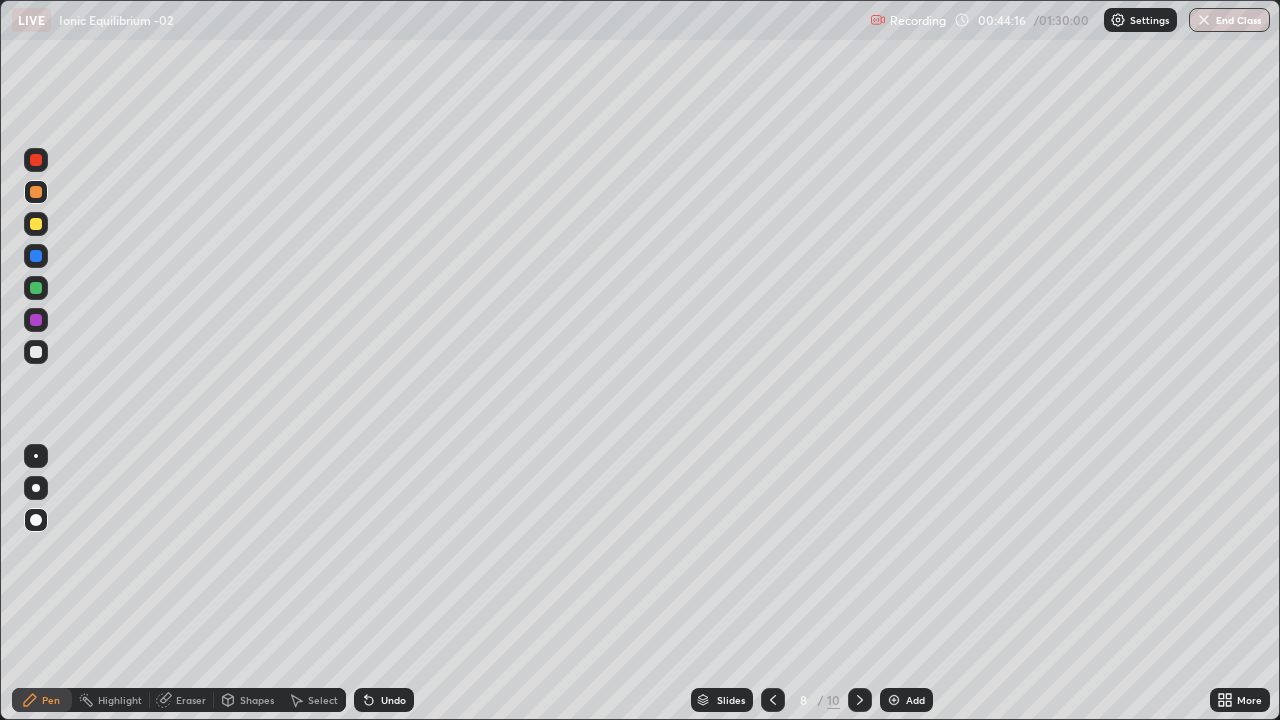 click at bounding box center [36, 288] 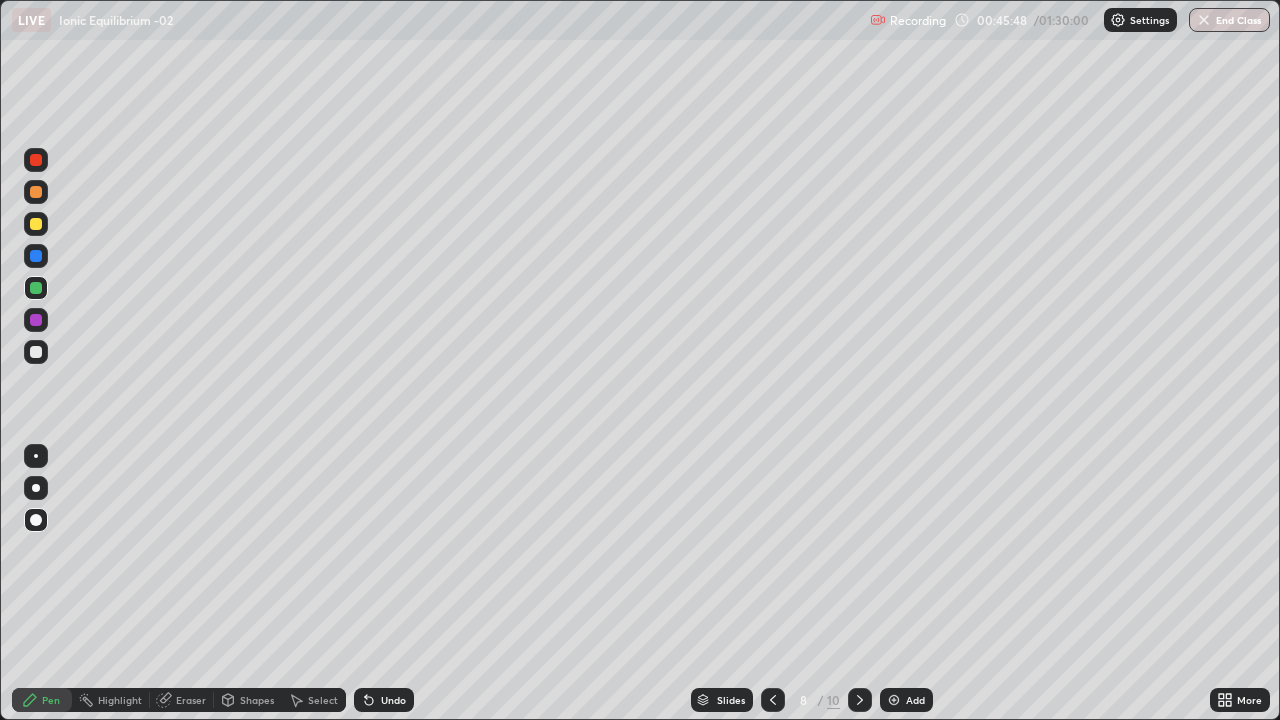 click at bounding box center (36, 224) 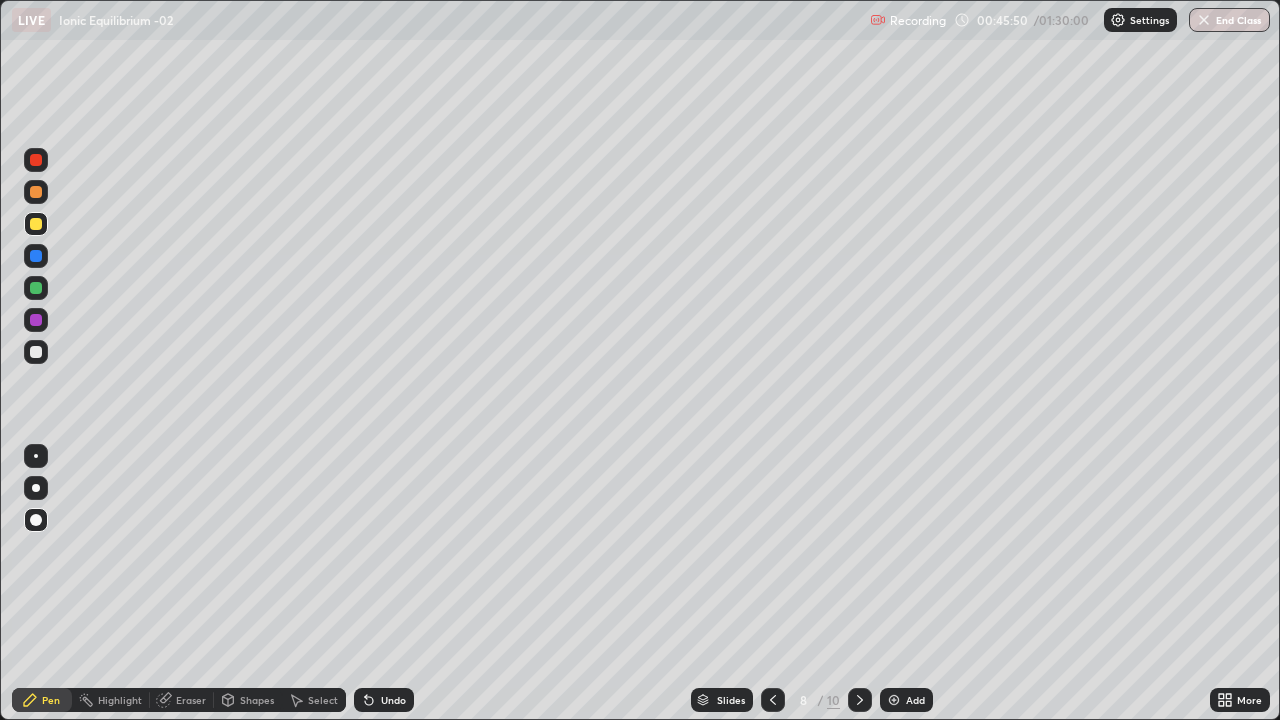click 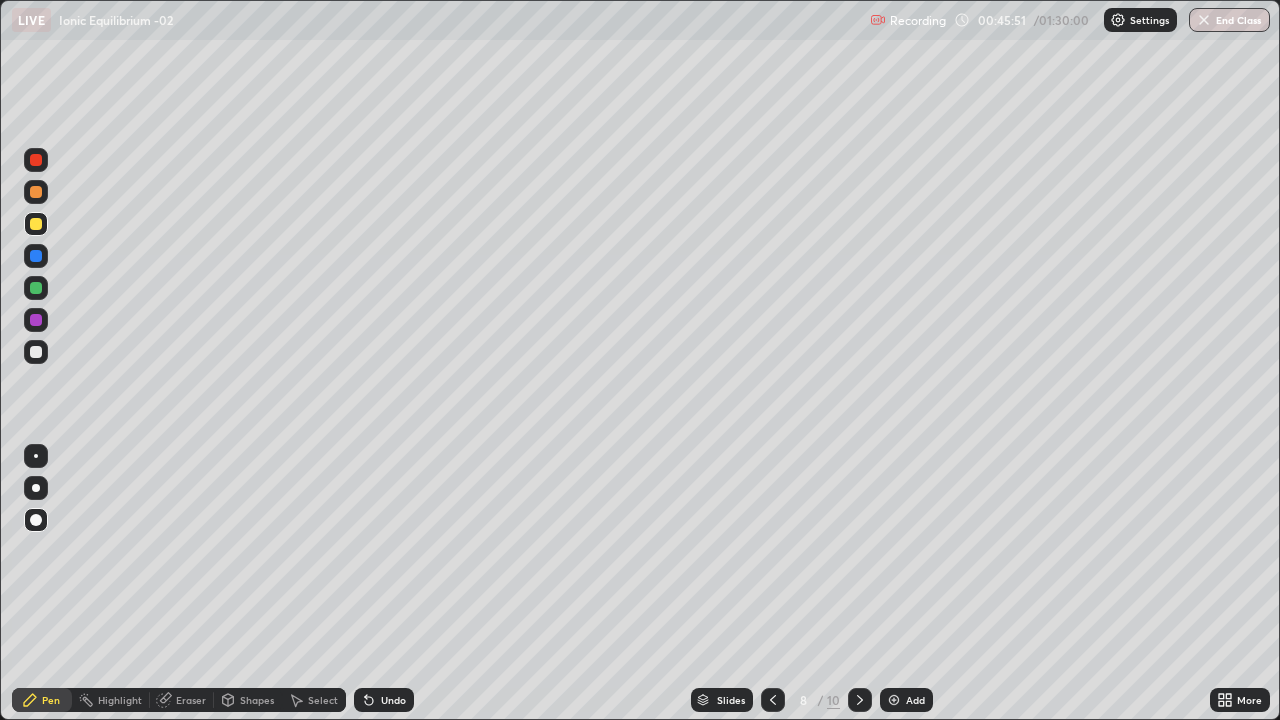 click at bounding box center [36, 160] 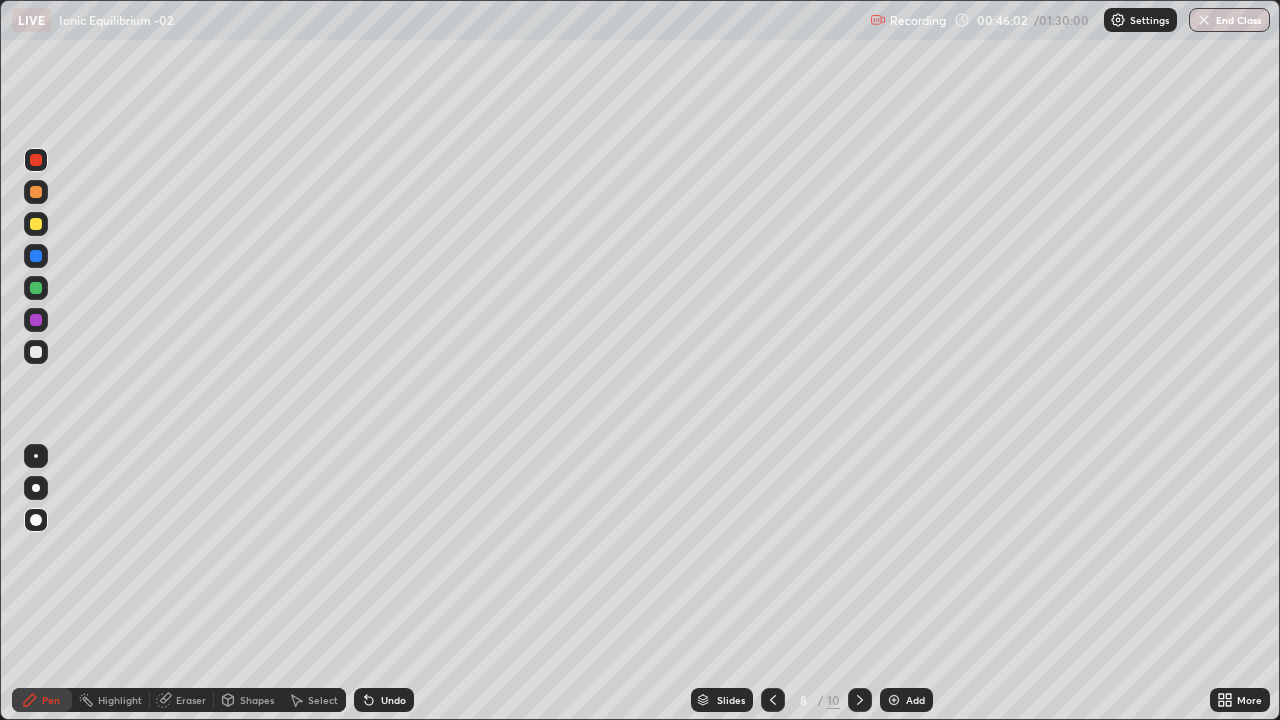 click on "Undo" at bounding box center [393, 700] 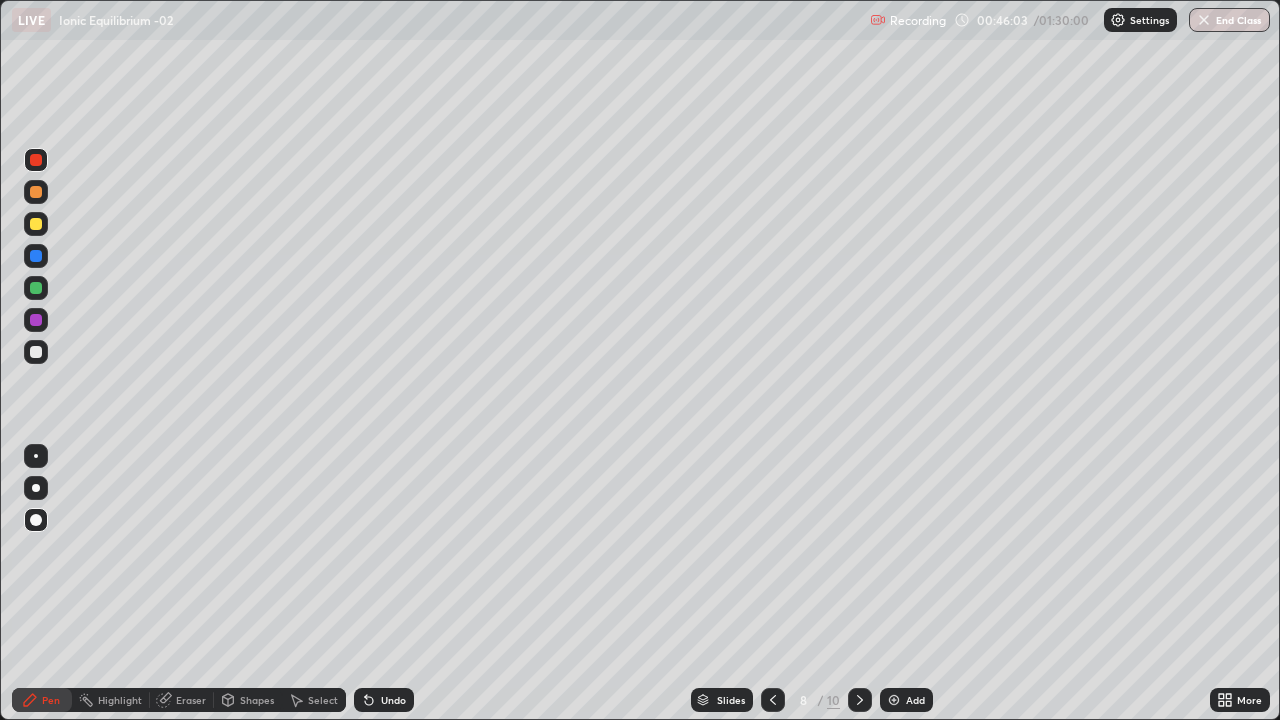 click on "Undo" at bounding box center [384, 700] 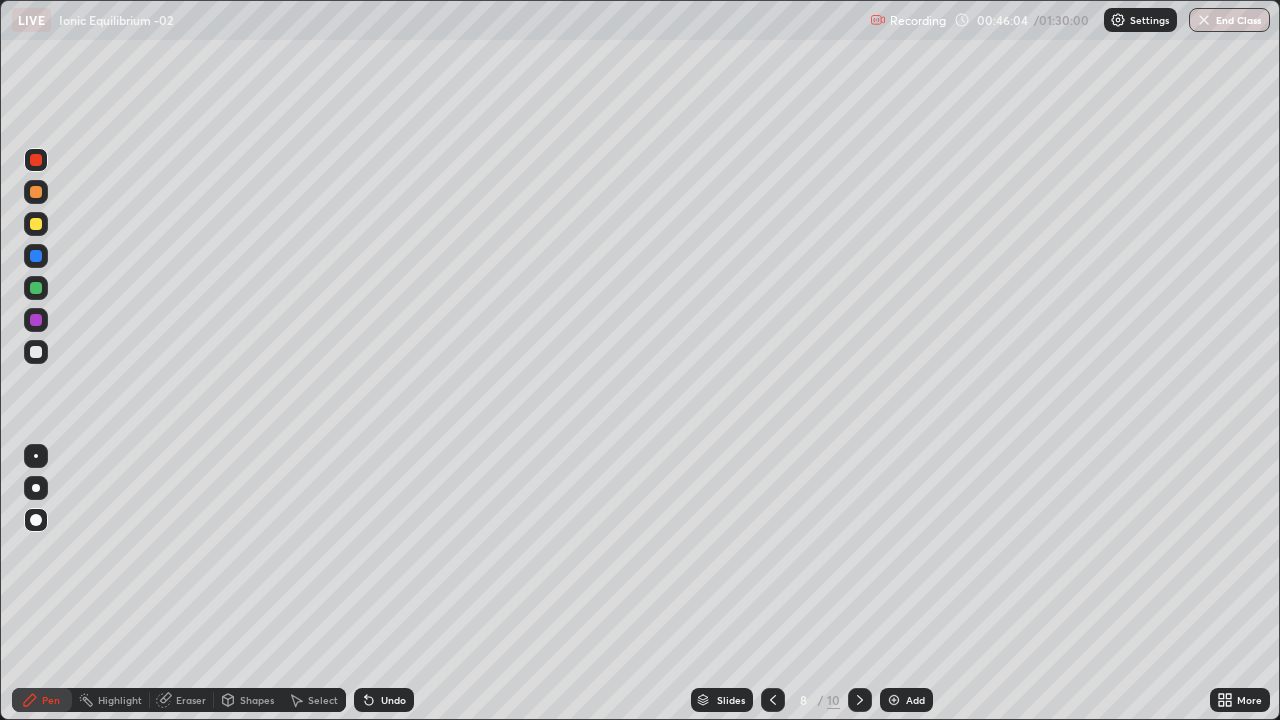 click on "Undo" at bounding box center [384, 700] 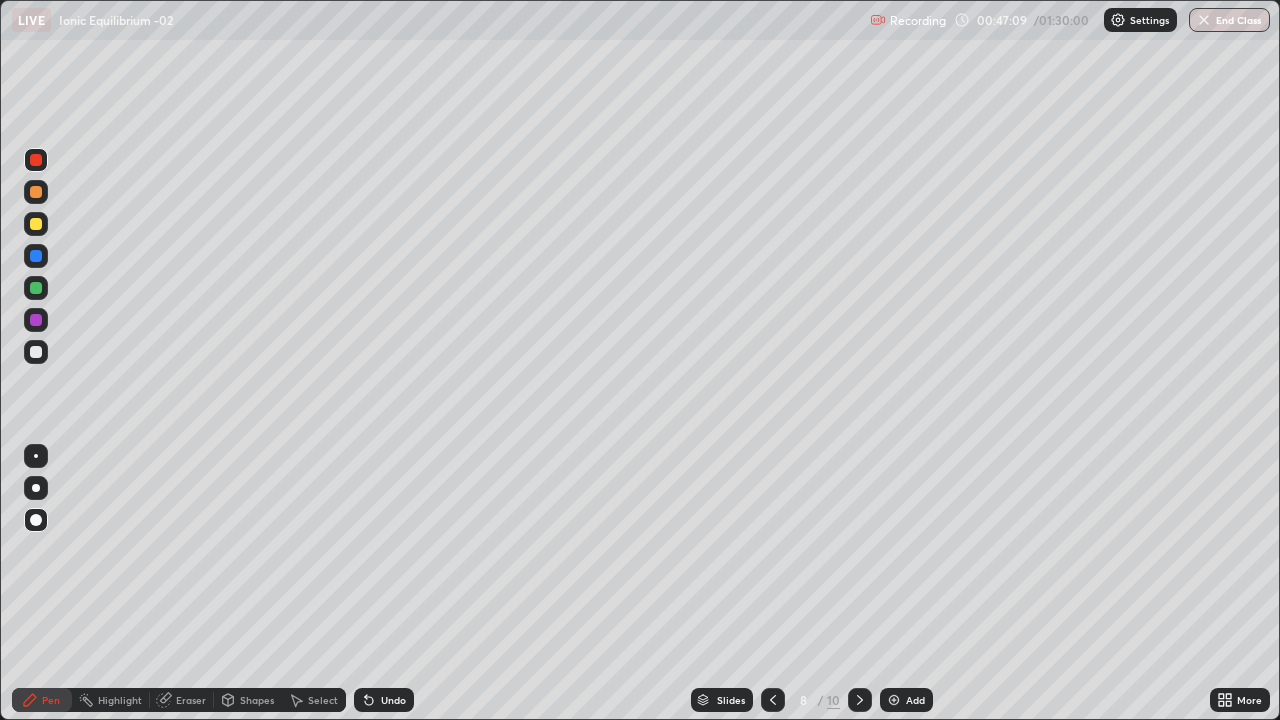 click 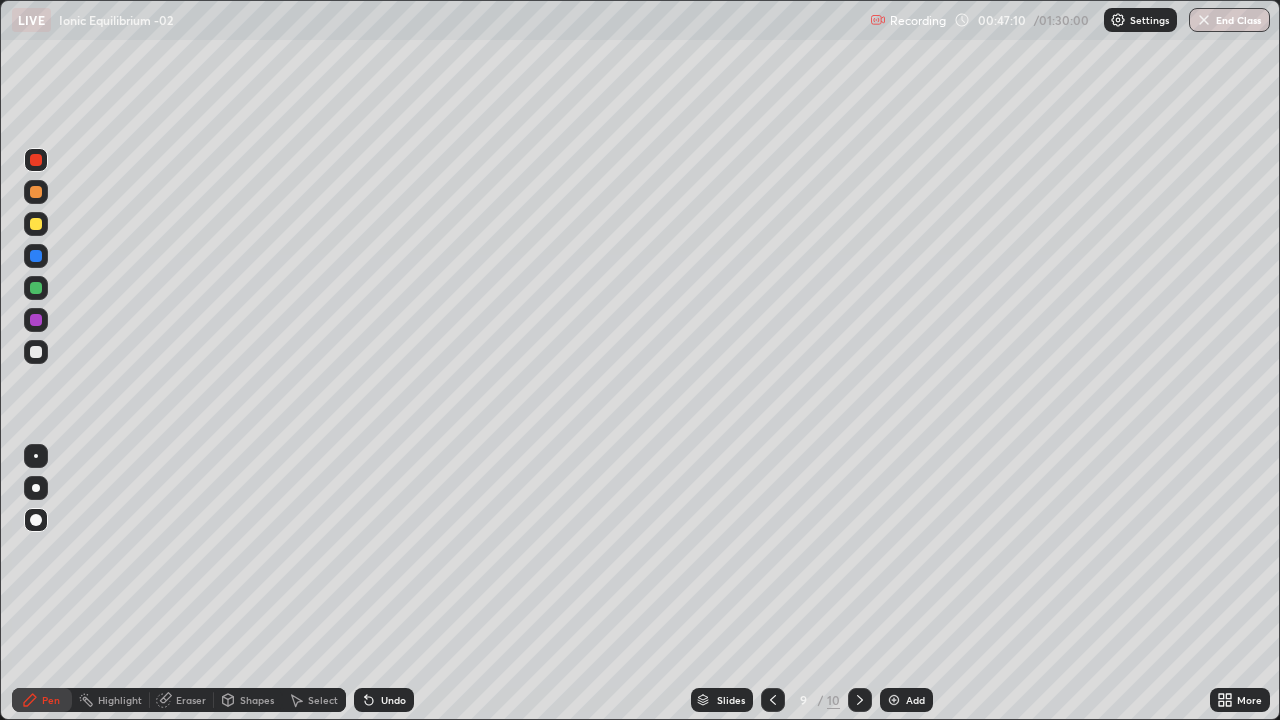 click 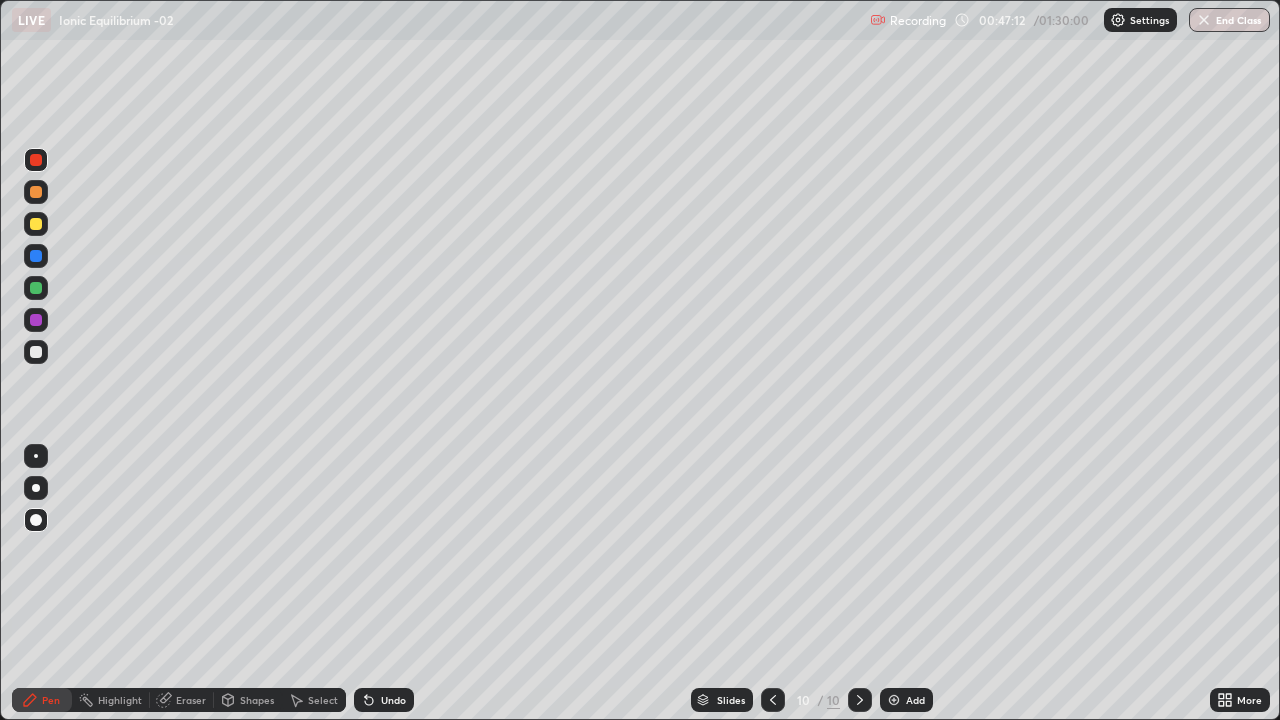 click 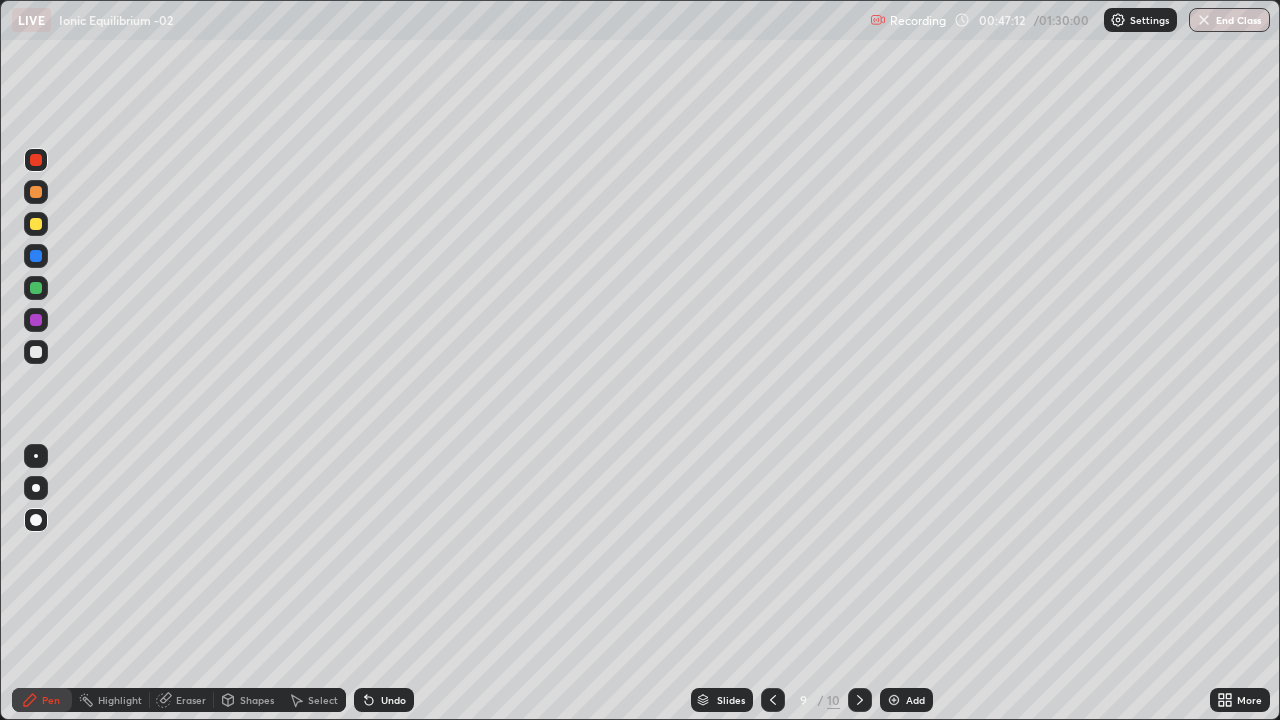 click 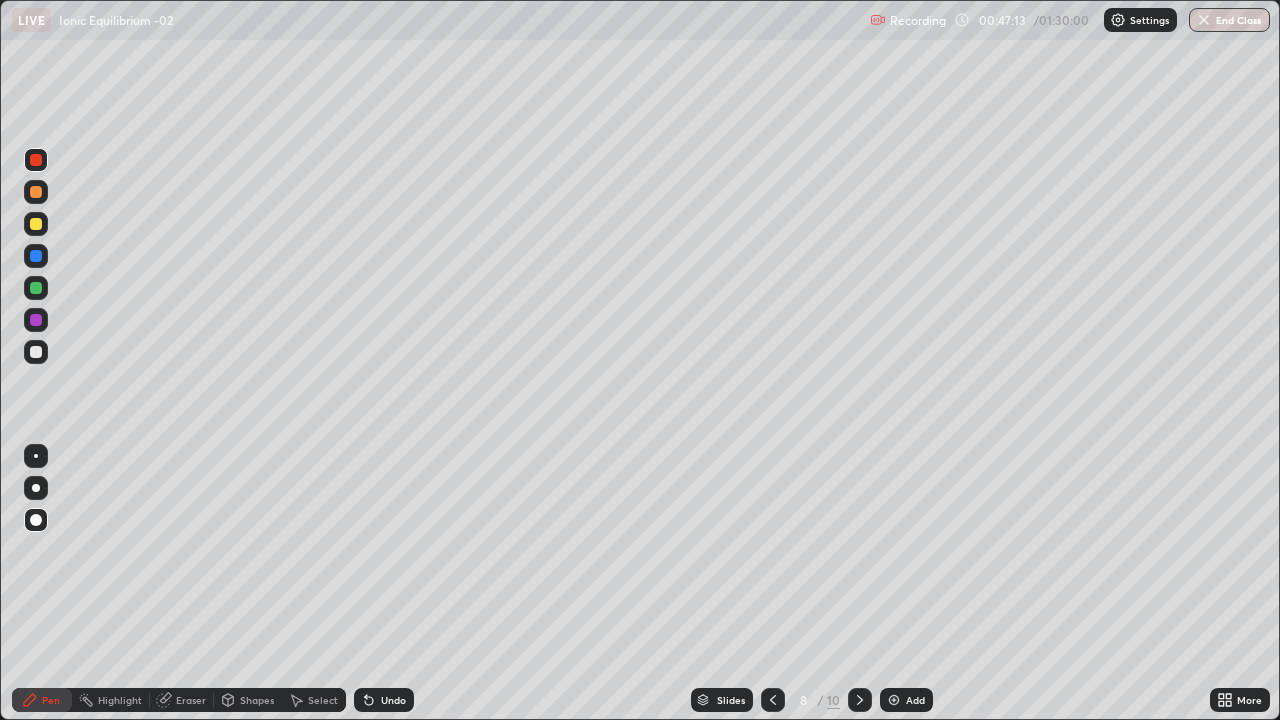 click 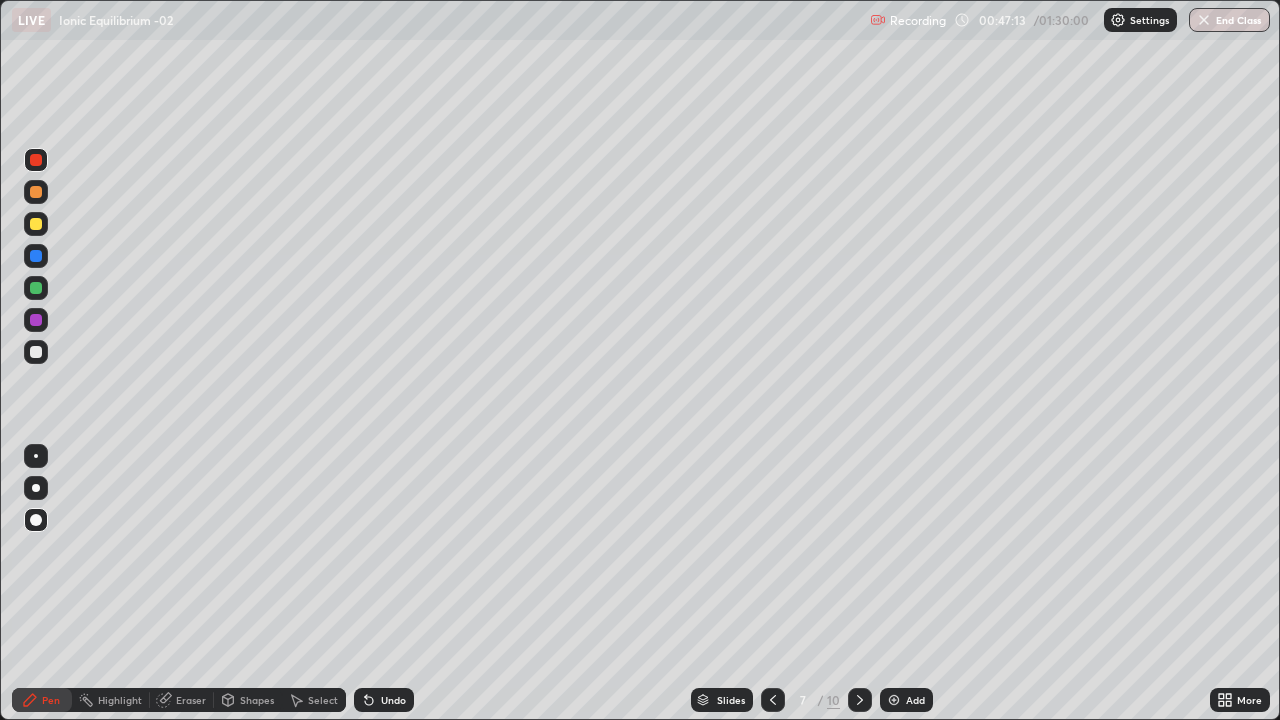 click 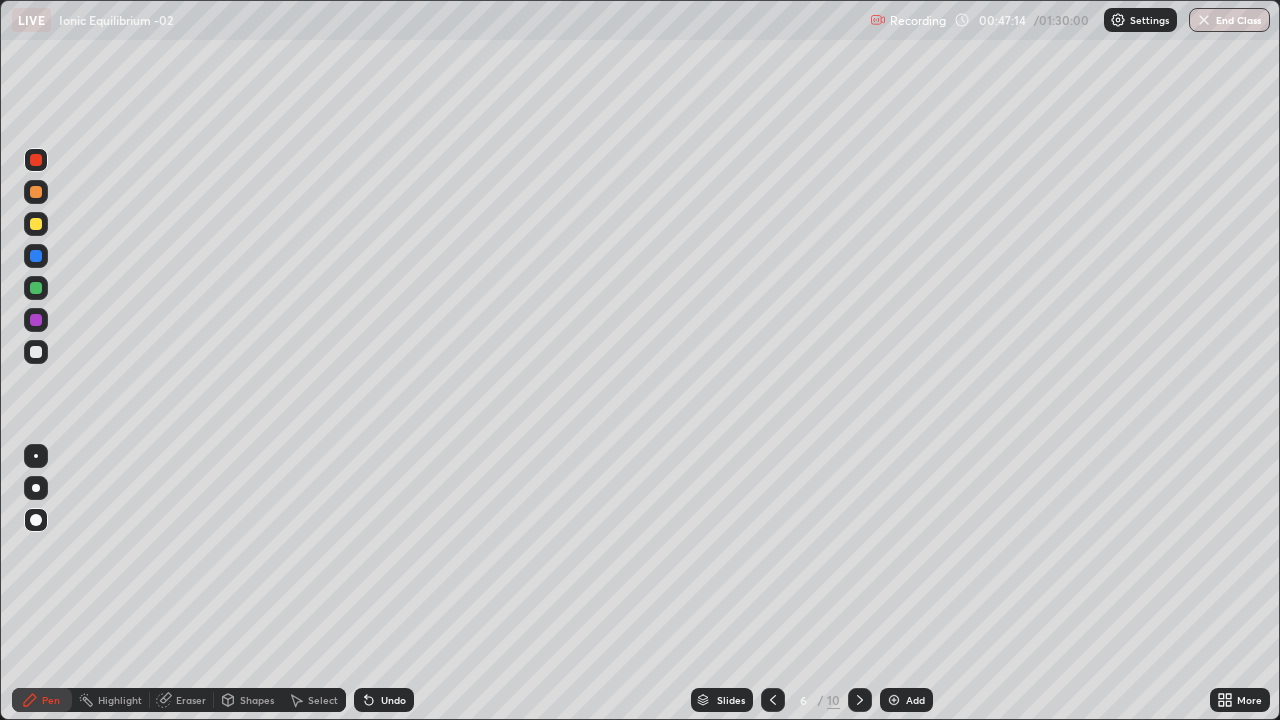 click at bounding box center (773, 700) 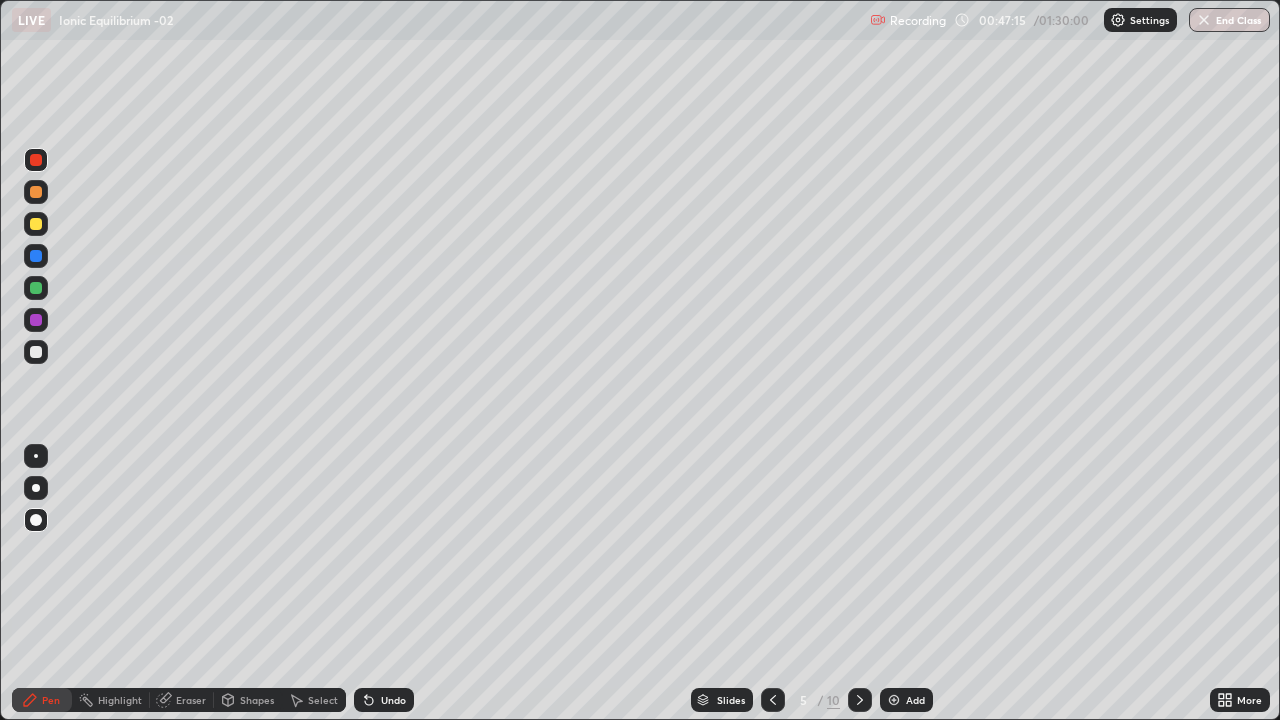 click at bounding box center [773, 700] 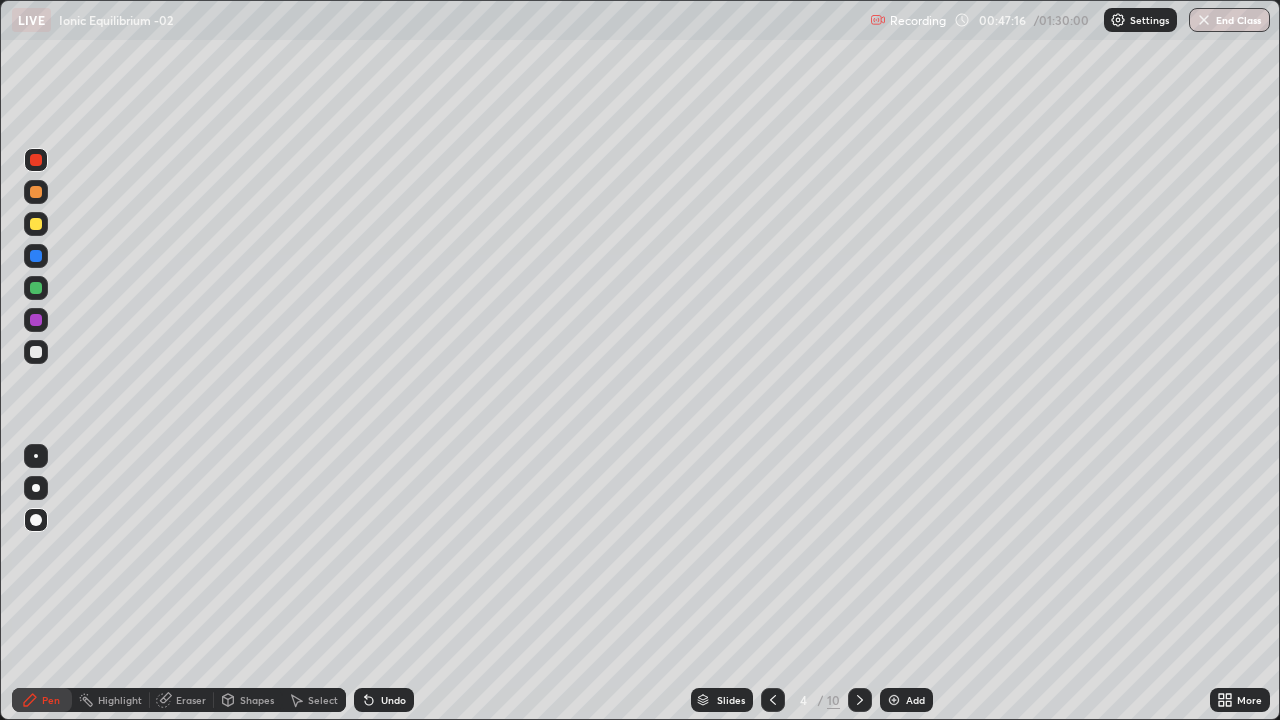 click 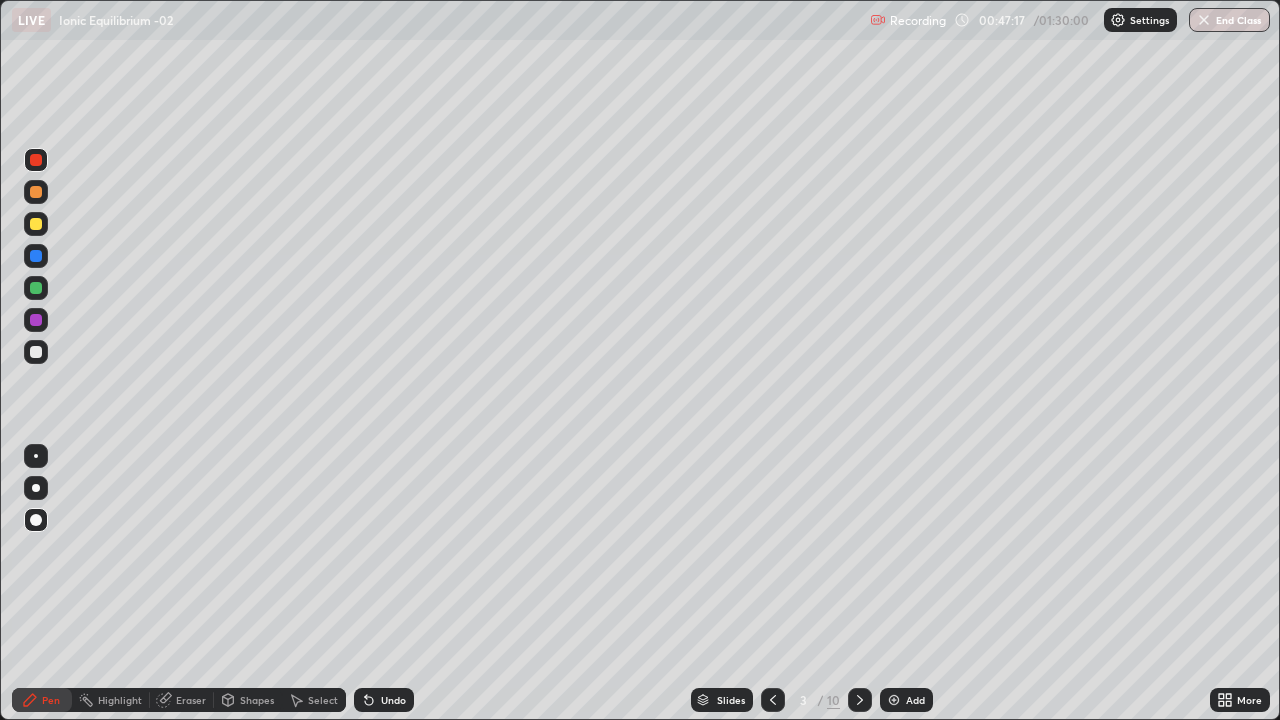 click at bounding box center [773, 700] 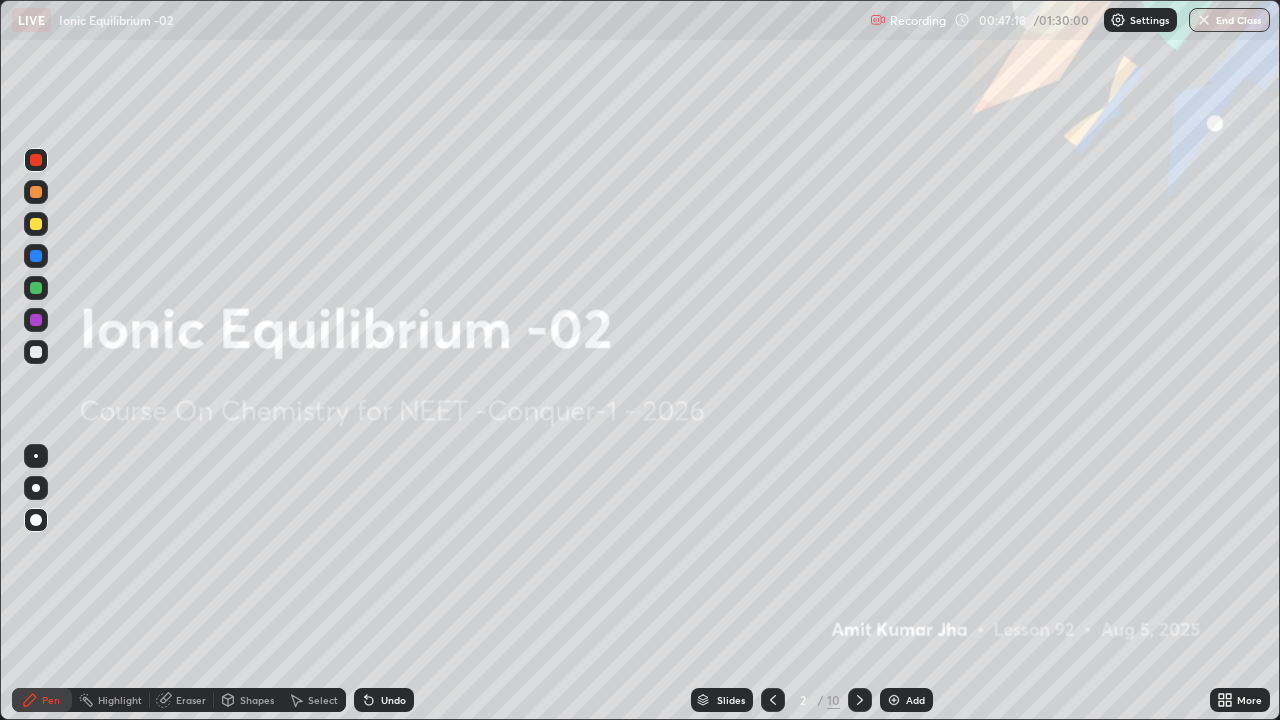 click 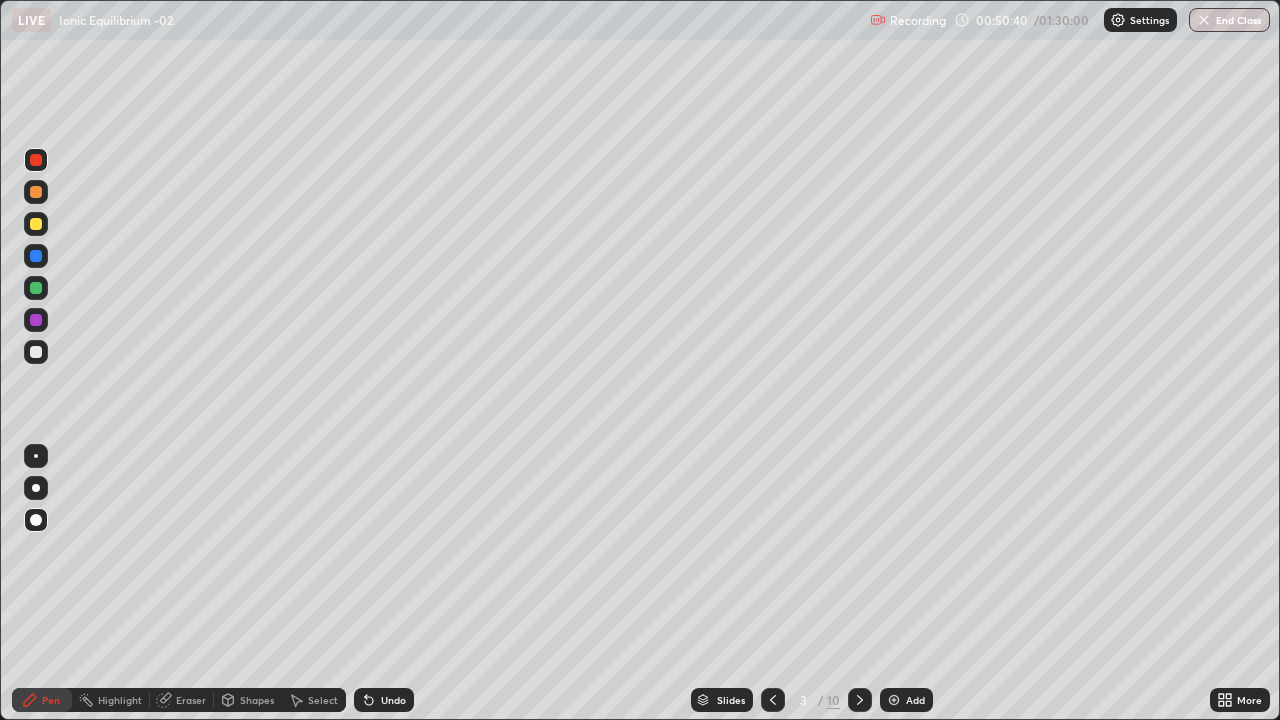 click at bounding box center (36, 224) 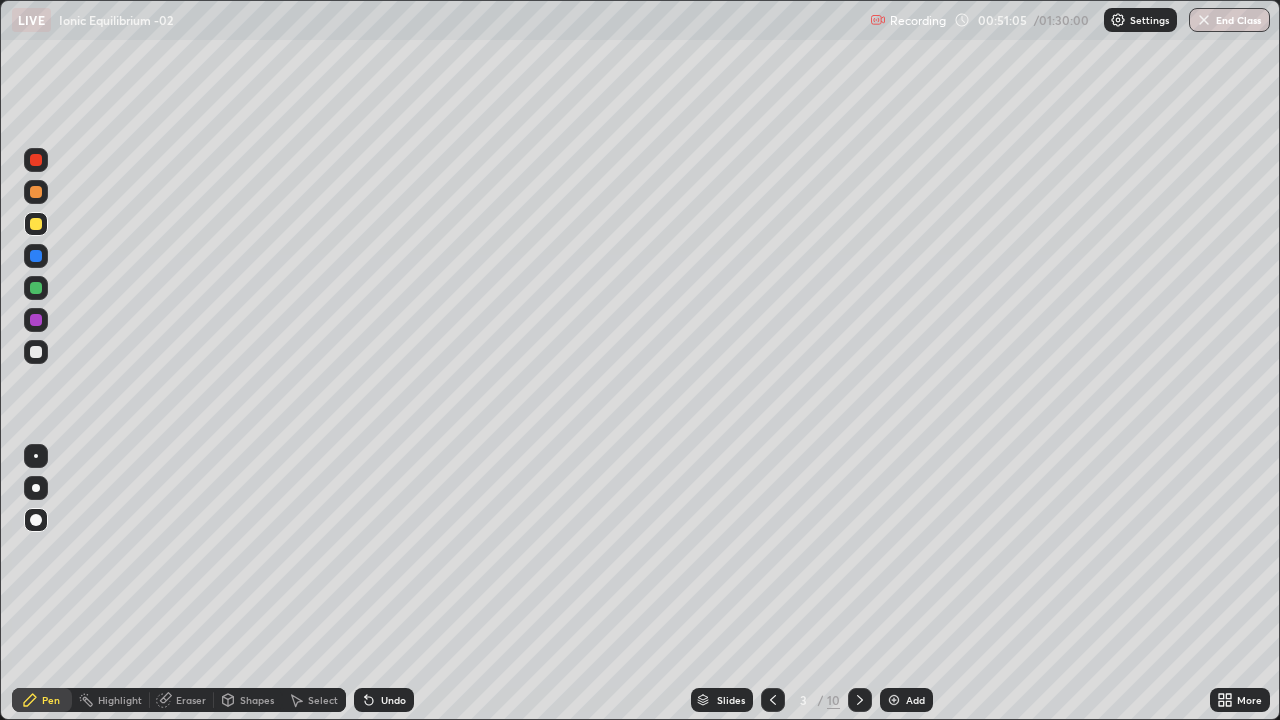 click at bounding box center [36, 288] 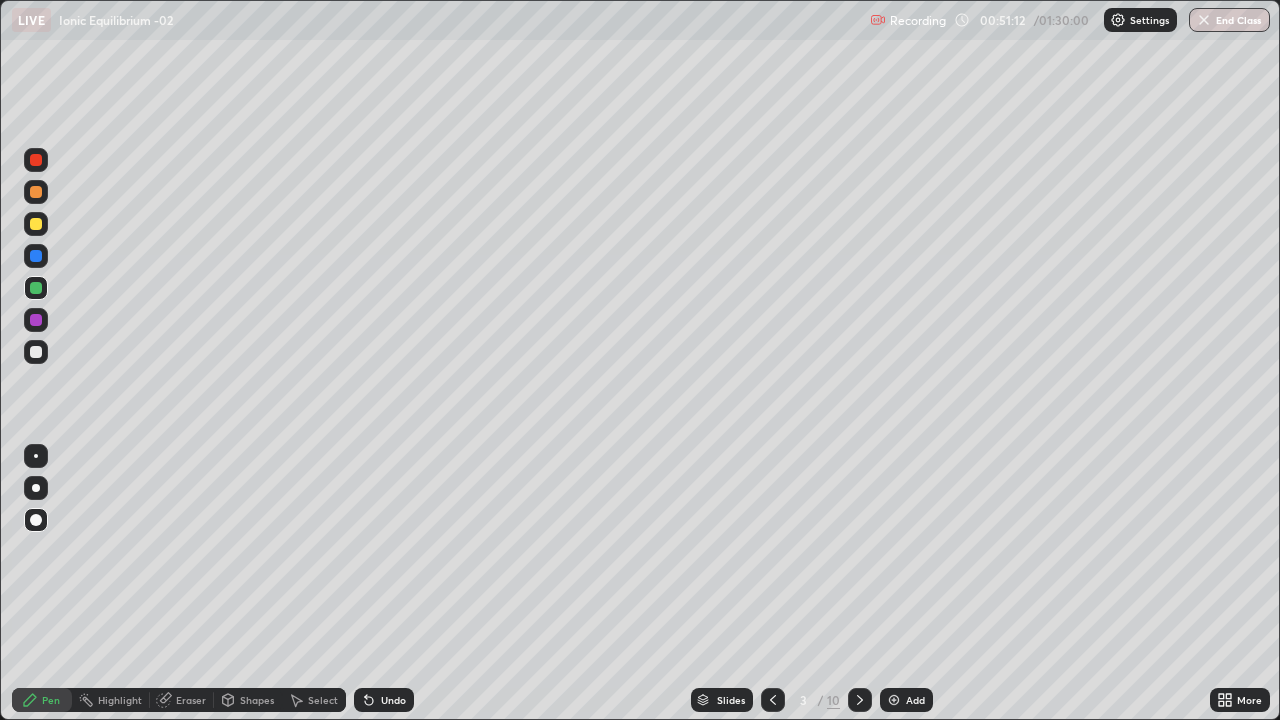 click 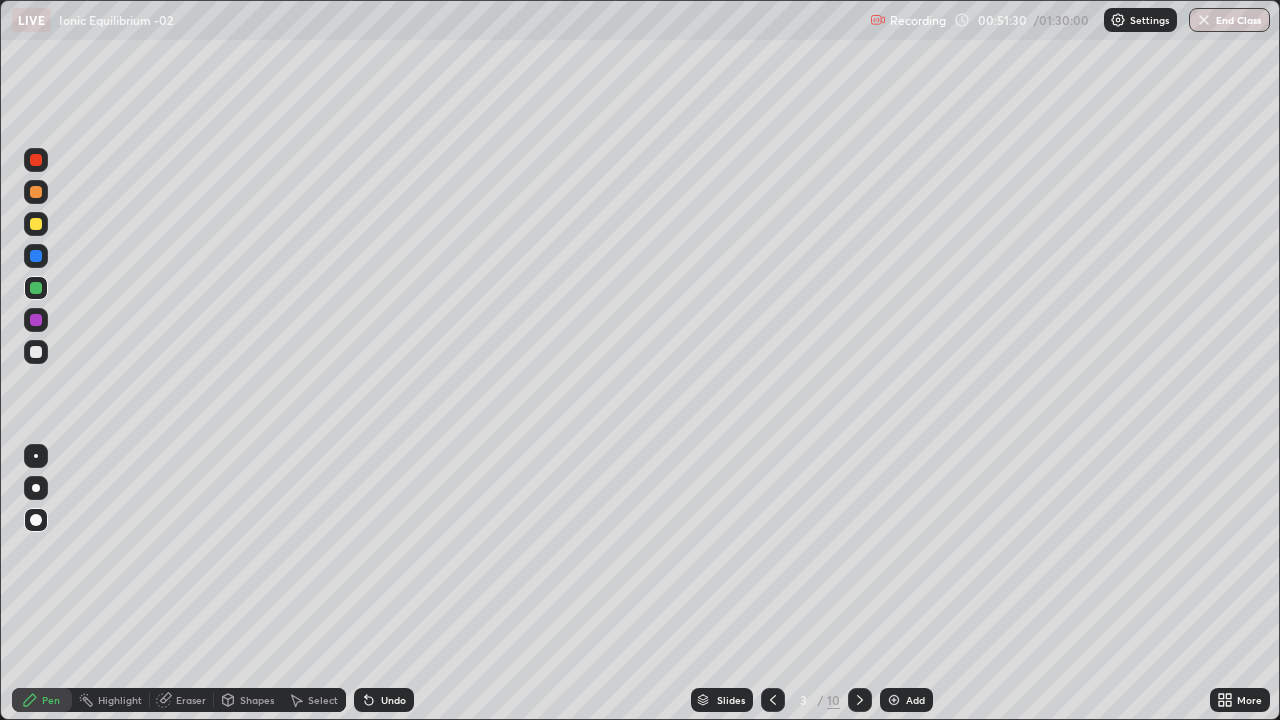 click 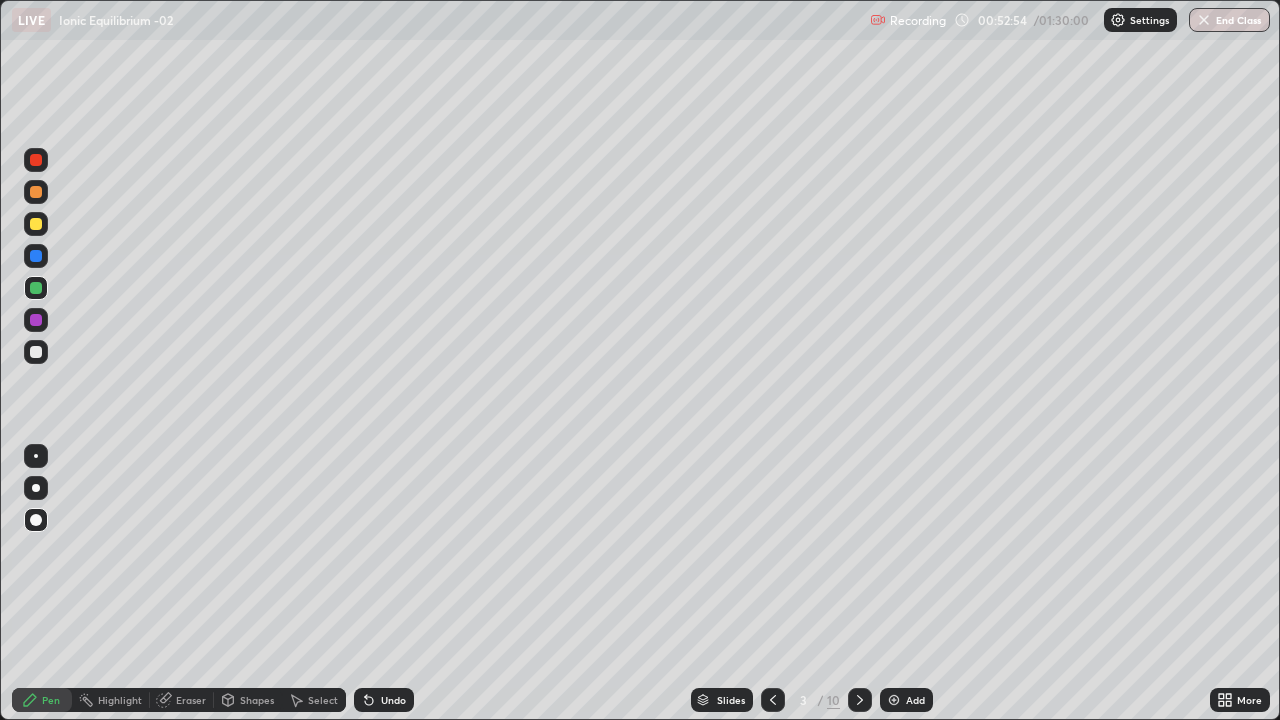 click 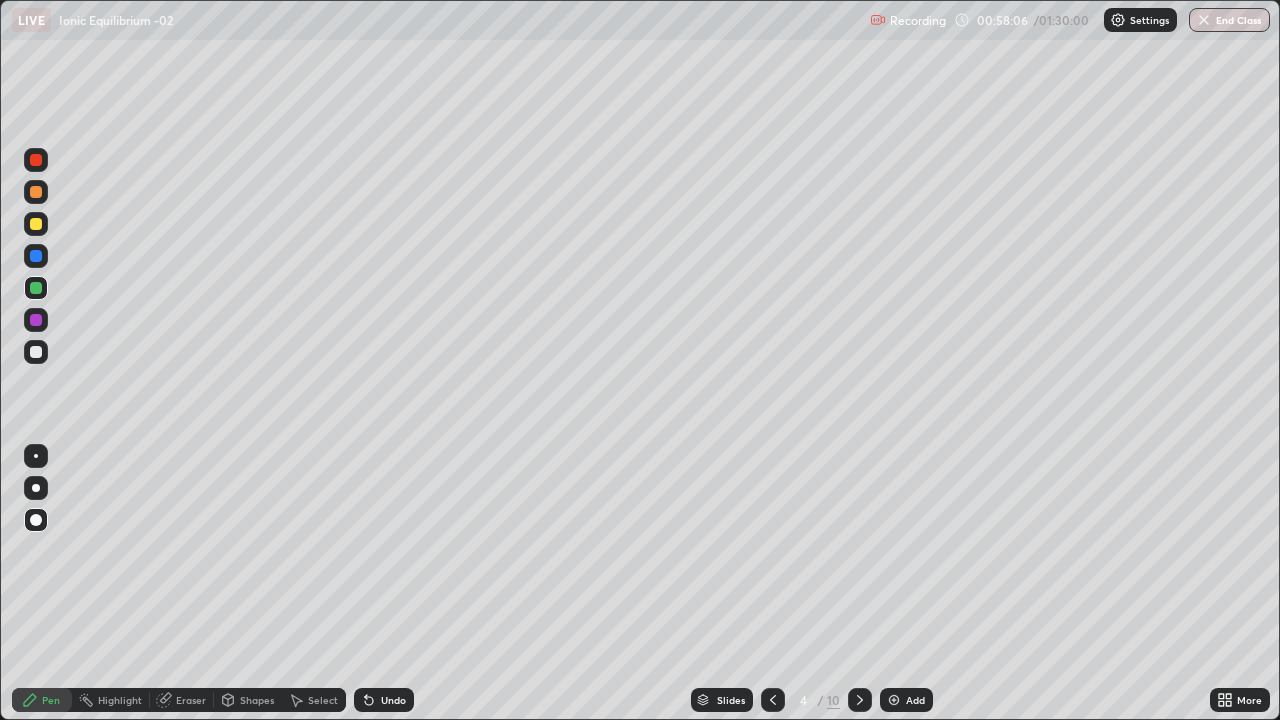 click 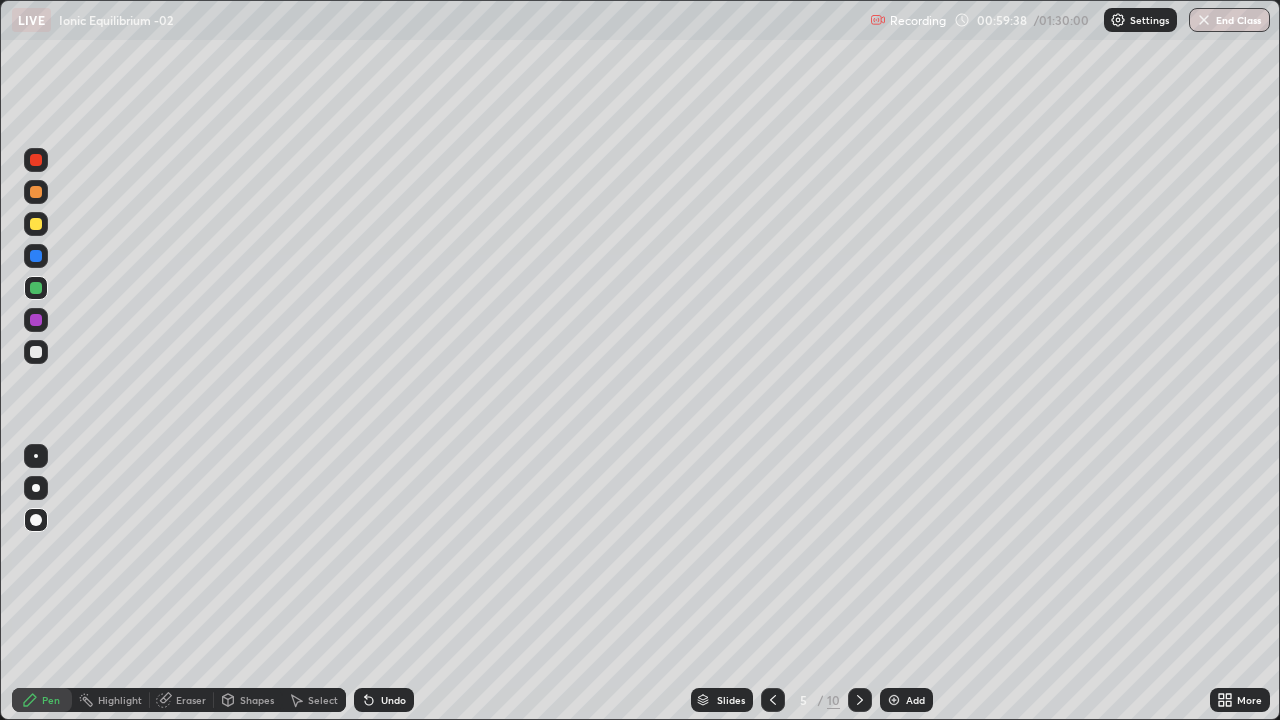click 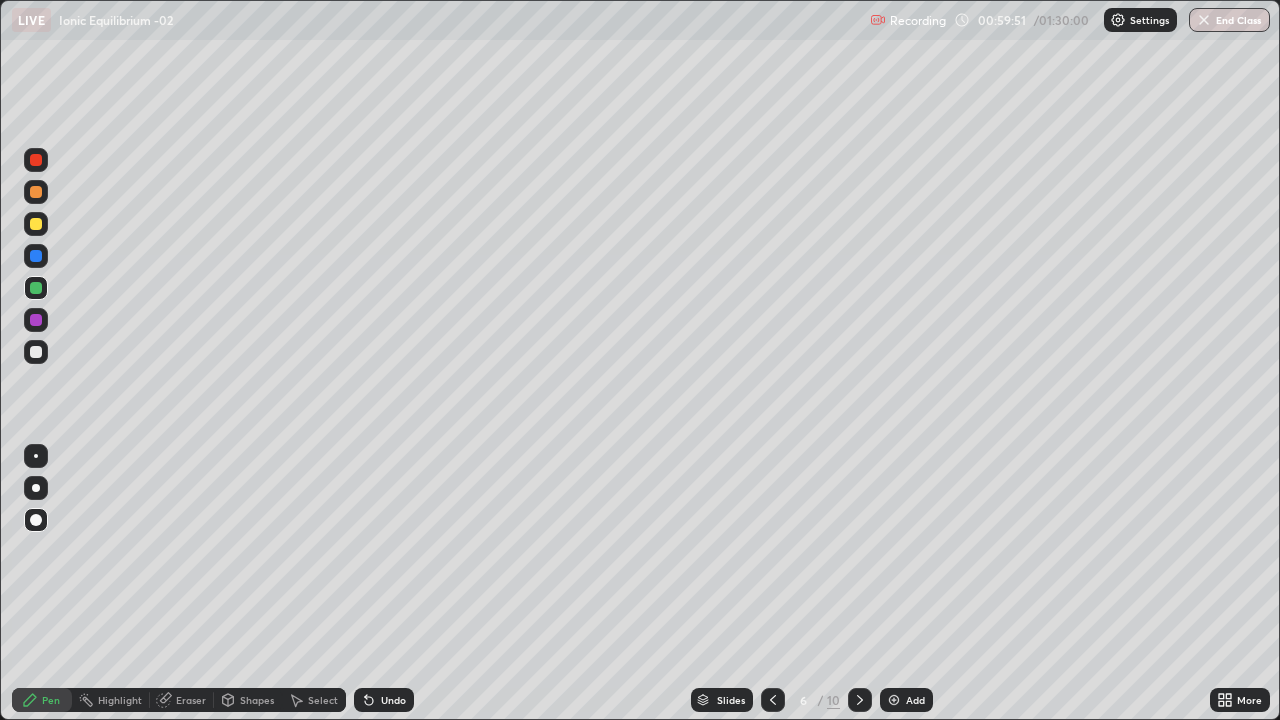 click on "Eraser" at bounding box center (191, 700) 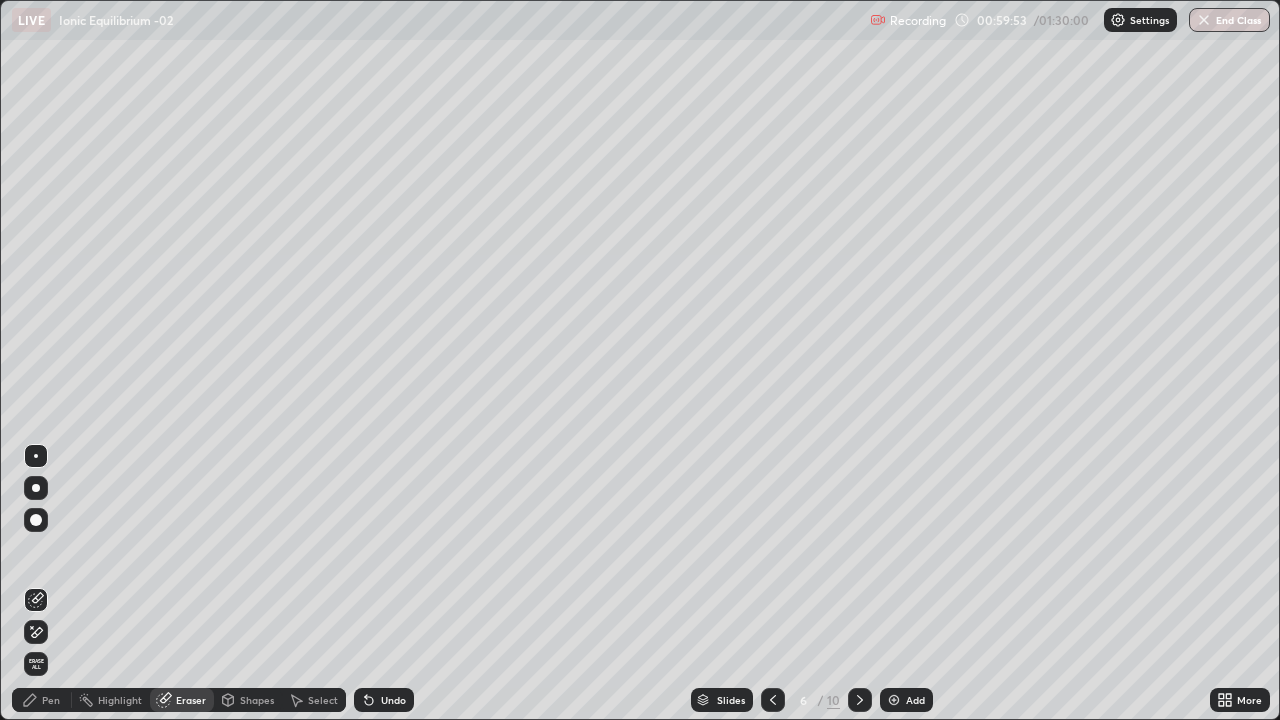 click on "Pen" at bounding box center (51, 700) 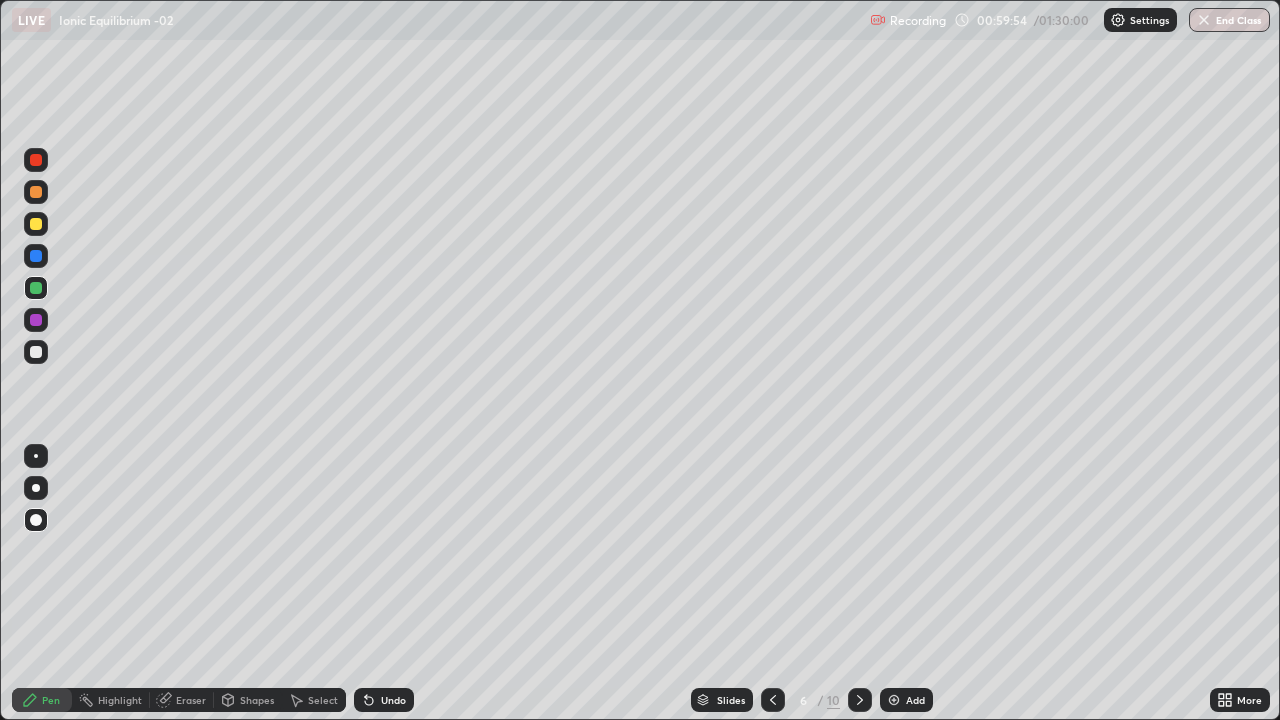 click at bounding box center (36, 224) 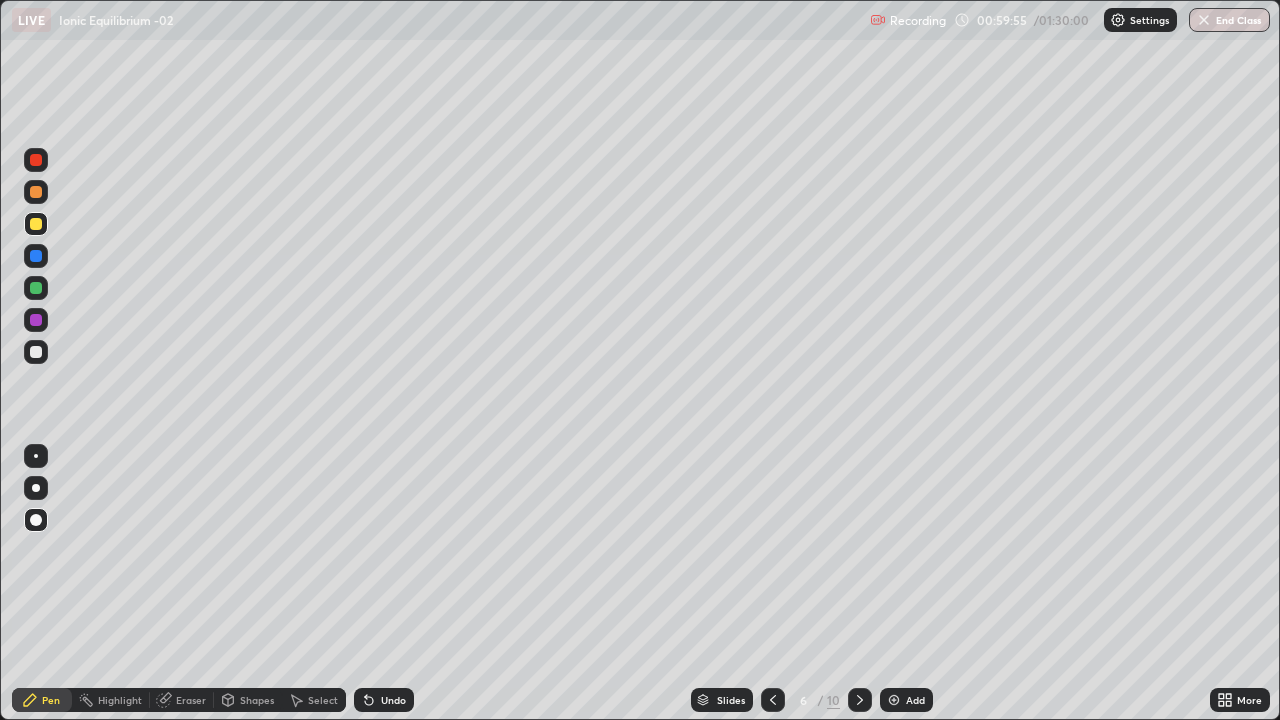 click at bounding box center (36, 192) 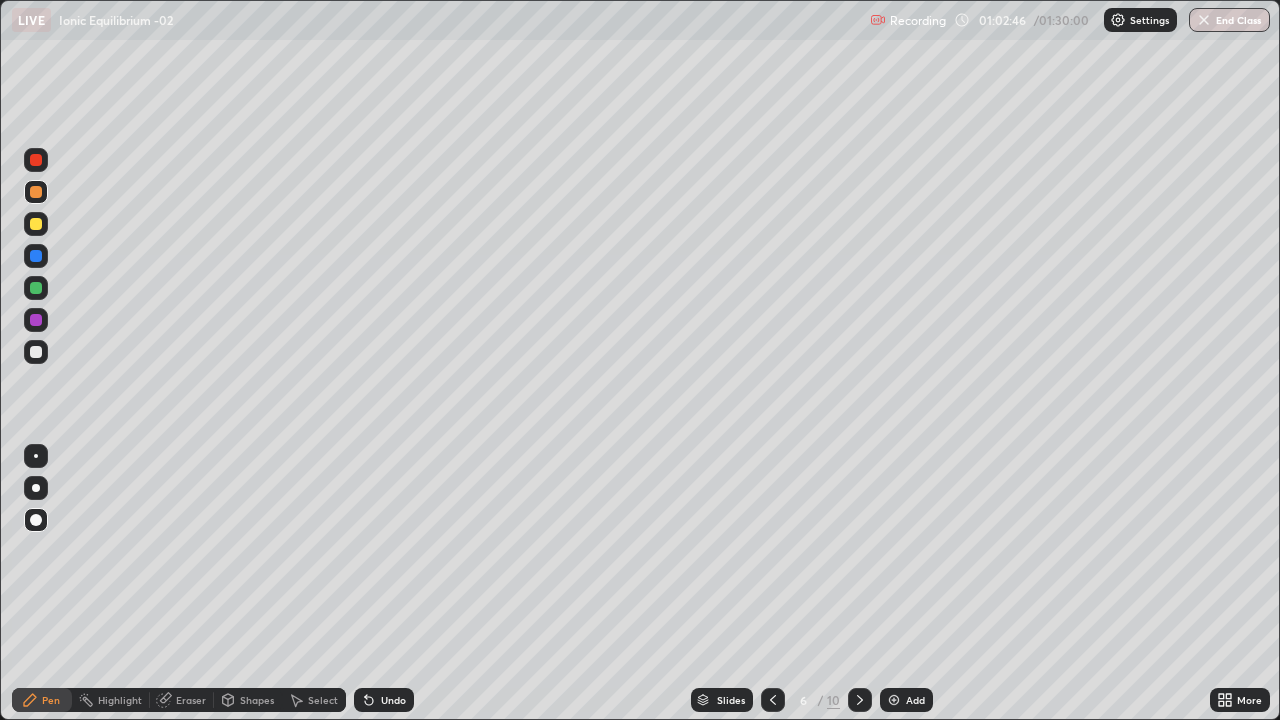 click at bounding box center [860, 700] 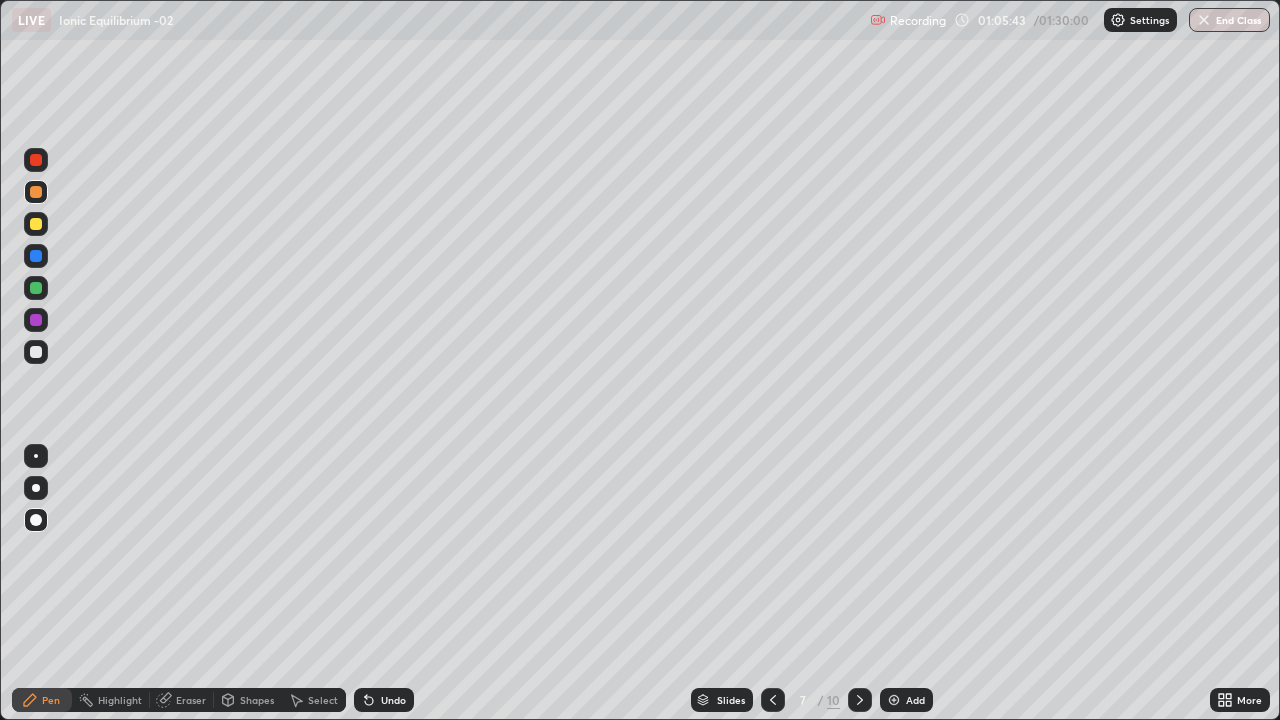 click at bounding box center [36, 224] 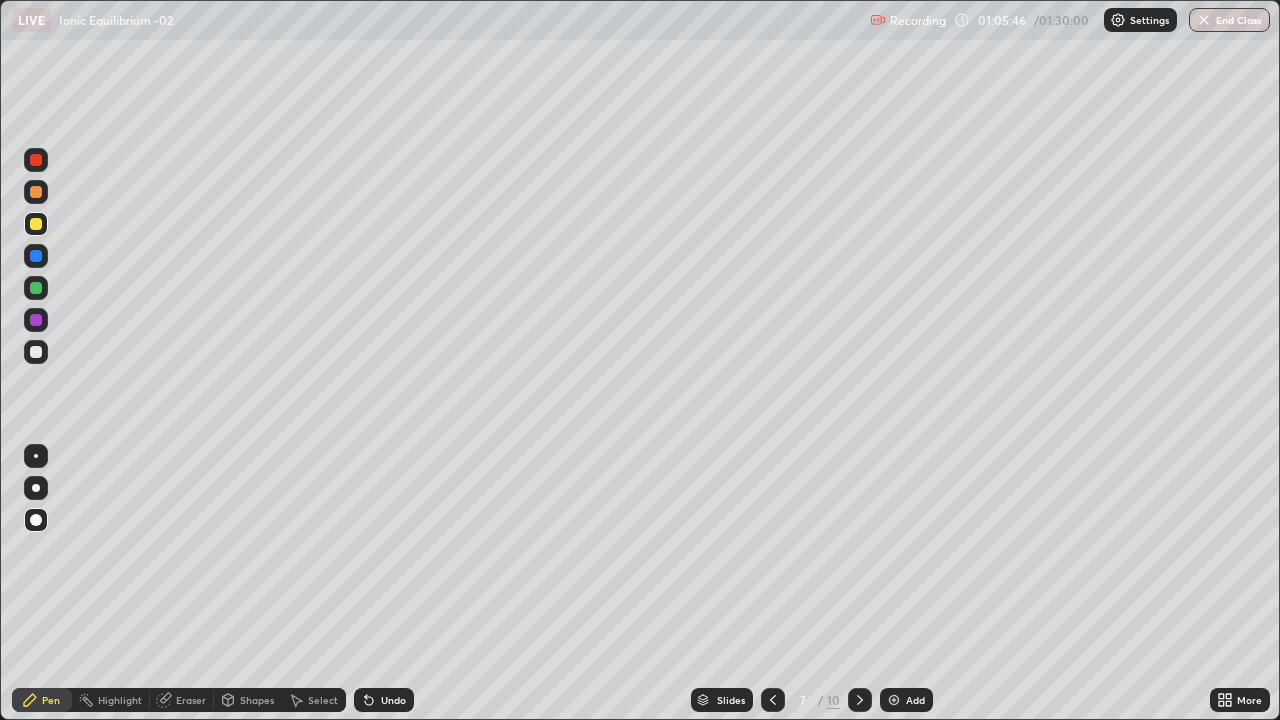 click on "Eraser" at bounding box center [191, 700] 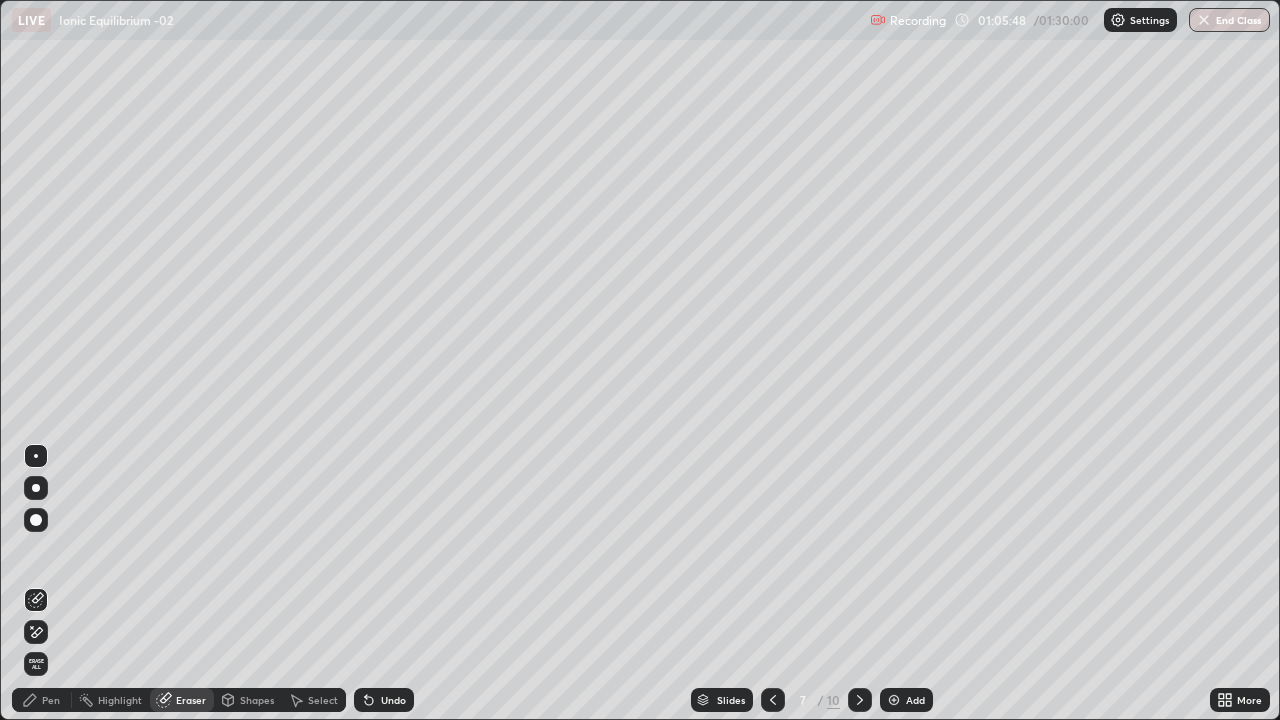 click on "Pen" at bounding box center [51, 700] 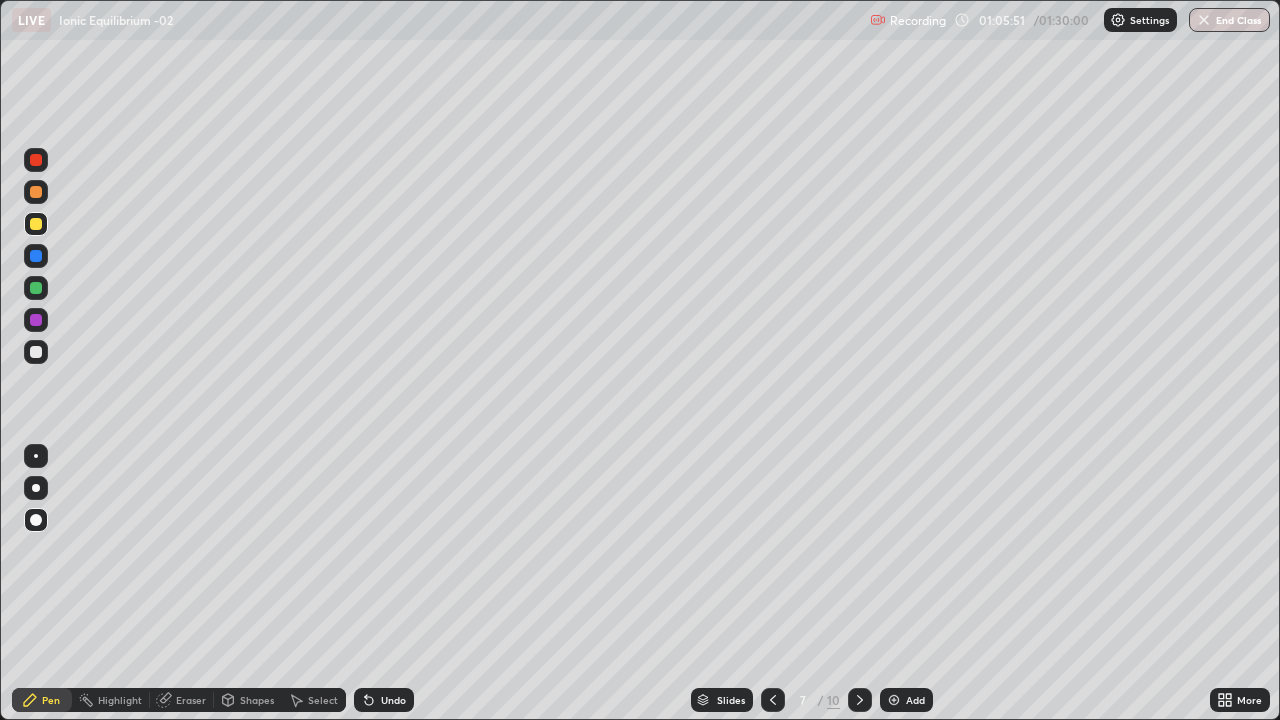 click 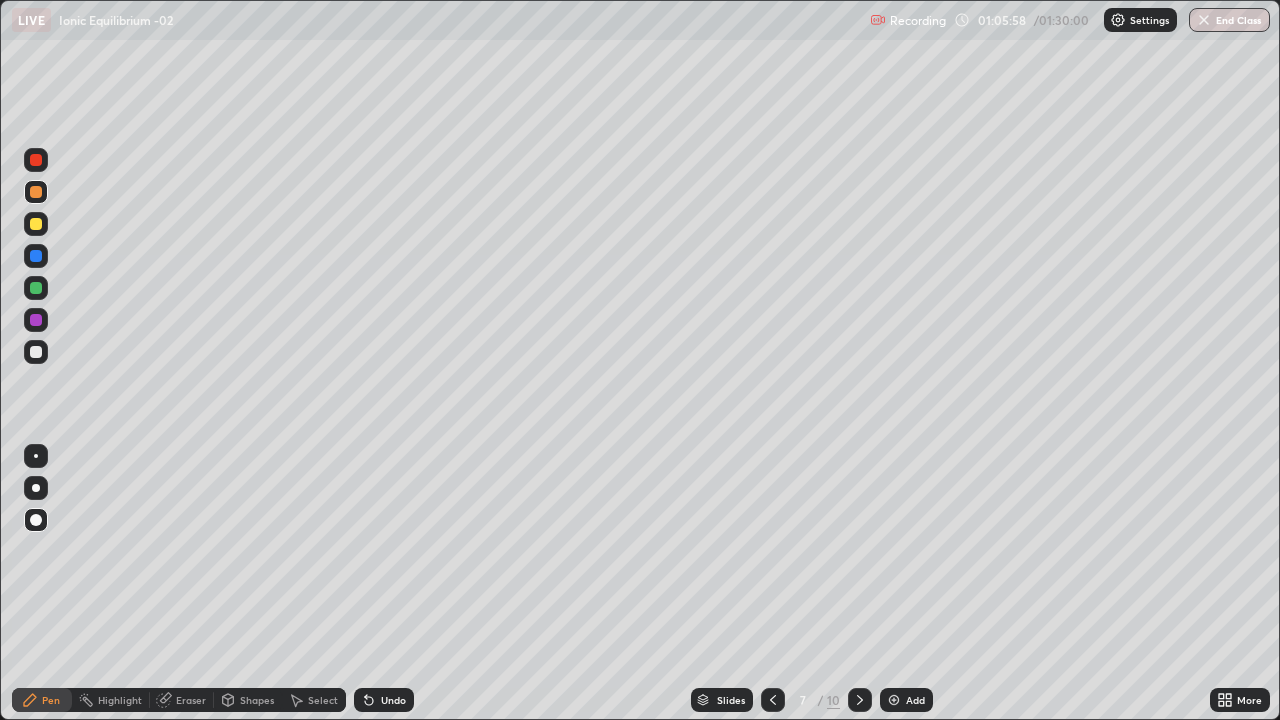 click 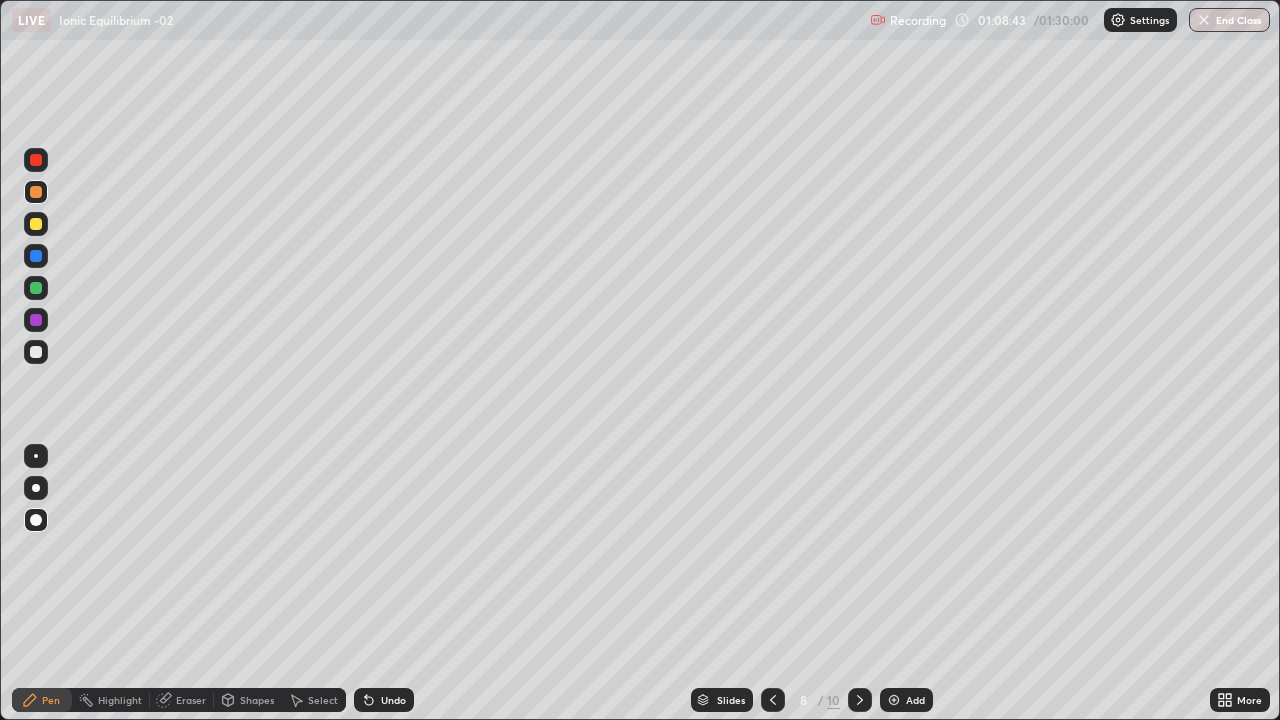 click 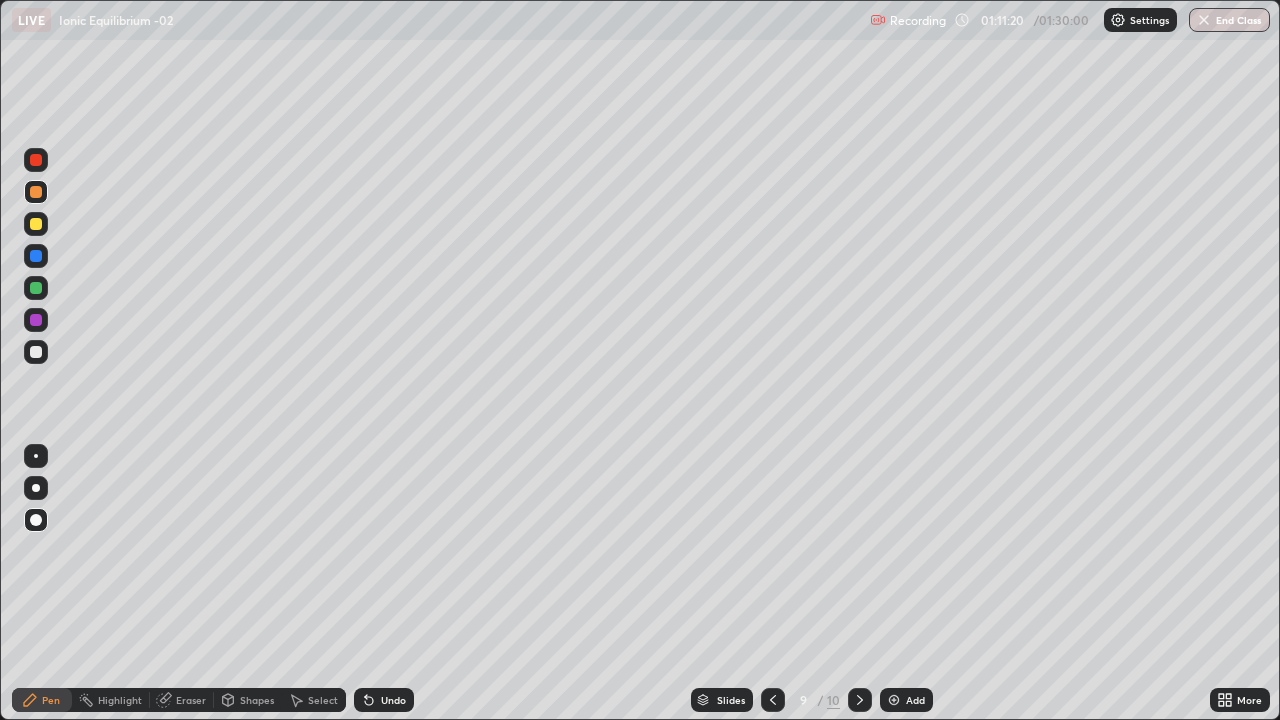 click 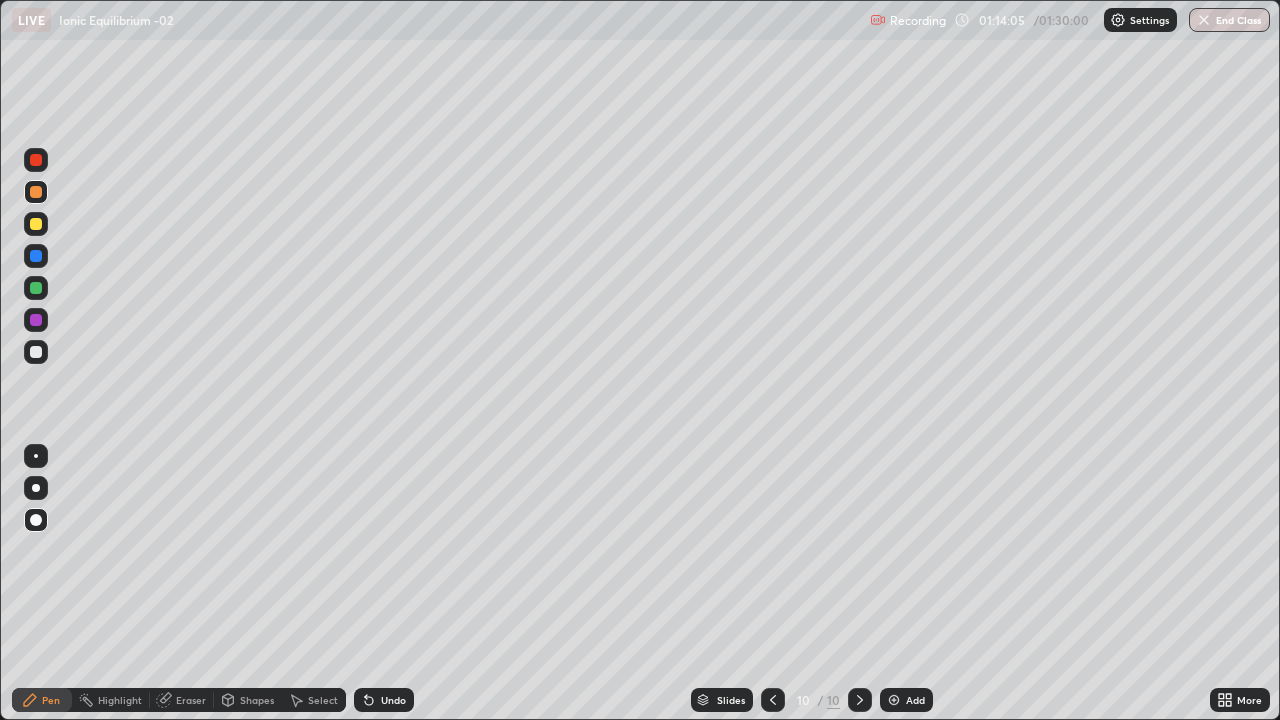 click at bounding box center (894, 700) 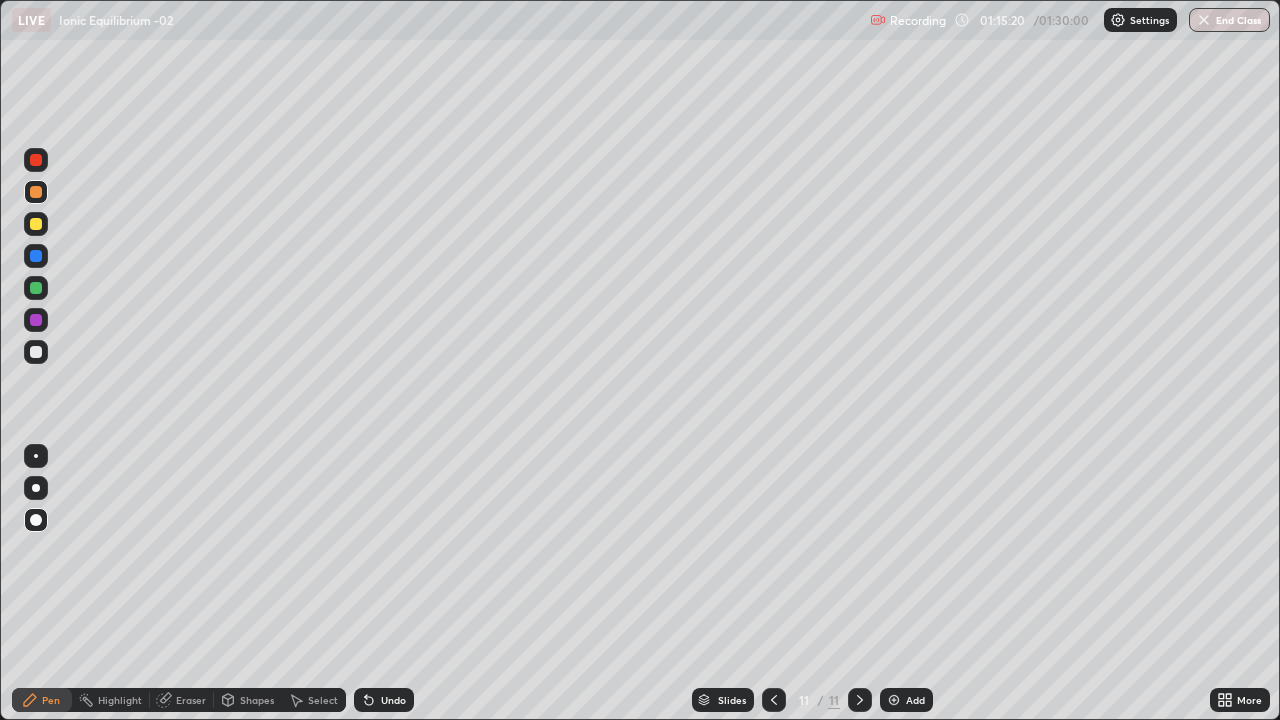 click at bounding box center (36, 224) 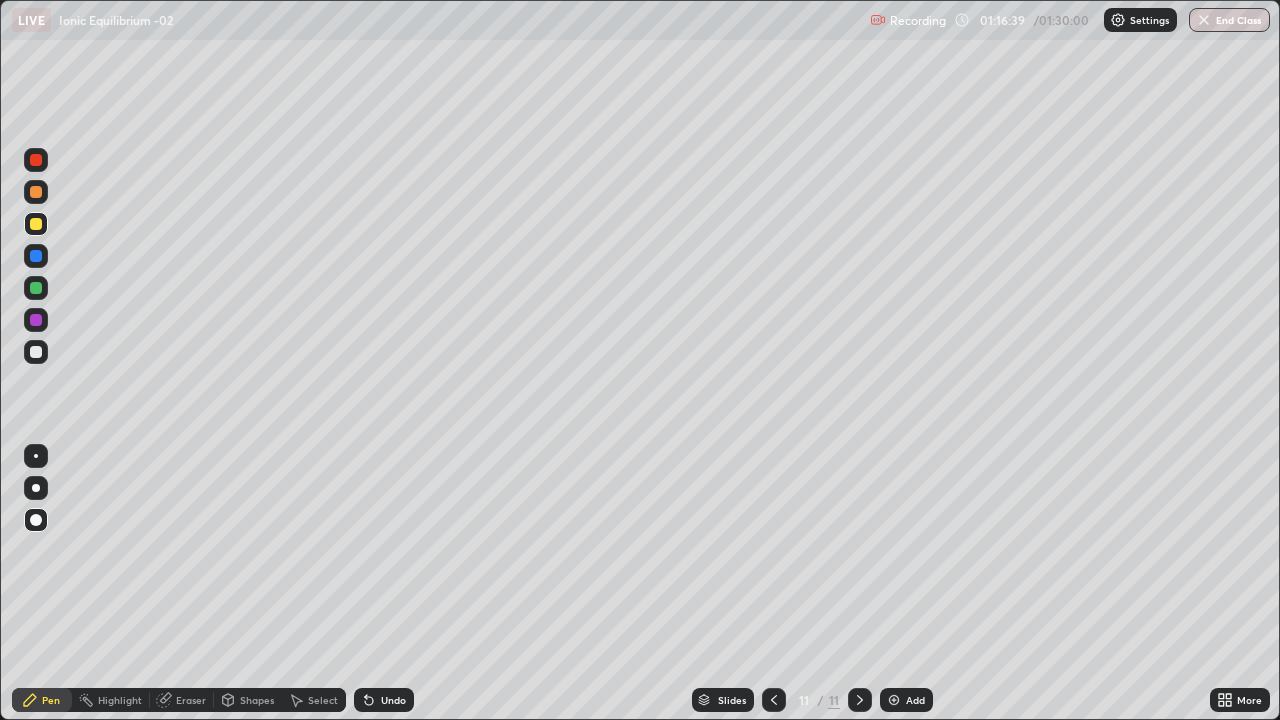 click at bounding box center (894, 700) 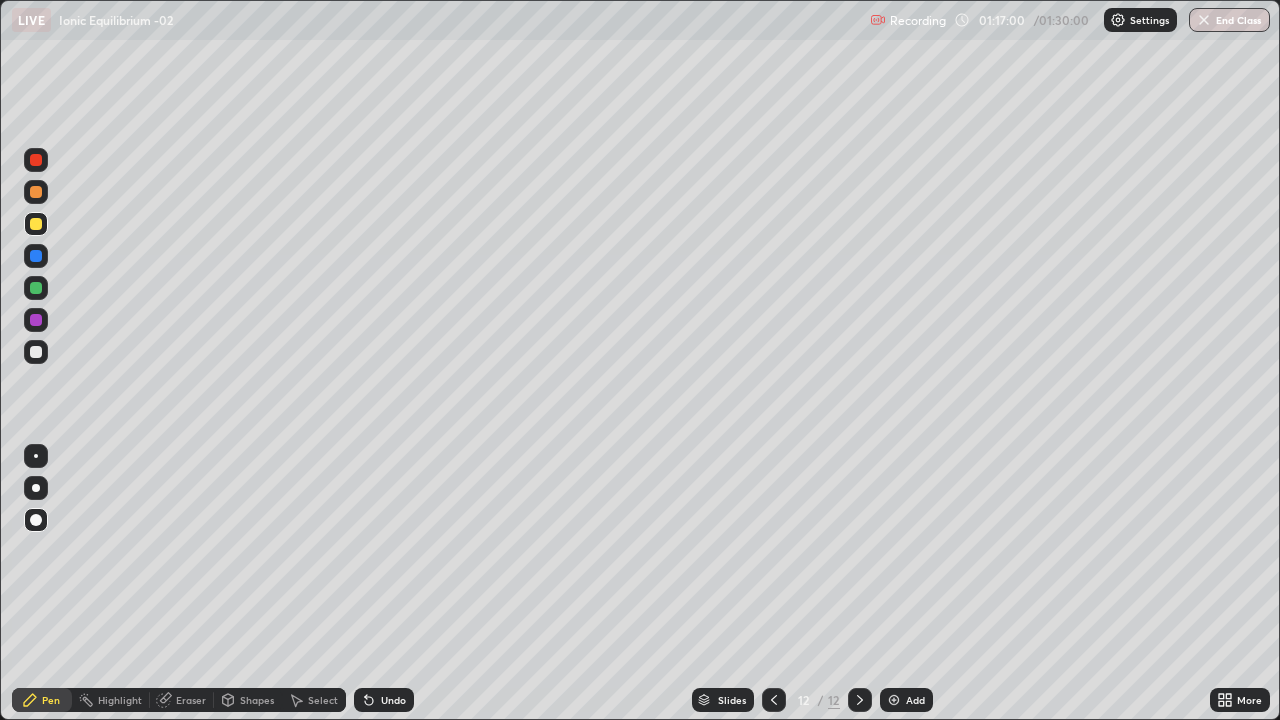 click at bounding box center (36, 192) 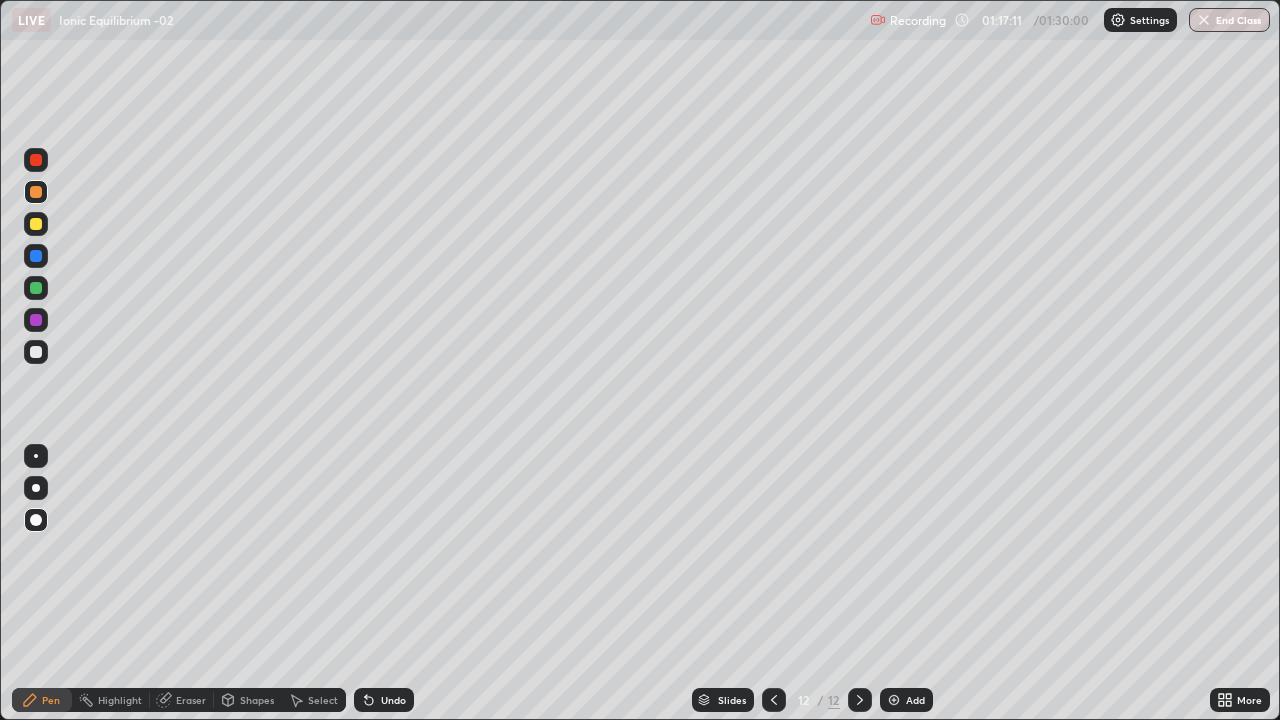 click 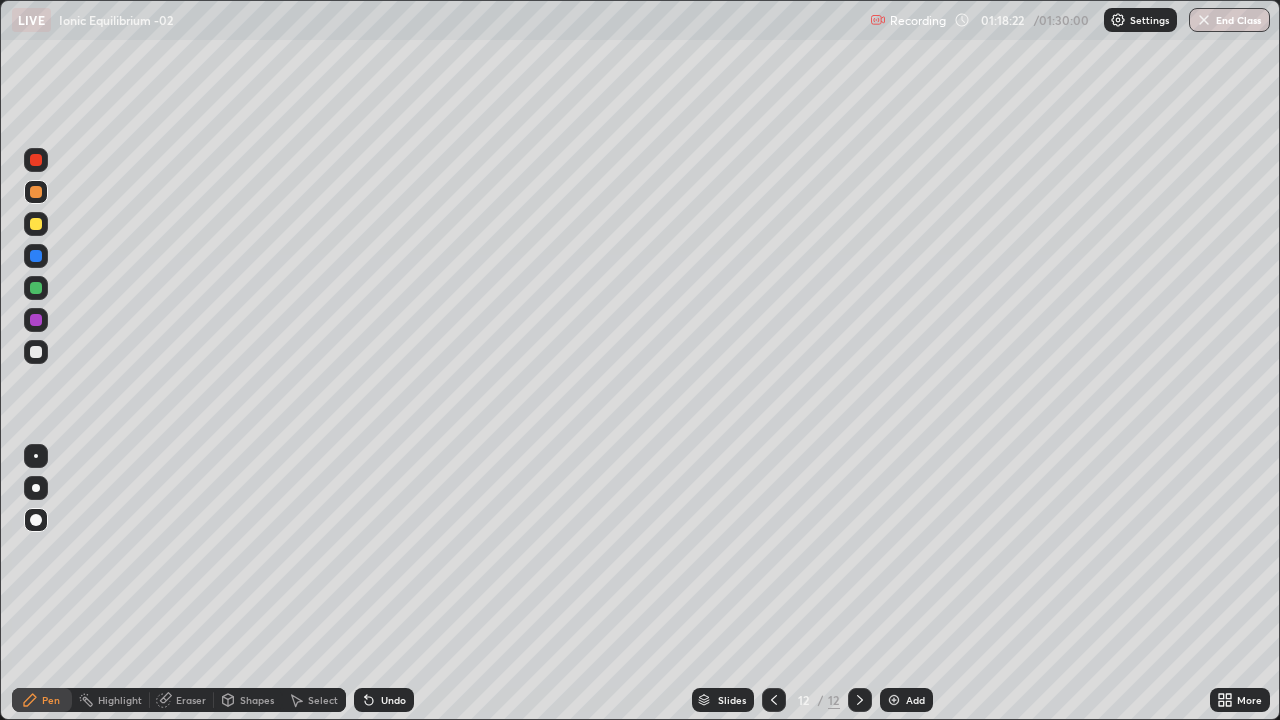click at bounding box center (36, 160) 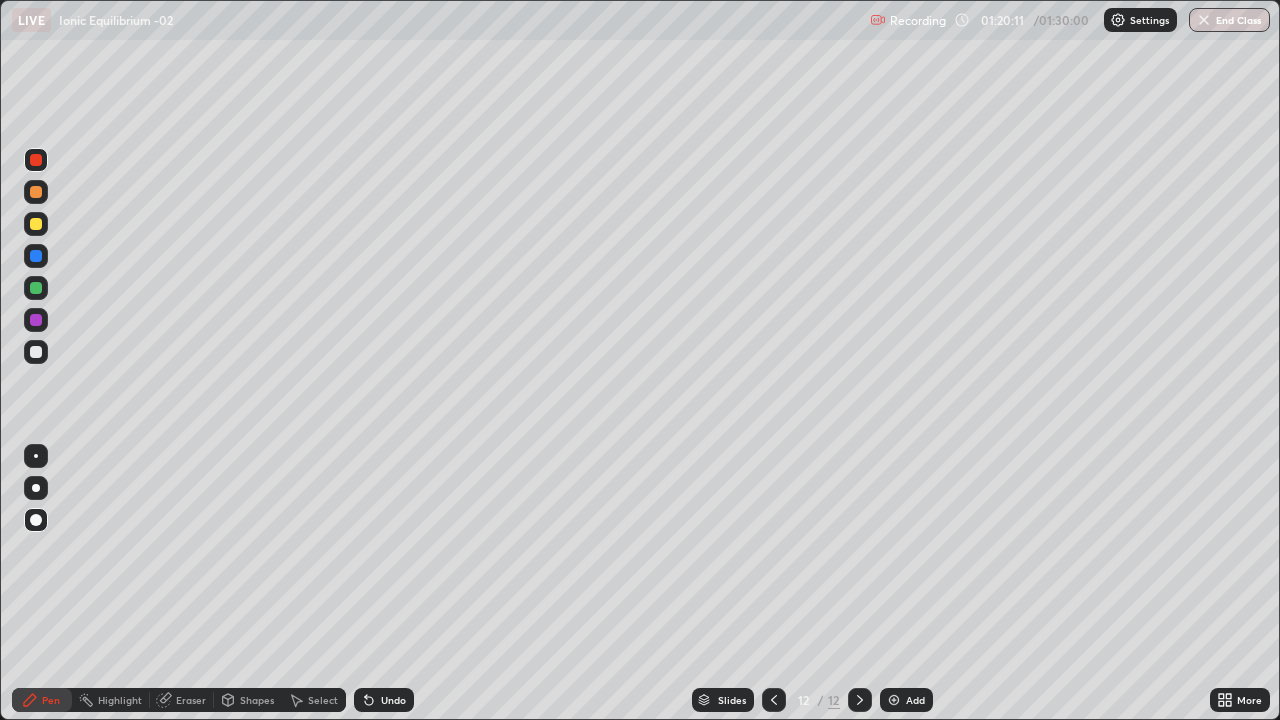 click at bounding box center [894, 700] 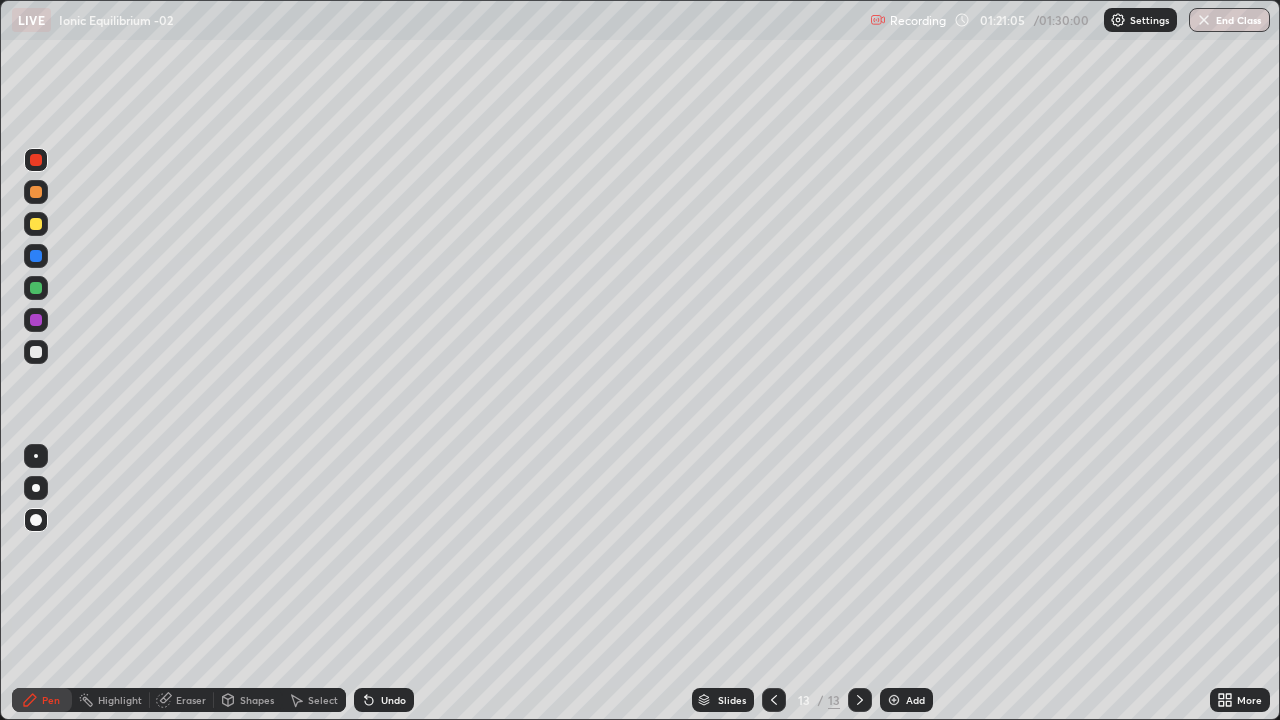 click at bounding box center (36, 224) 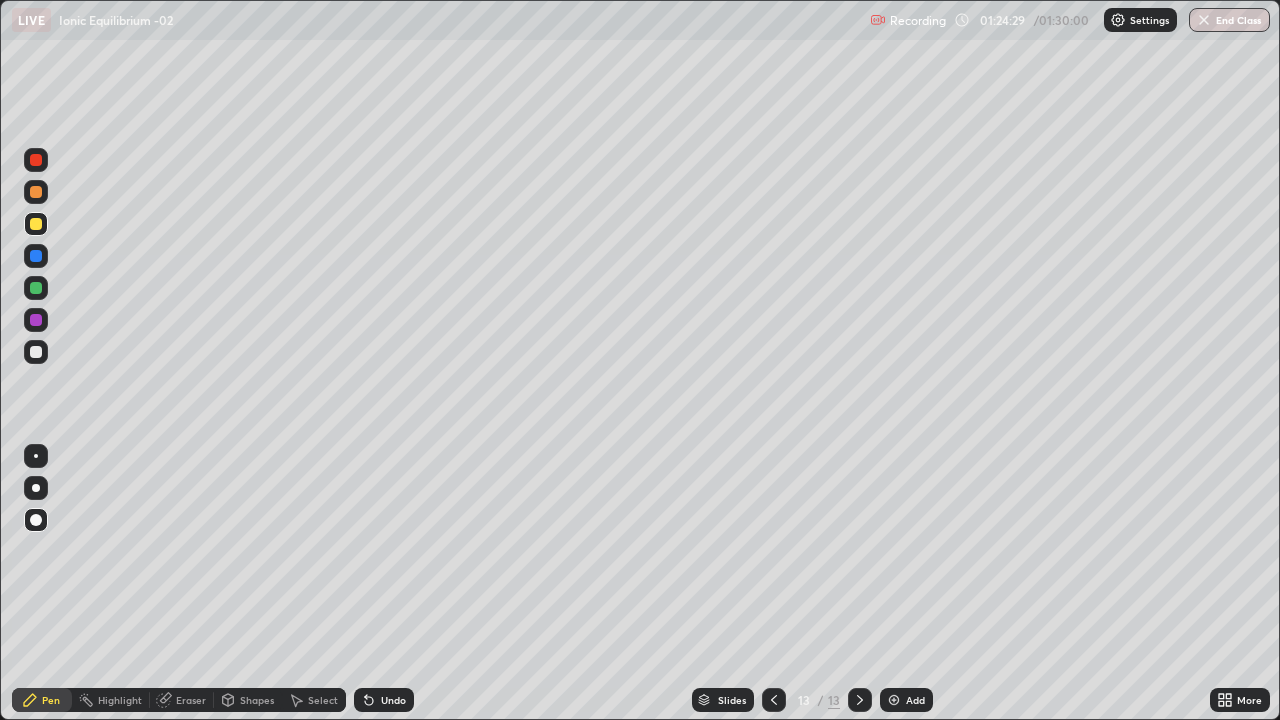 click on "End Class" at bounding box center (1229, 20) 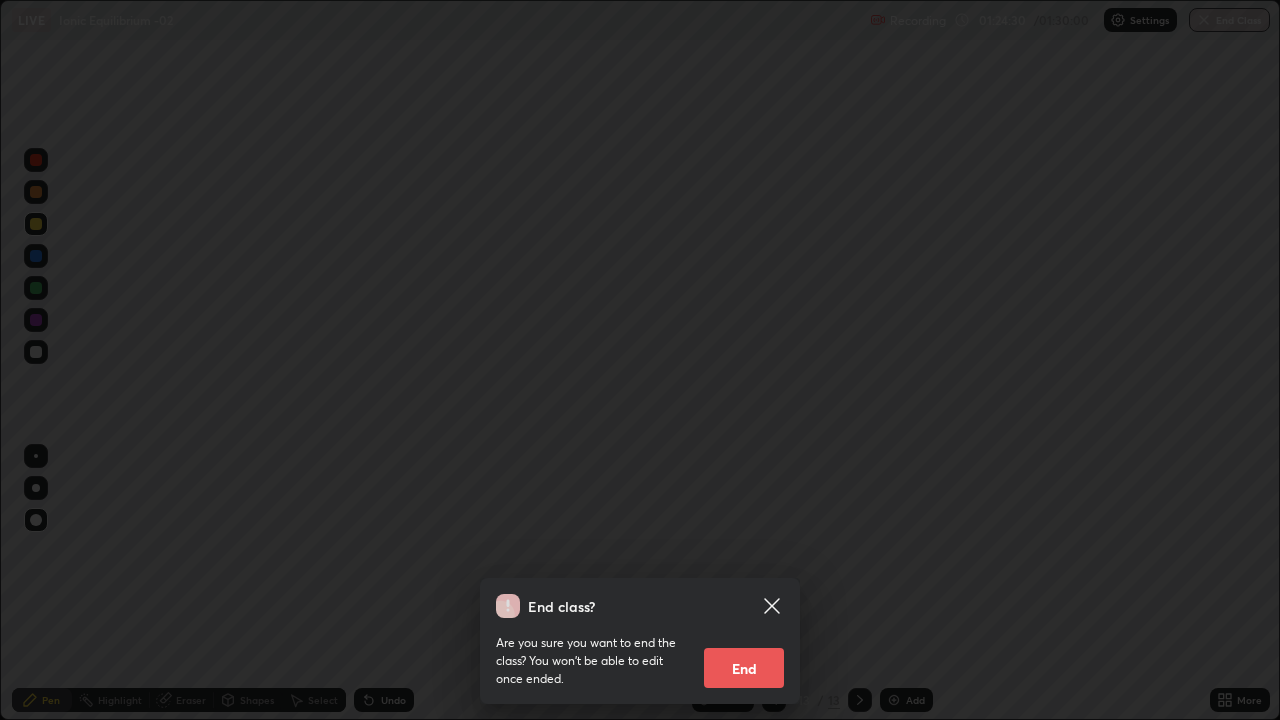 click on "End" at bounding box center [744, 668] 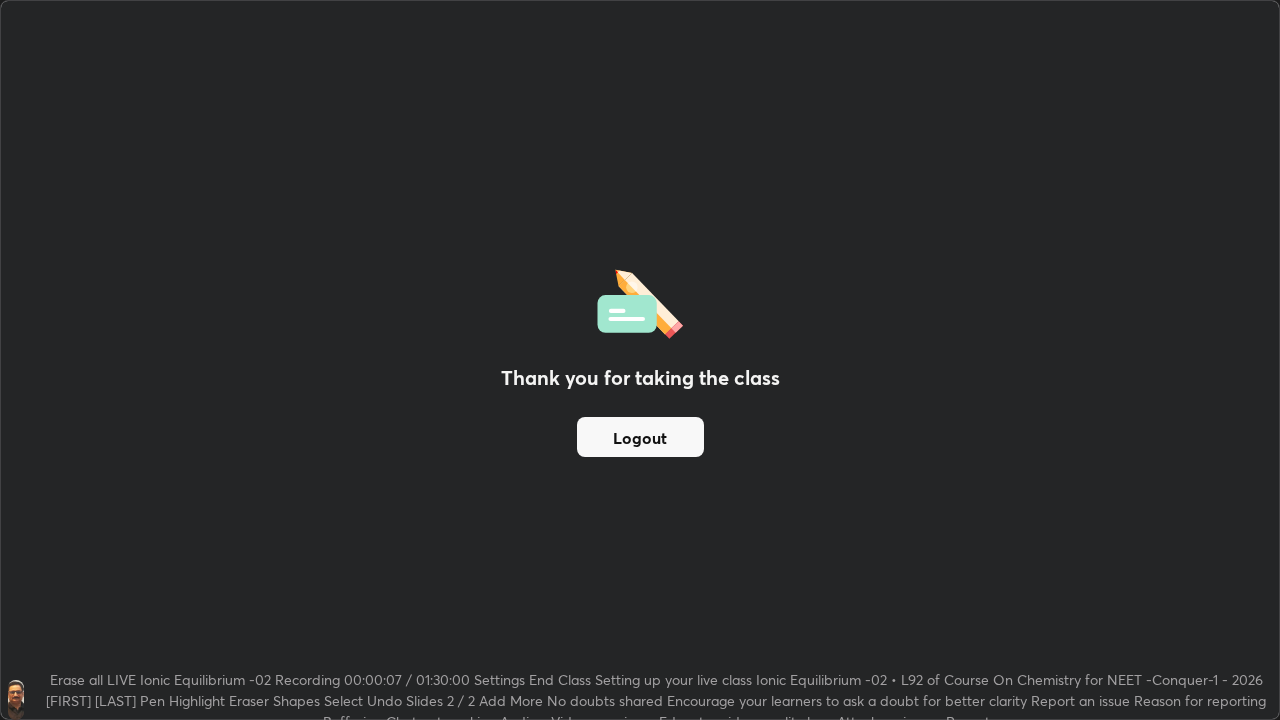 click on "Logout" at bounding box center [640, 437] 